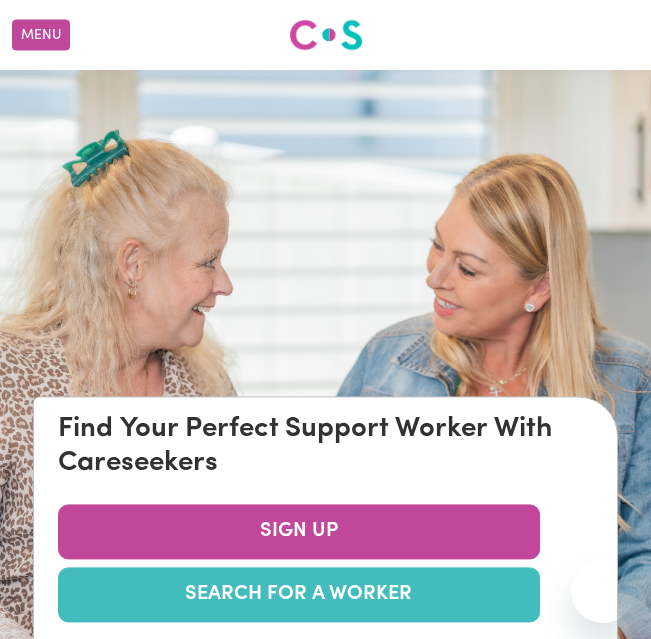 scroll, scrollTop: 0, scrollLeft: 0, axis: both 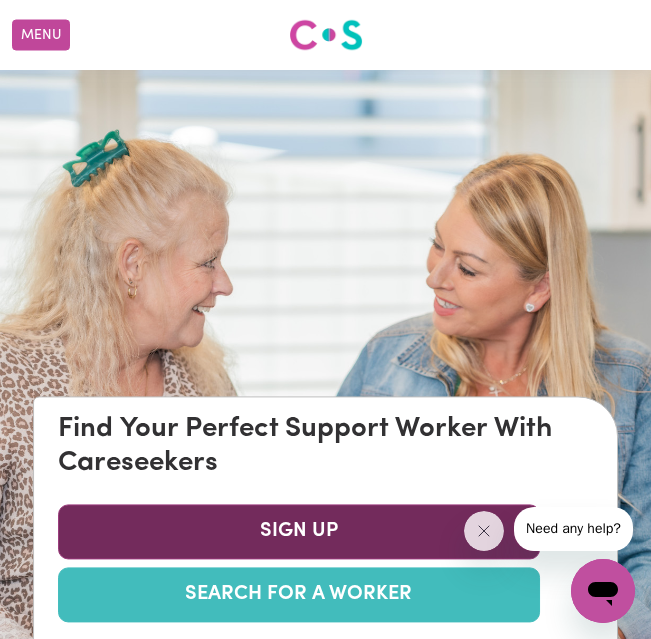 click on "SIGN UP" at bounding box center [299, 532] 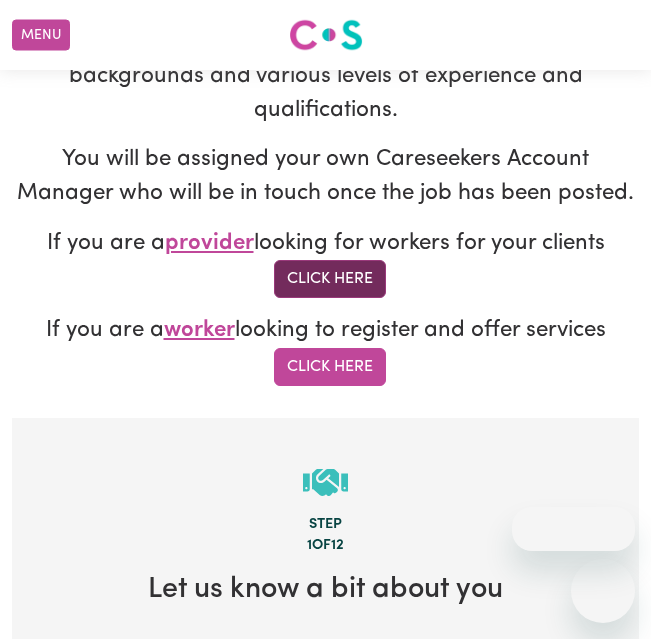 scroll, scrollTop: 341, scrollLeft: 0, axis: vertical 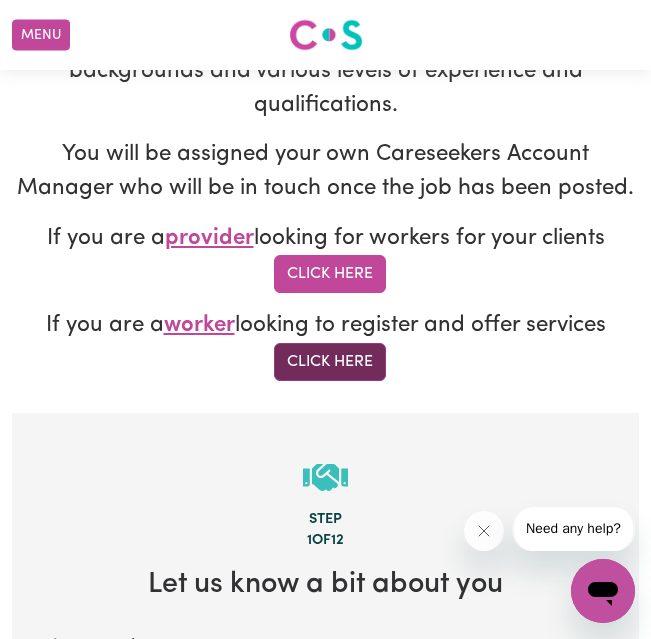 click on "Click Here" at bounding box center [330, 362] 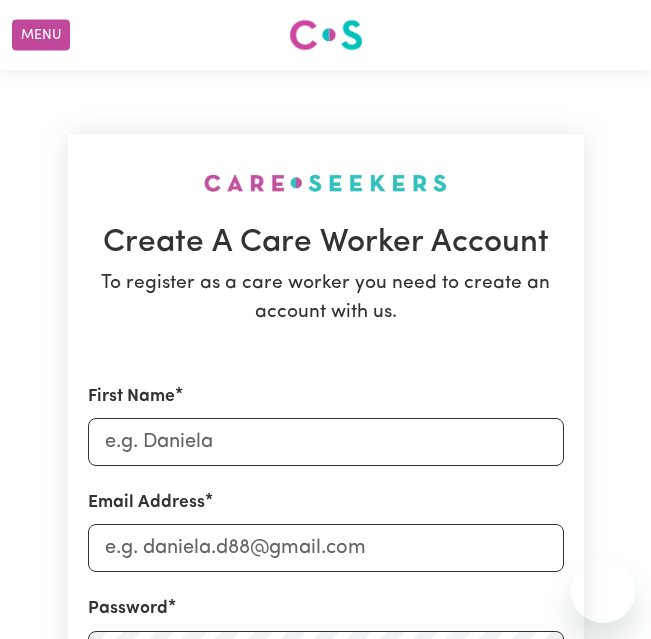 scroll, scrollTop: 0, scrollLeft: 0, axis: both 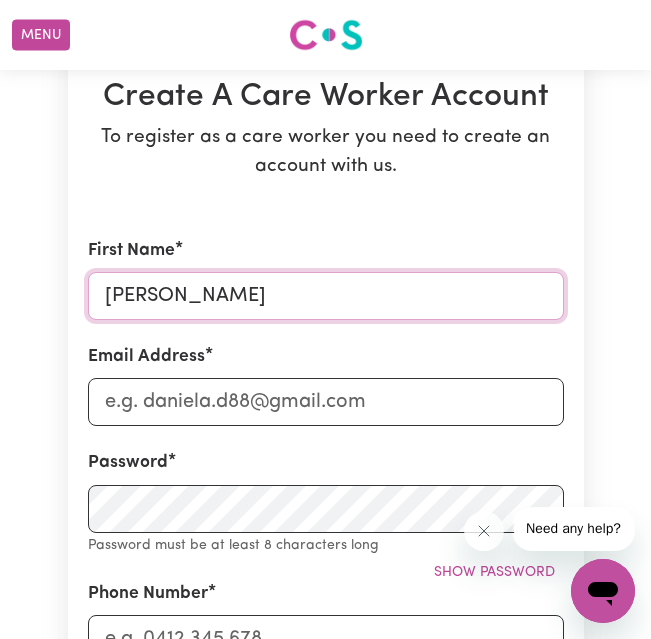 type on "[PERSON_NAME]" 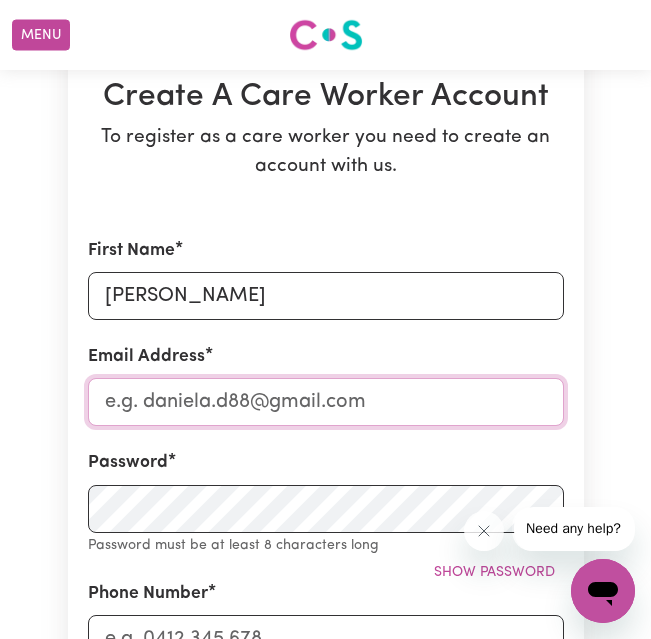 click on "Email Address" at bounding box center [326, 402] 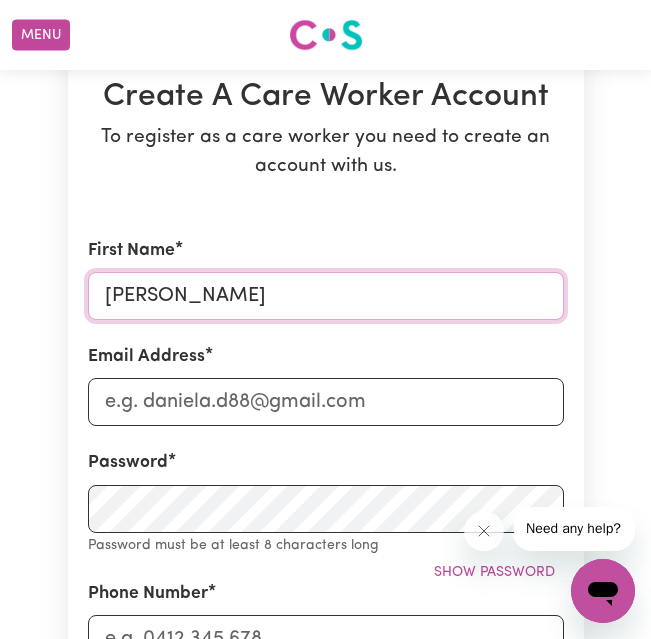 drag, startPoint x: 218, startPoint y: 284, endPoint x: 127, endPoint y: 434, distance: 175.44514 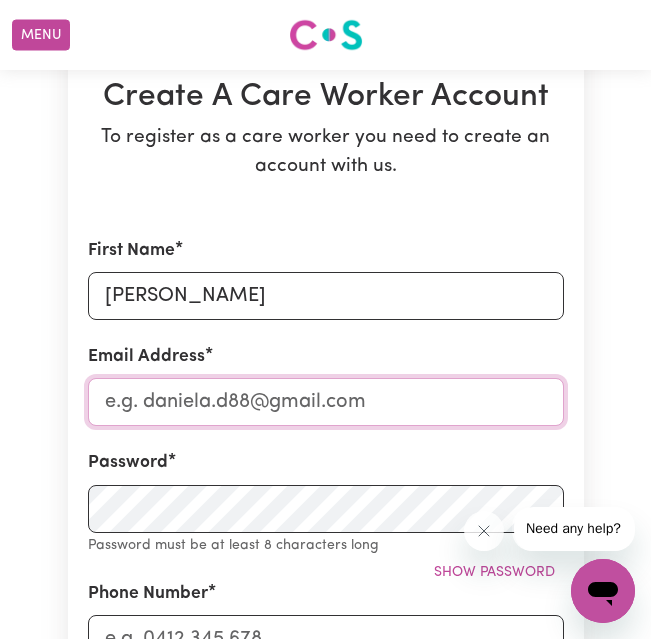click on "Email Address" at bounding box center [326, 402] 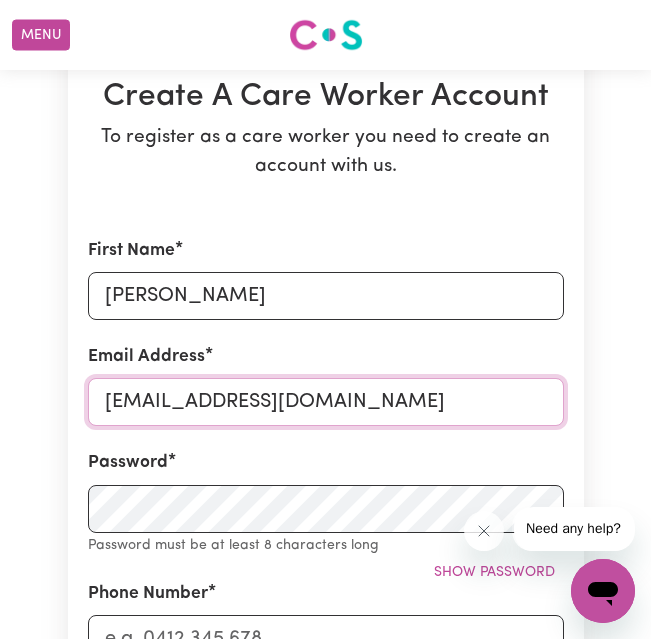 type on "[EMAIL_ADDRESS][DOMAIN_NAME]" 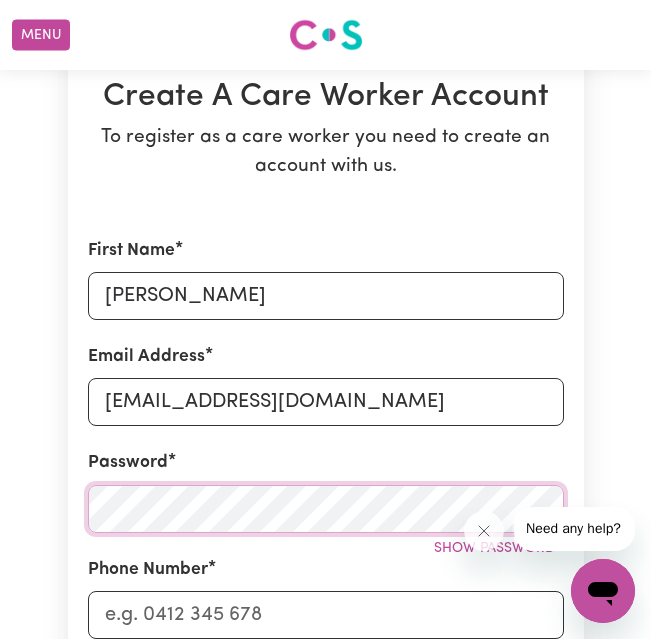 click on "First Name [PERSON_NAME] Email Address [EMAIL_ADDRESS][DOMAIN_NAME] Password Show password Phone Number Street Address Suburb Where did you hear about us? By registering with Careseekers, you are agreeing to our Terms & Conditions and acknowledge that you will work as and [DEMOGRAPHIC_DATA] under our Code of Conduct. I have read and accept the Careseekers  Terms & Conditions  and  Code of Conduct I have read and understand the  Terms of Engagement I have read and accept the  NDIS Code of Conduct I have read and accept the  Aged Care Code of Conduct Create My Account" at bounding box center (326, 748) 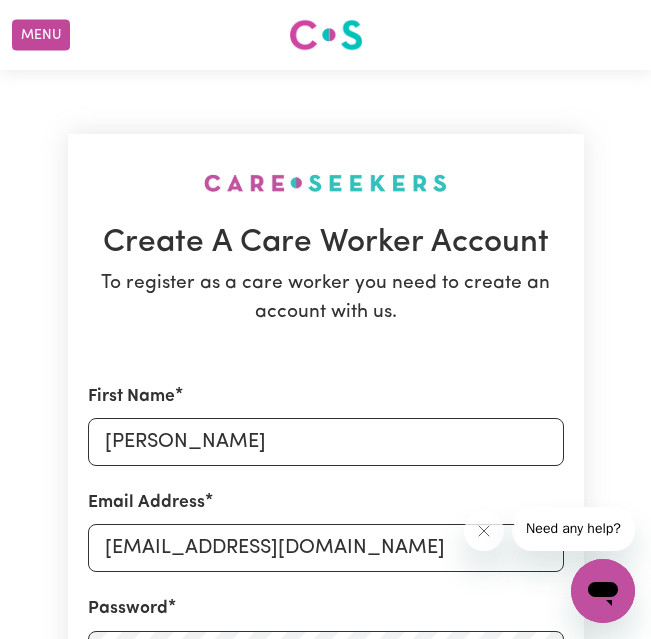 click on "Email Address" at bounding box center [146, 503] 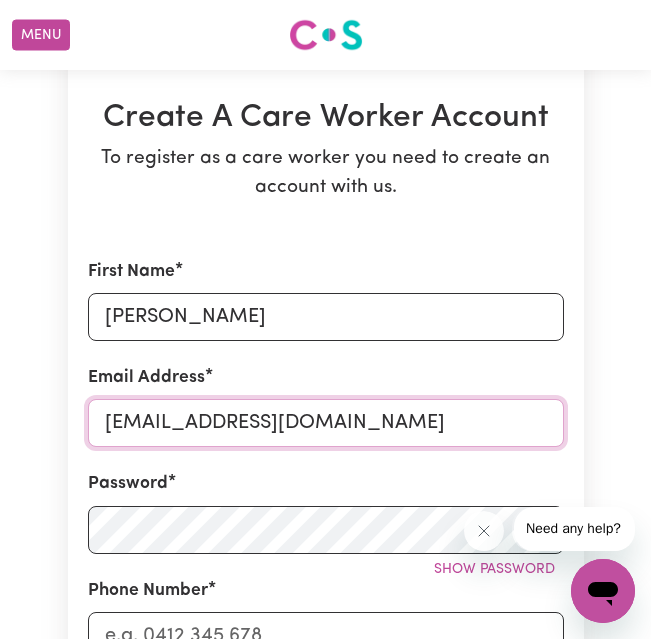 scroll, scrollTop: 176, scrollLeft: 0, axis: vertical 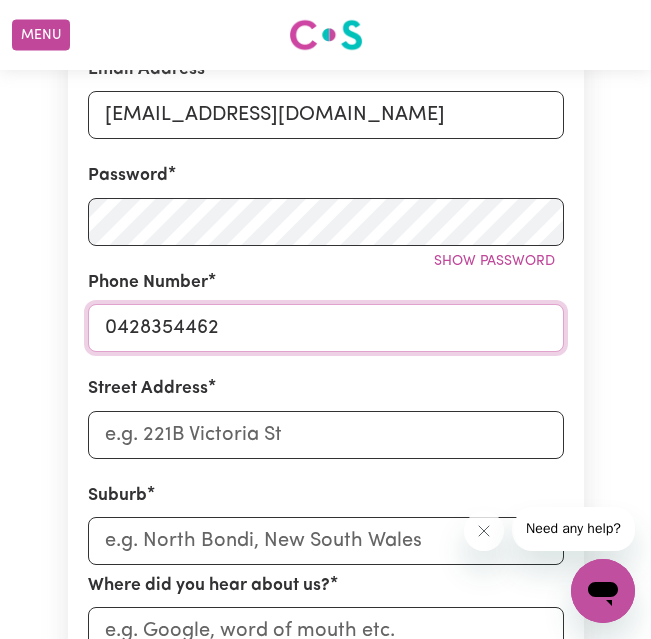 type on "0428354462" 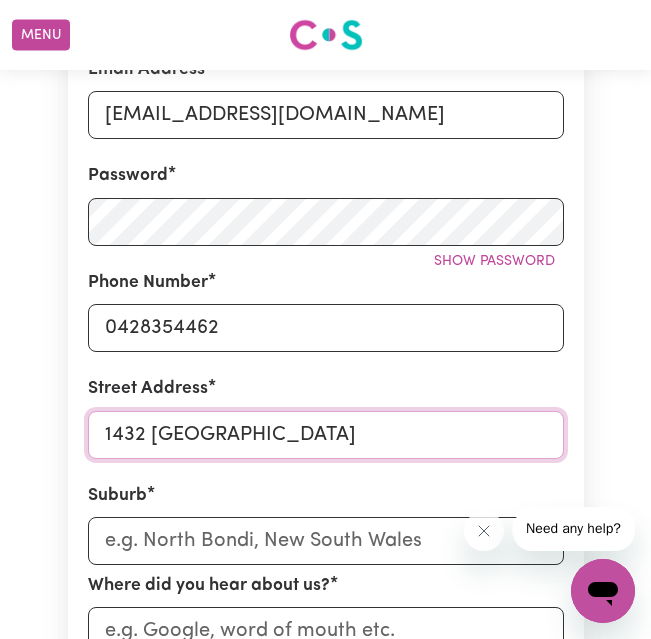 type on "1432 [GEOGRAPHIC_DATA]" 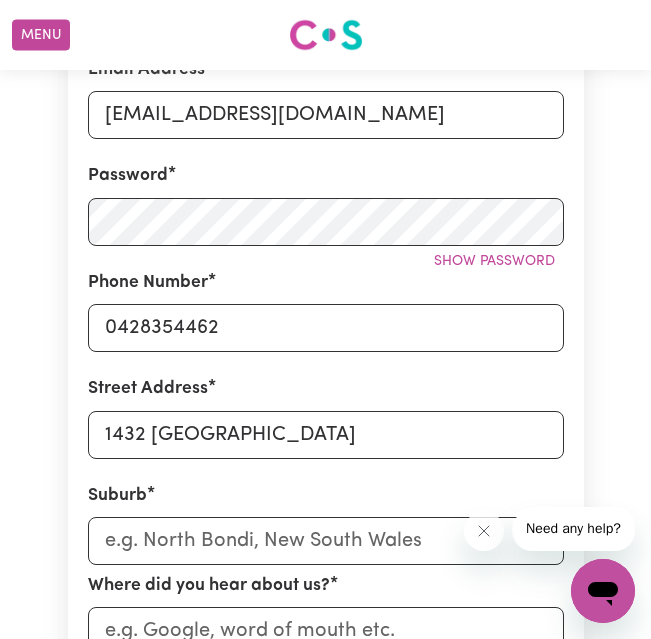 click on "First Name [PERSON_NAME] Email Address [EMAIL_ADDRESS][DOMAIN_NAME] Password Show password Phone Number 0428354462 Street Address [GEOGRAPHIC_DATA] Where did you hear about us? By registering with Careseekers, you are agreeing to our Terms & Conditions and acknowledge that you will work as and [DEMOGRAPHIC_DATA] under our Code of Conduct. I have read and accept the Careseekers  Terms & Conditions  and  Code of Conduct I have read and understand the  Terms of Engagement I have read and accept the  NDIS Code of Conduct I have read and accept the  Aged Care Code of Conduct Create My Account" at bounding box center [326, 461] 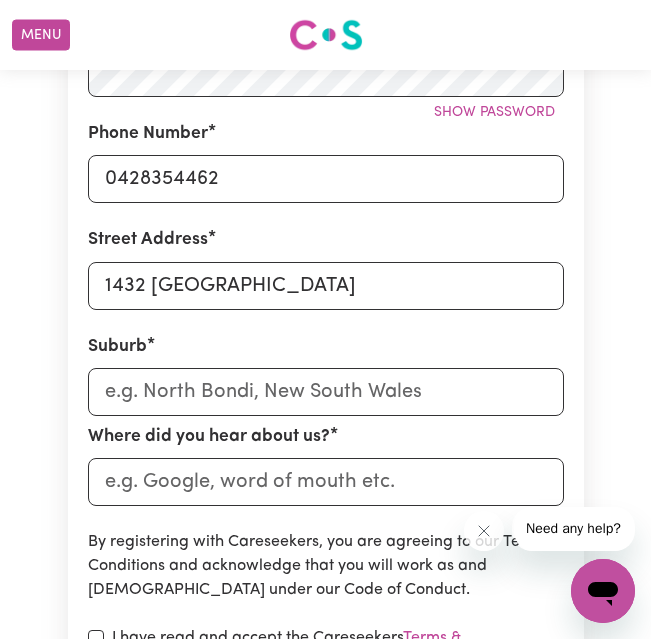 scroll, scrollTop: 587, scrollLeft: 0, axis: vertical 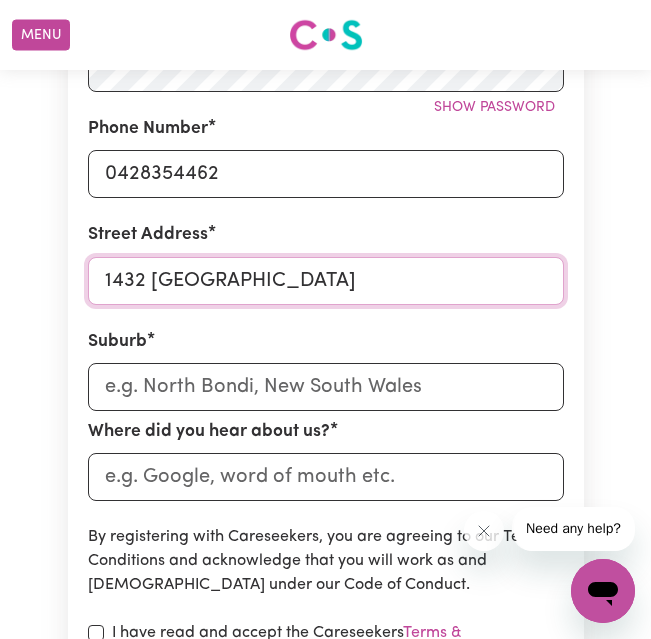 click on "1432 [GEOGRAPHIC_DATA]" at bounding box center [326, 281] 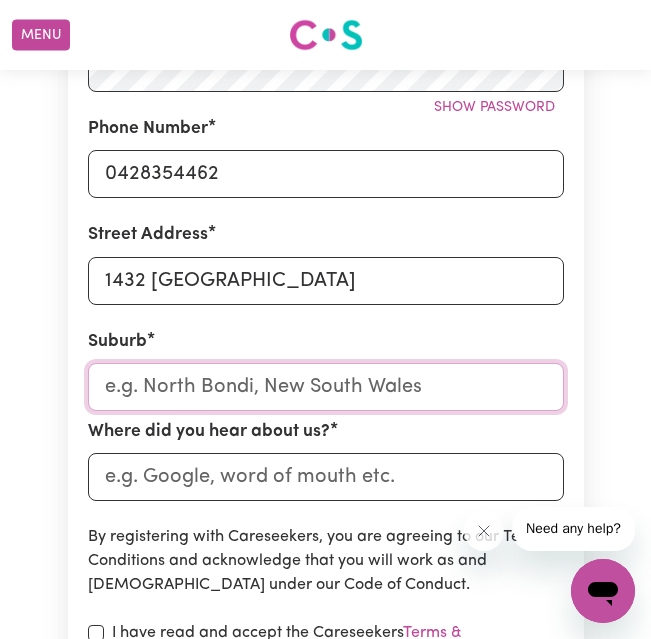 click at bounding box center (326, 387) 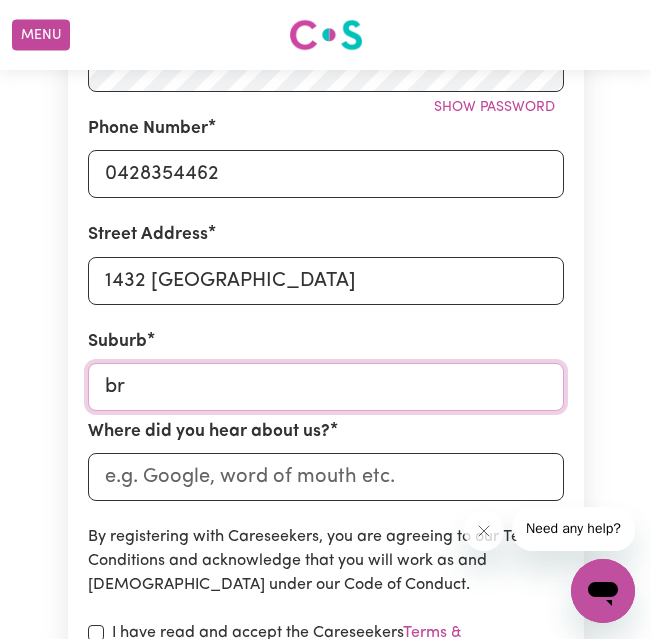 type on "bro" 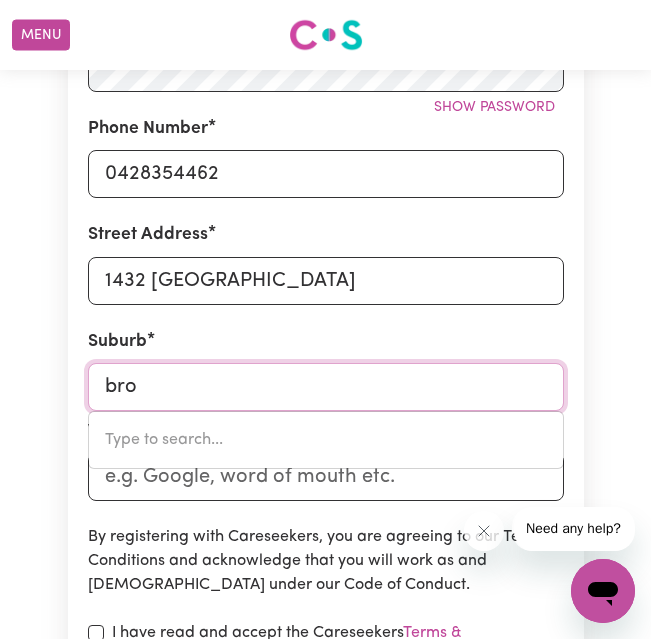 type on "broADBEACH, [GEOGRAPHIC_DATA], 4218" 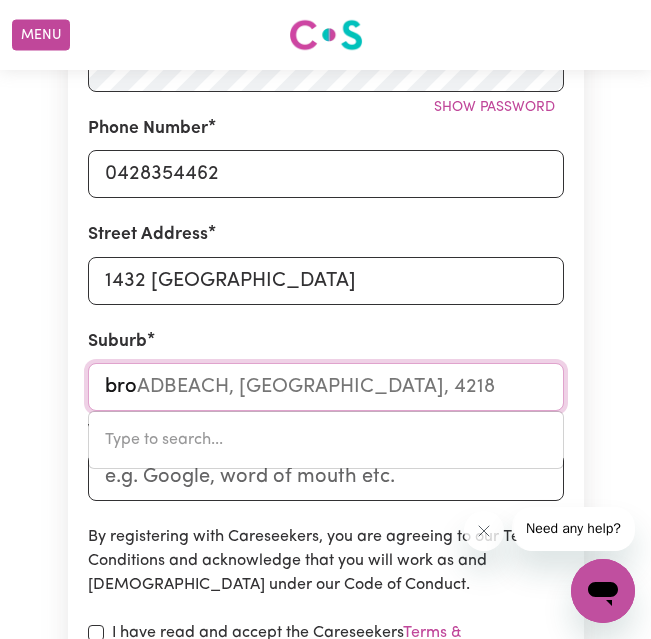 type on "broa" 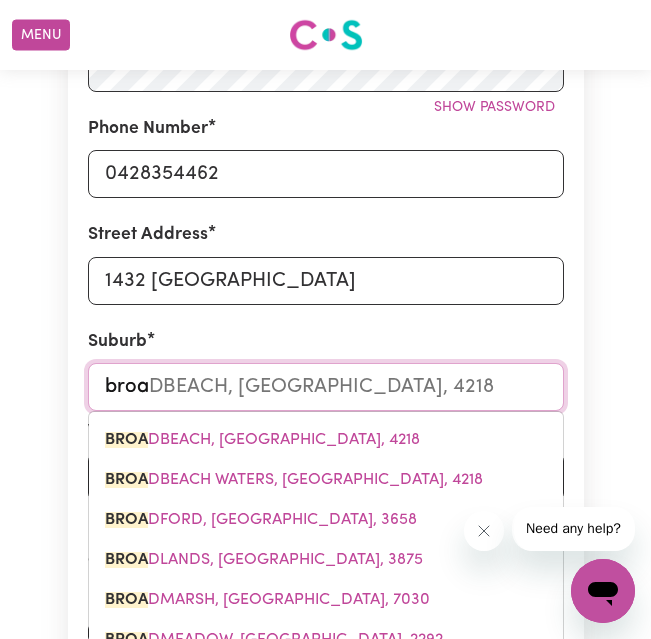 type on "broad" 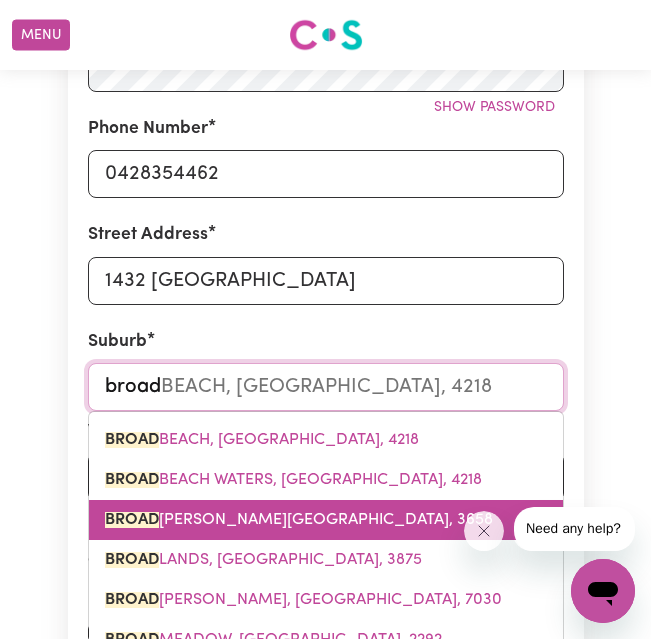 click on "BROAD [PERSON_NAME][GEOGRAPHIC_DATA], 3658" at bounding box center [299, 520] 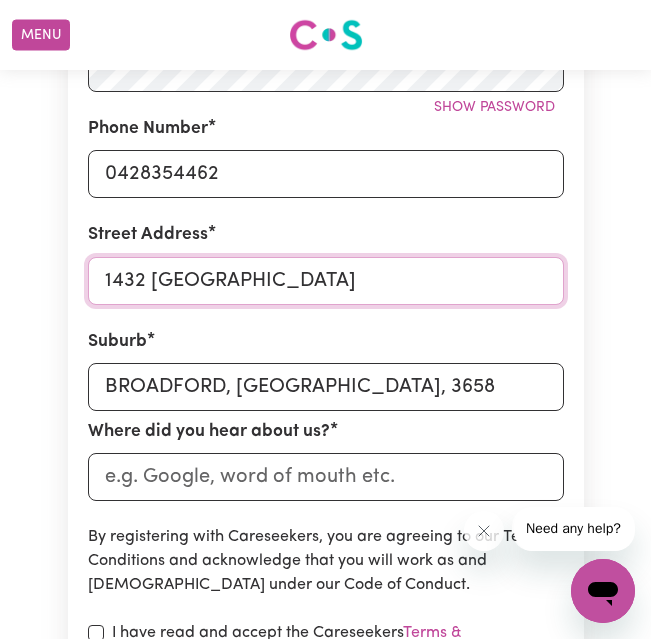 click on "1432 [GEOGRAPHIC_DATA]" at bounding box center [326, 281] 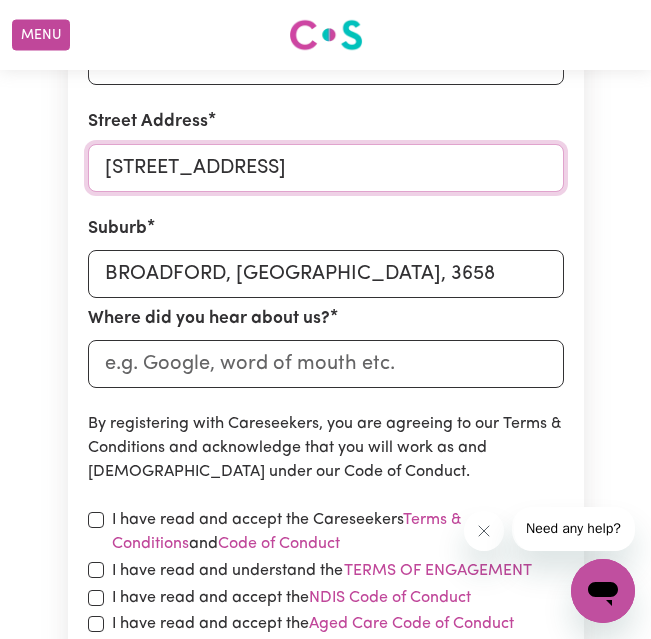 scroll, scrollTop: 752, scrollLeft: 0, axis: vertical 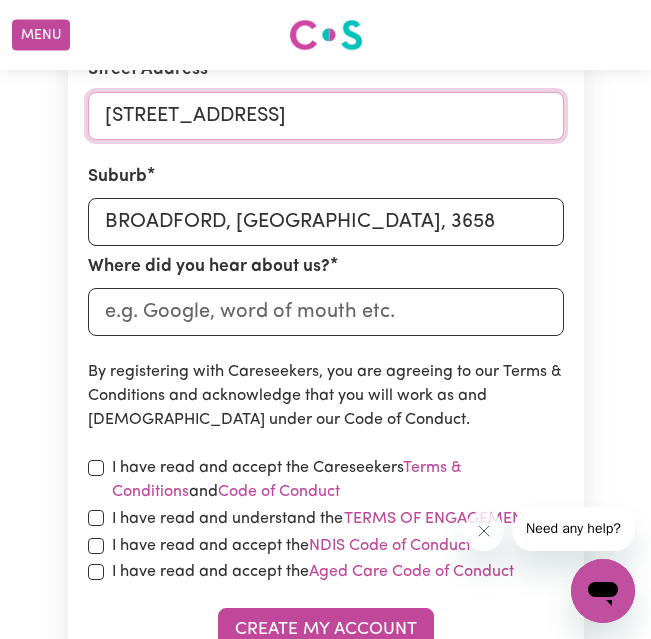 type on "[STREET_ADDRESS]" 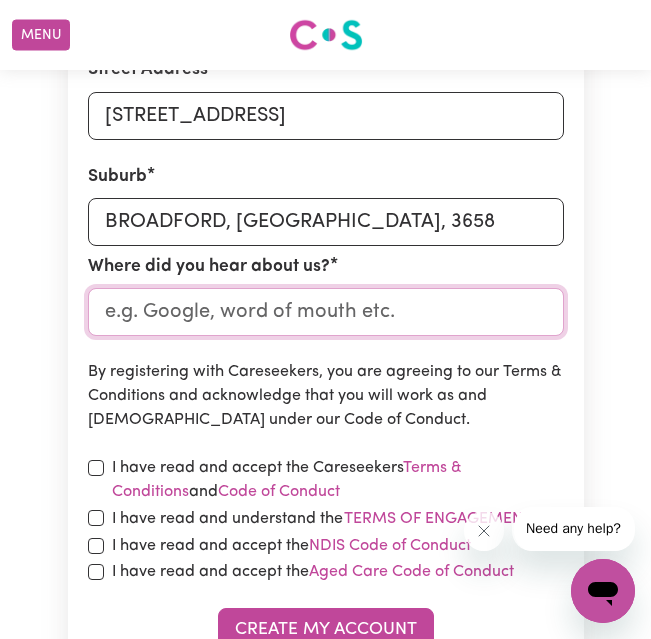 click on "Where did you hear about us?" at bounding box center (326, 312) 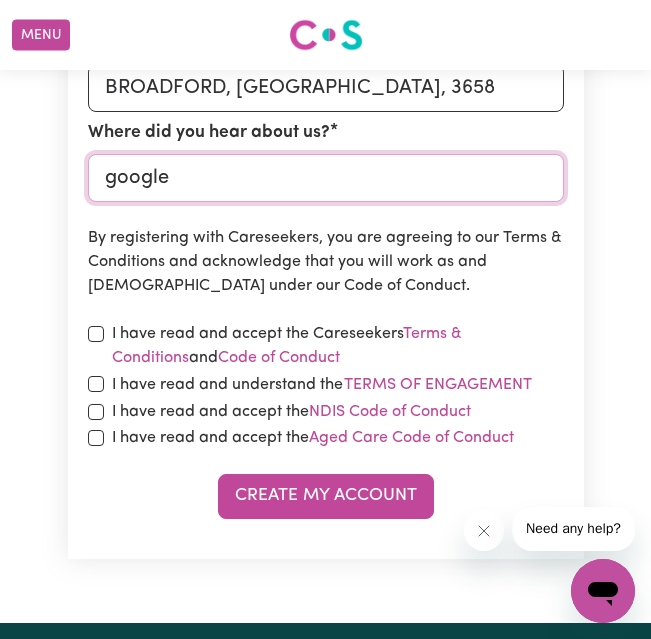 scroll, scrollTop: 900, scrollLeft: 0, axis: vertical 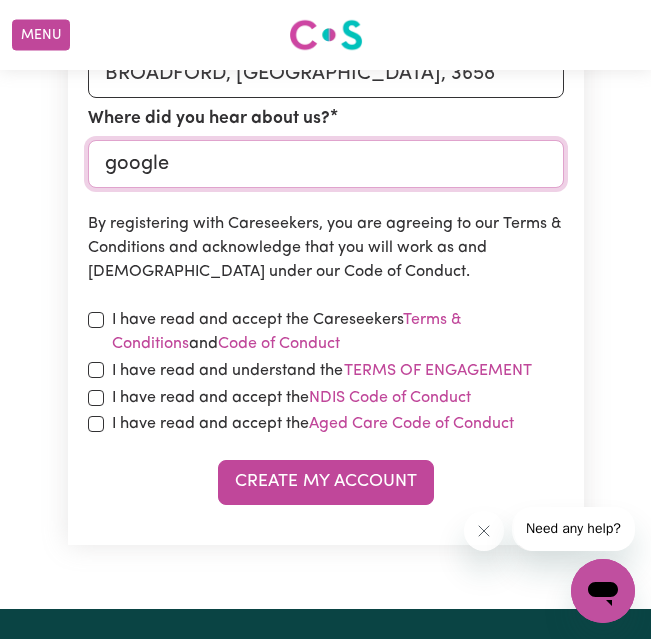 type on "google" 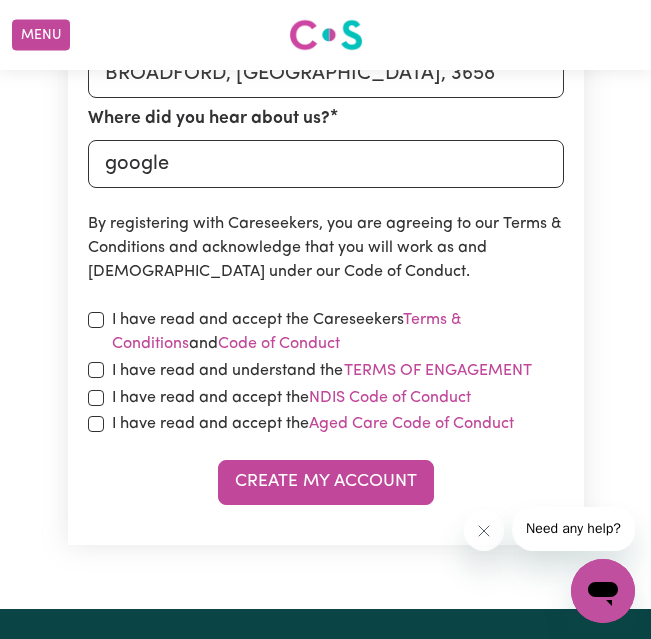 click at bounding box center (96, 320) 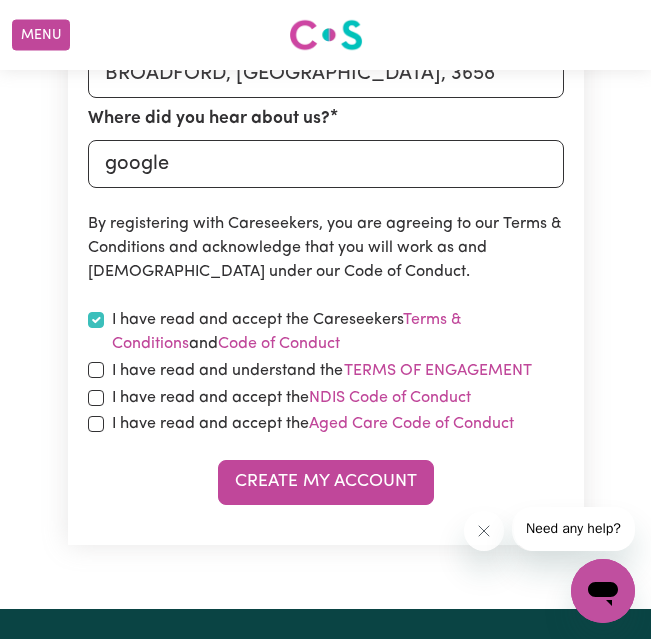checkbox on "true" 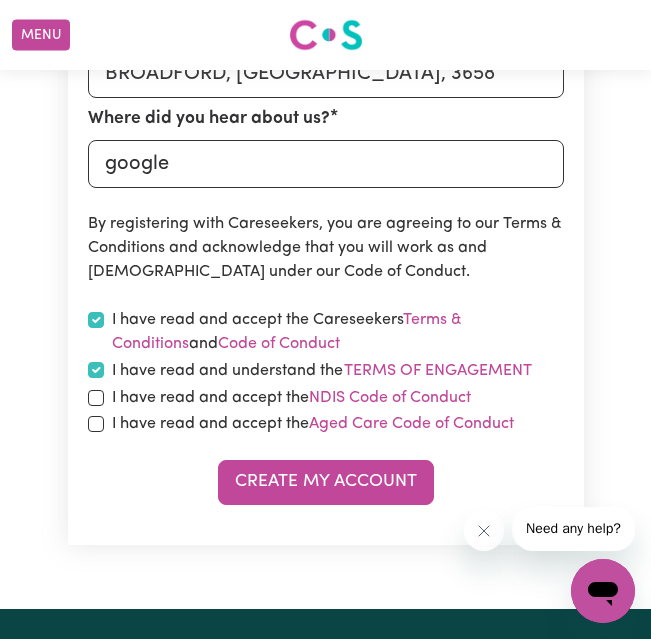 checkbox on "true" 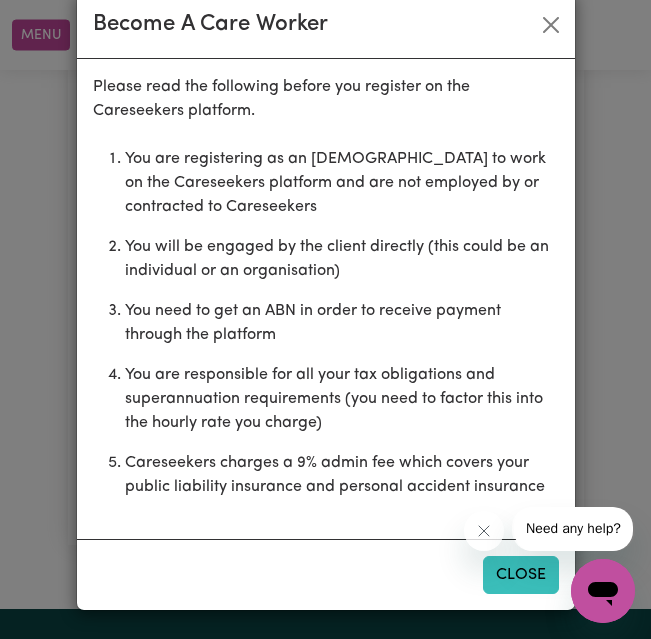 scroll, scrollTop: 36, scrollLeft: 0, axis: vertical 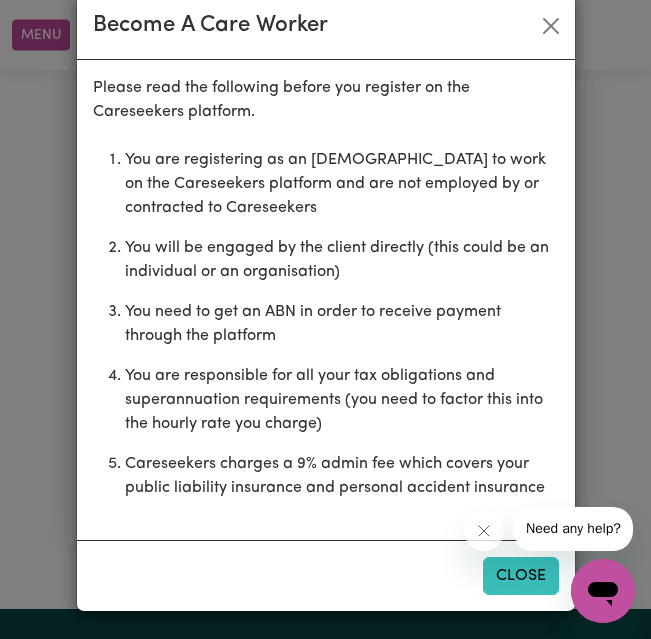 click on "Close" at bounding box center [521, 576] 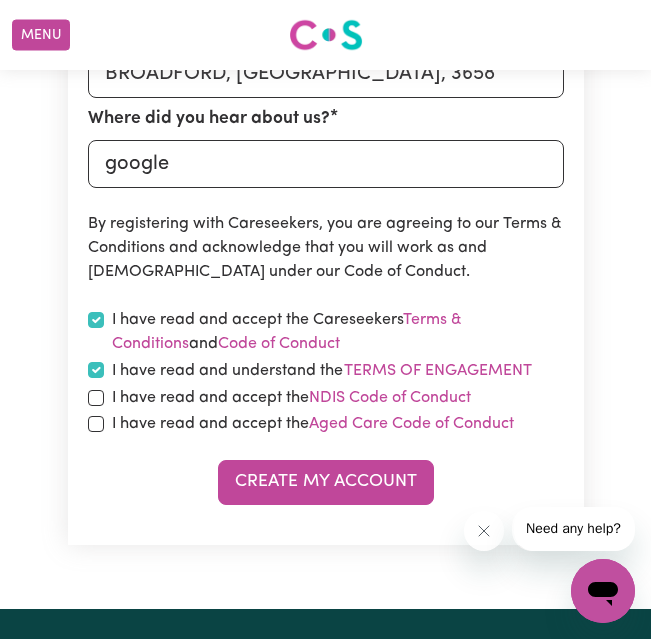 click at bounding box center (96, 398) 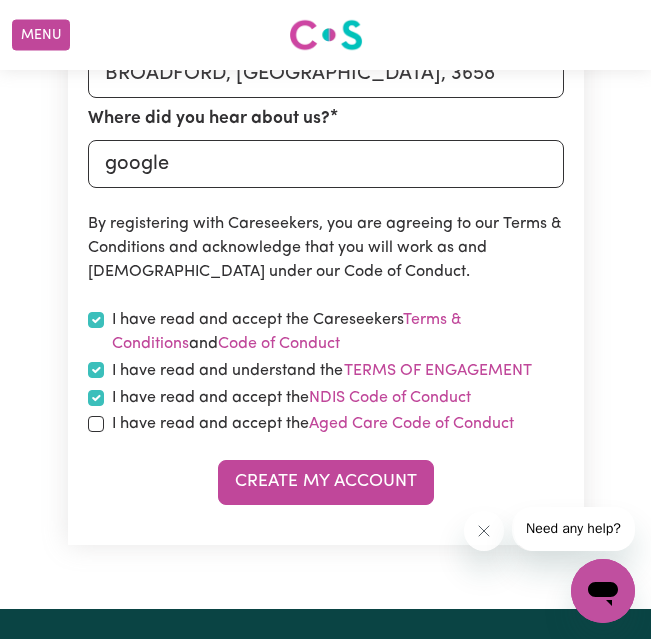 checkbox on "true" 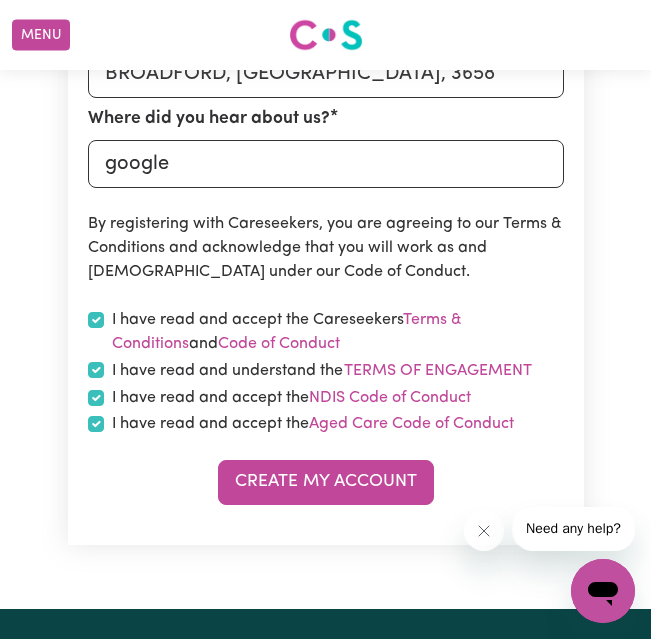 checkbox on "true" 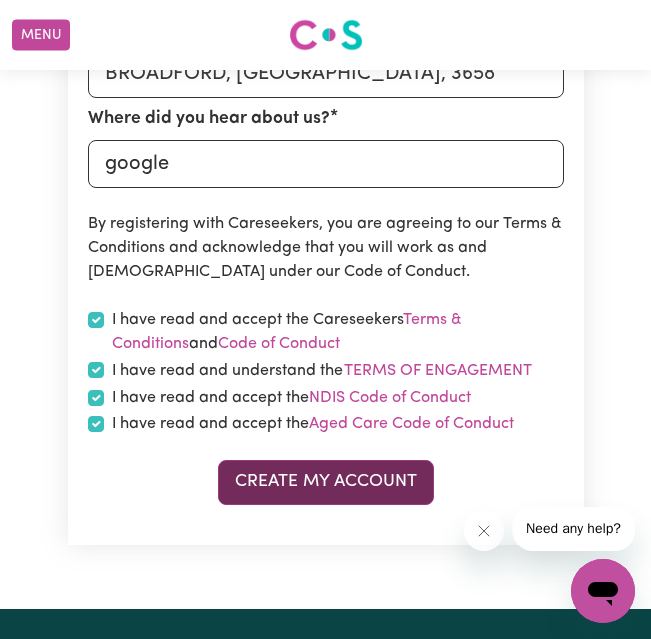 click on "Create My Account" at bounding box center (326, 482) 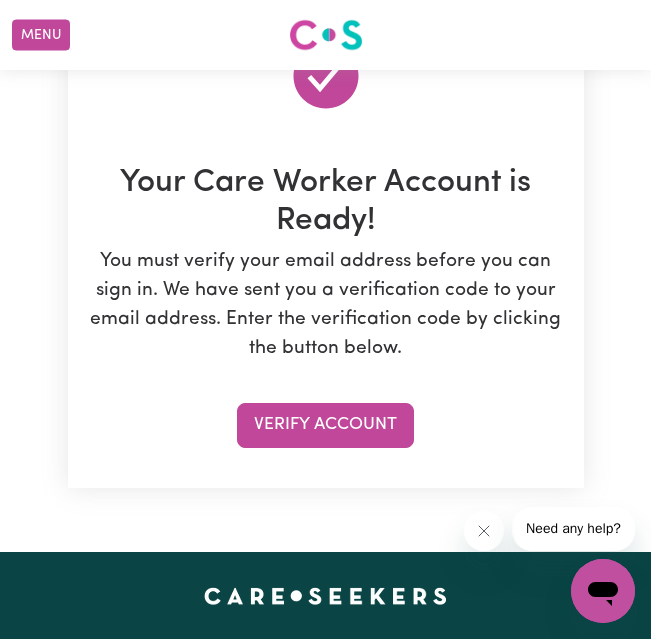 scroll, scrollTop: 189, scrollLeft: 0, axis: vertical 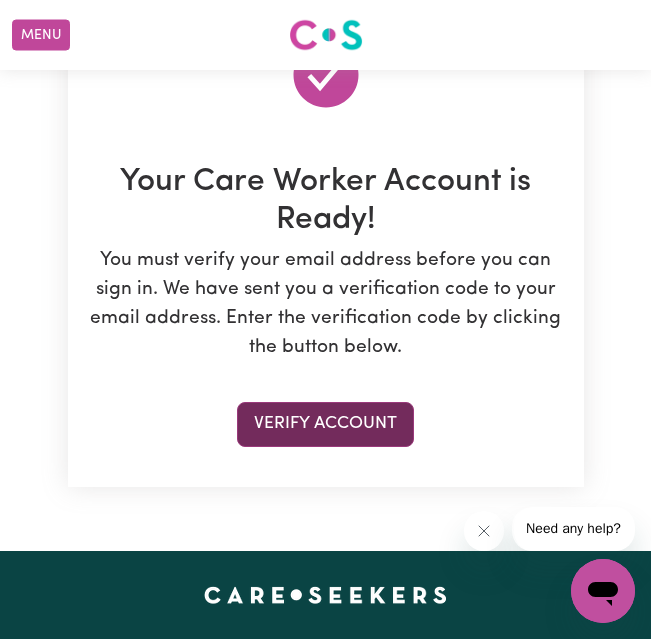 click on "Verify Account" at bounding box center [325, 424] 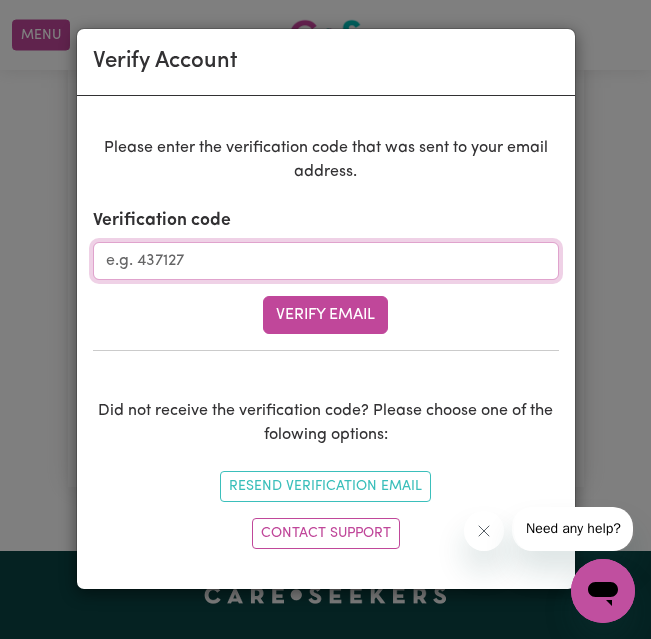 click on "Verification code" at bounding box center [326, 261] 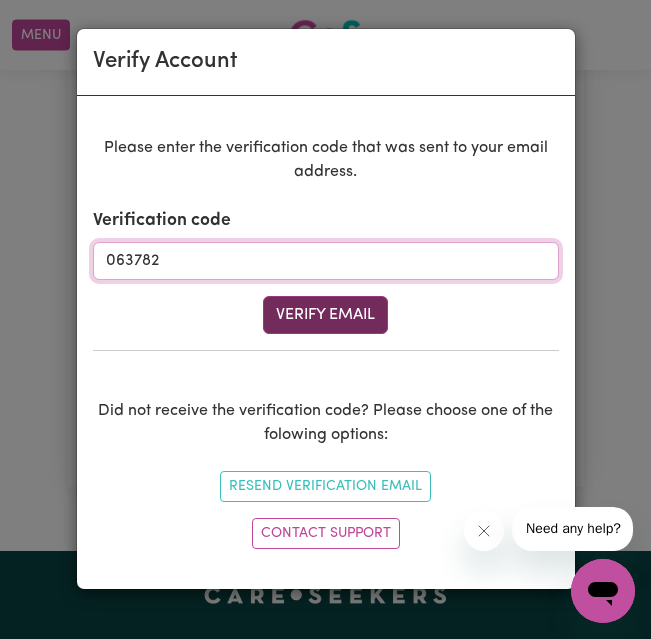 type on "063782" 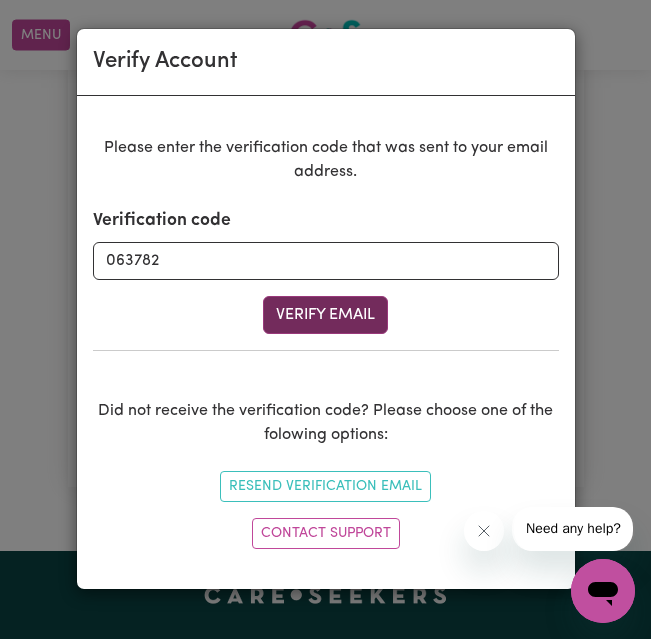click on "Verify Email" at bounding box center [325, 315] 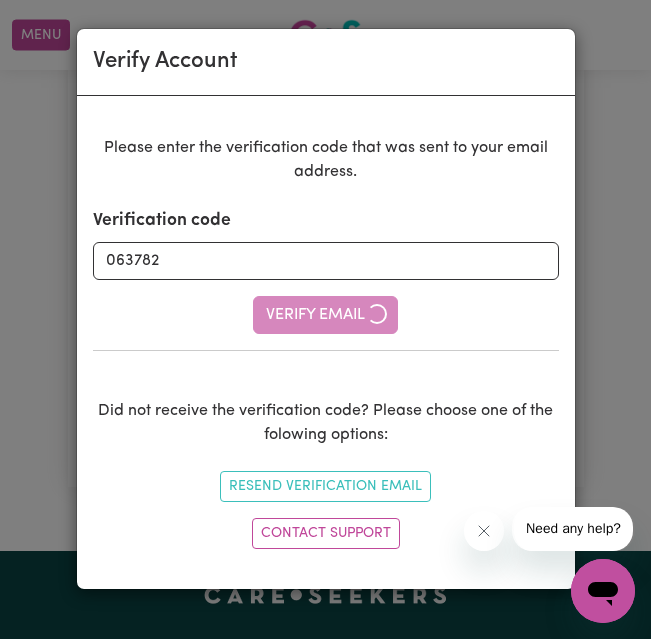 type 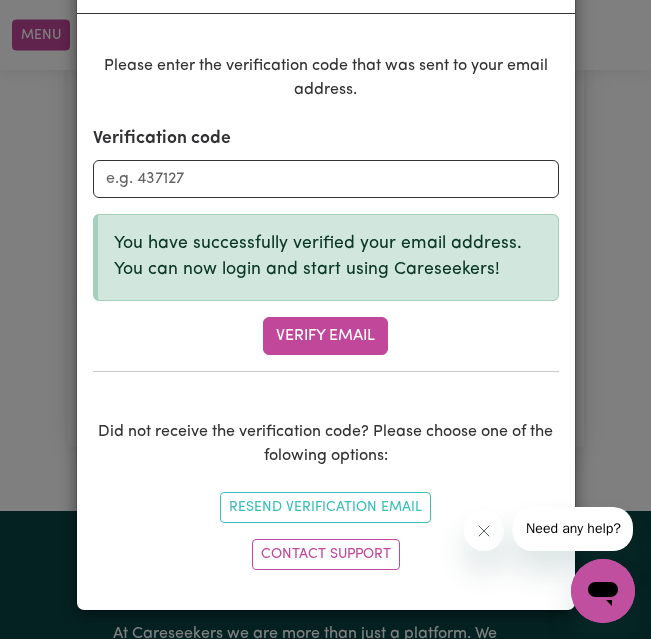 scroll, scrollTop: -3, scrollLeft: 0, axis: vertical 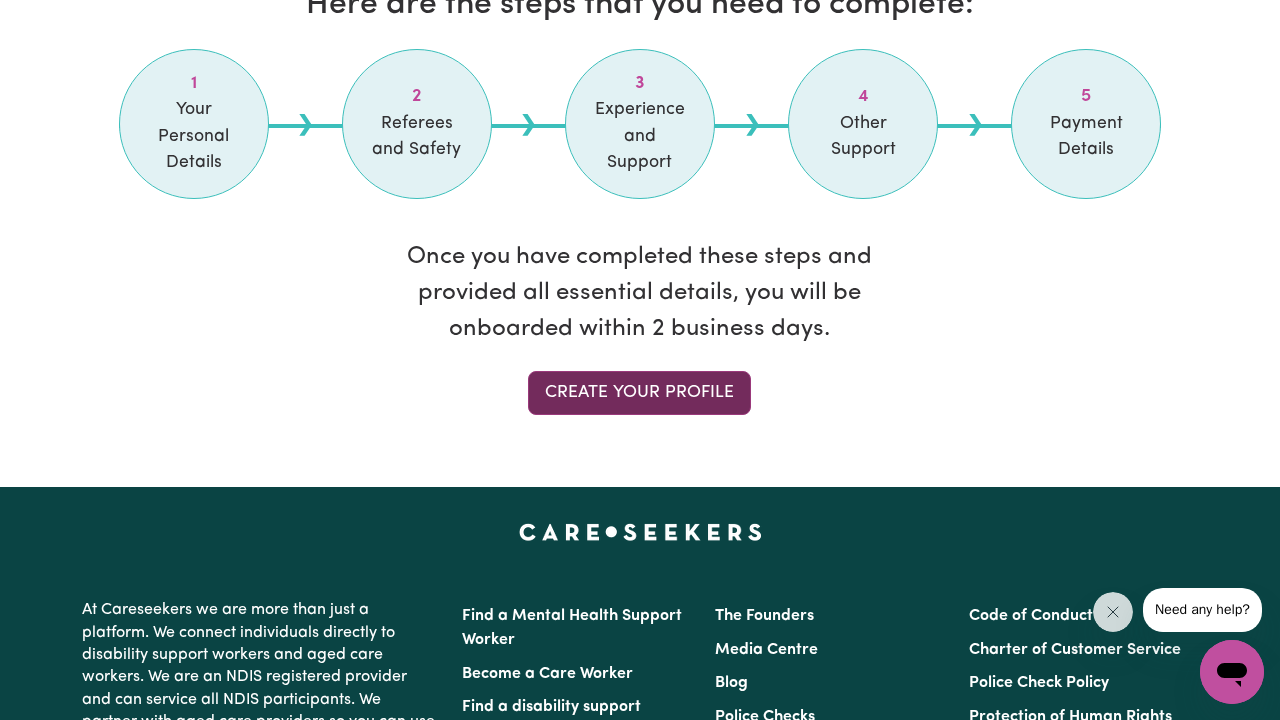 click on "Create your profile" at bounding box center (639, 393) 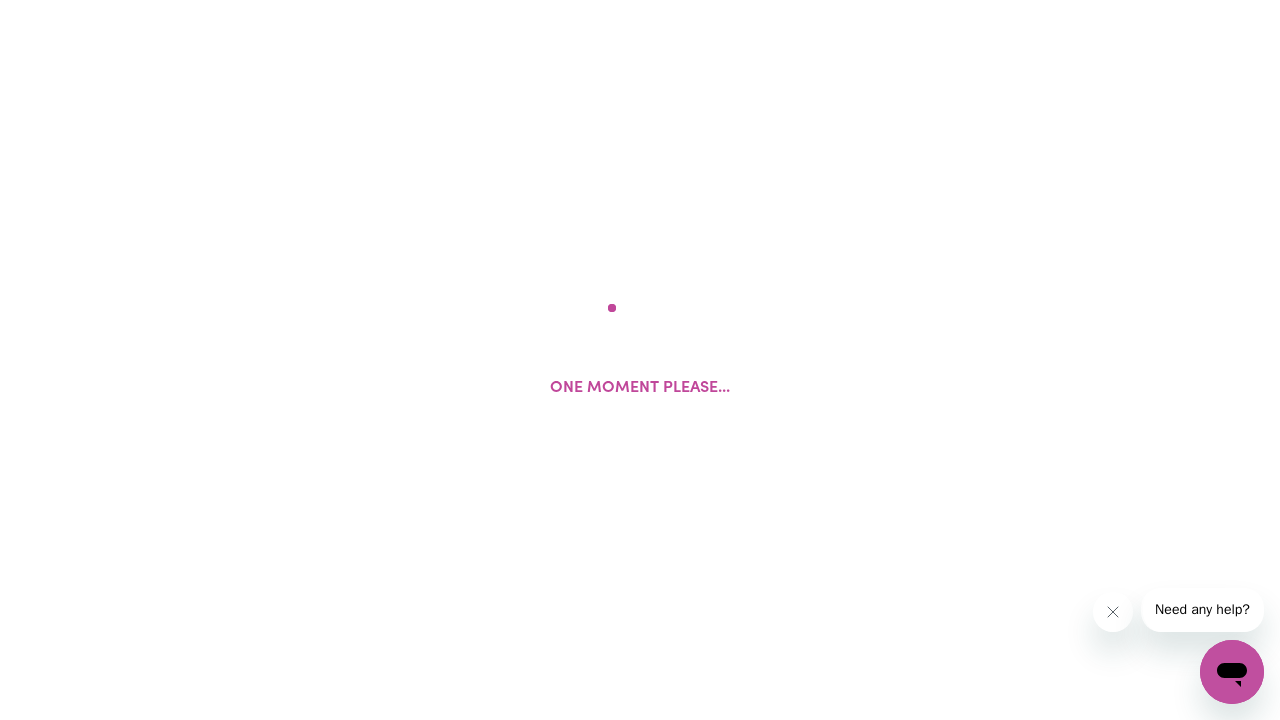 scroll, scrollTop: 0, scrollLeft: 0, axis: both 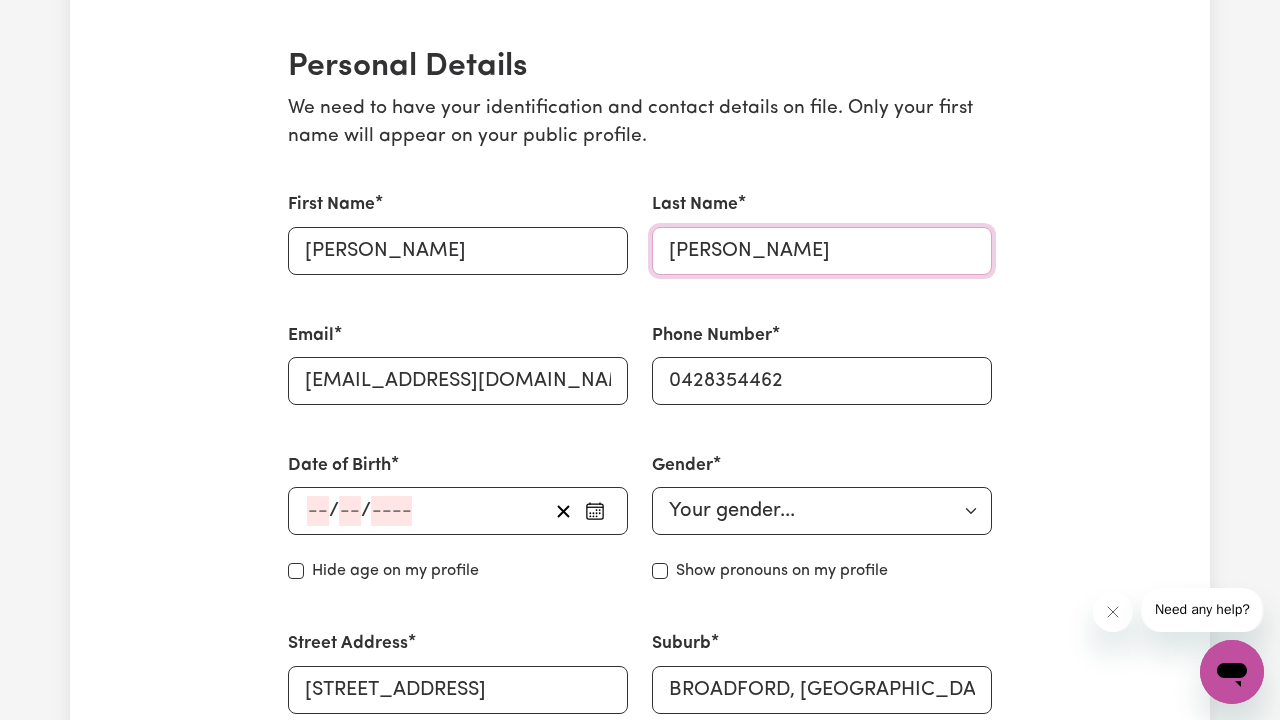 type on "[PERSON_NAME]" 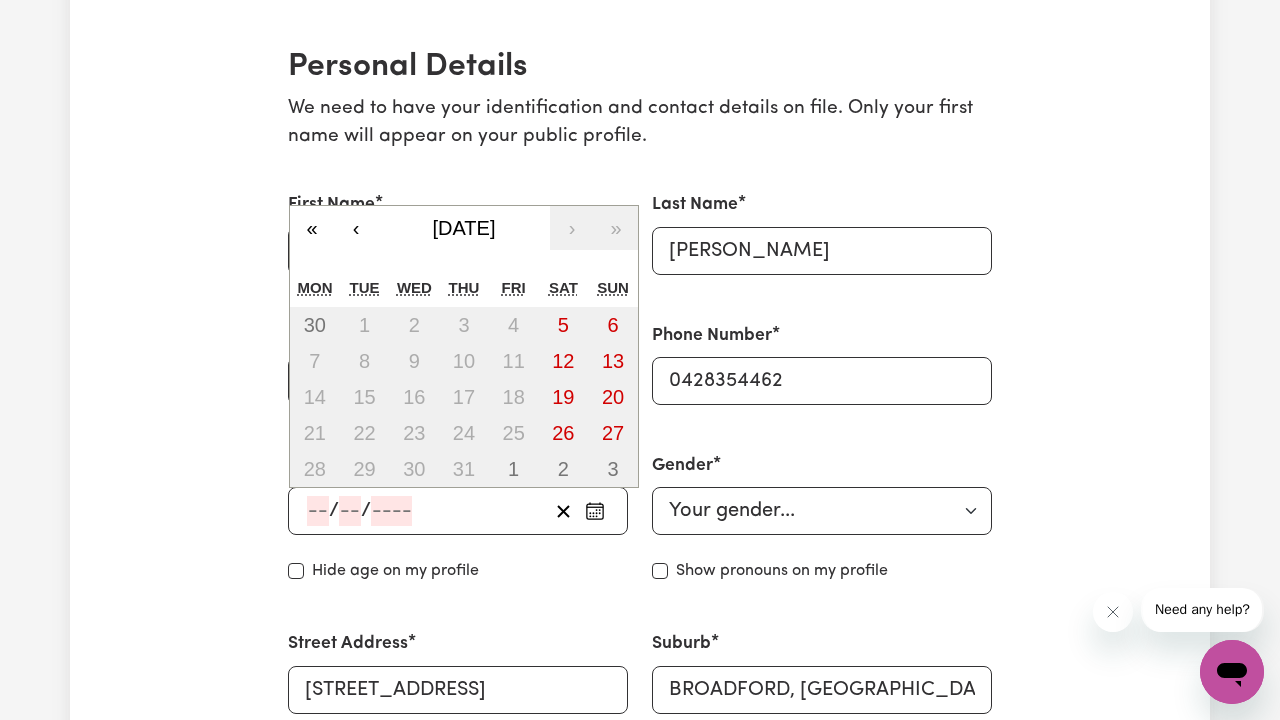click 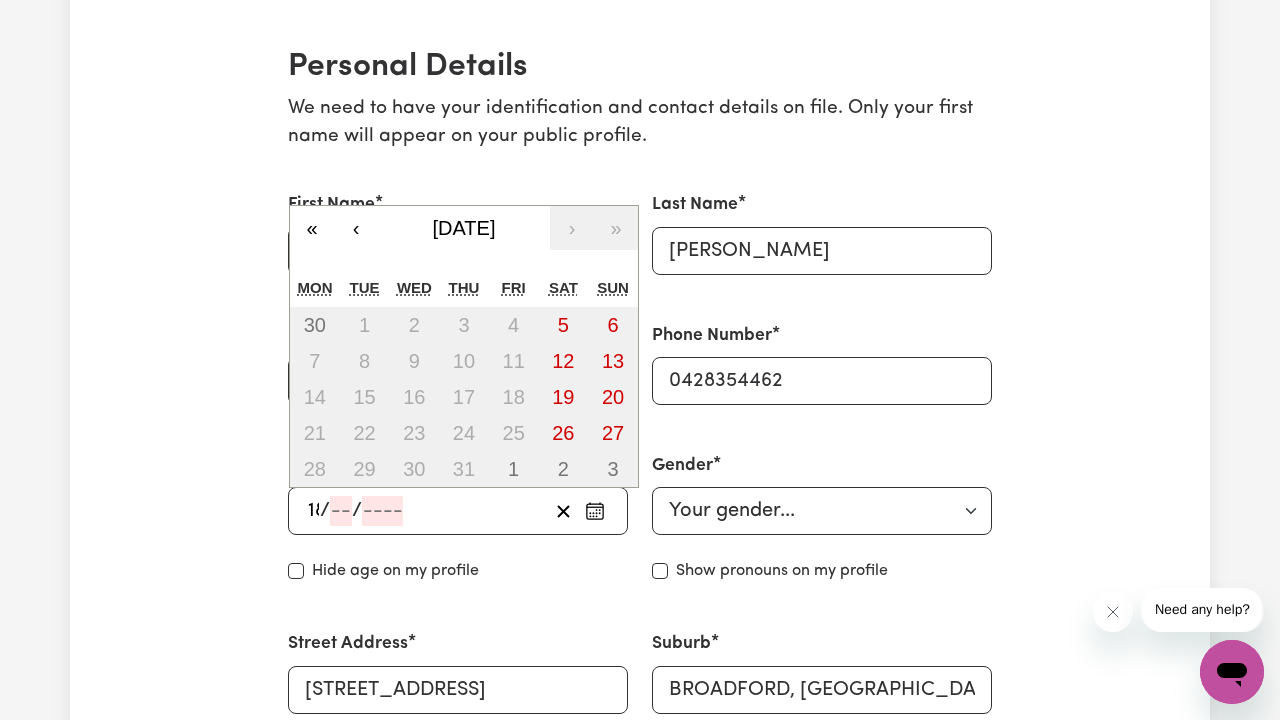 type on "18" 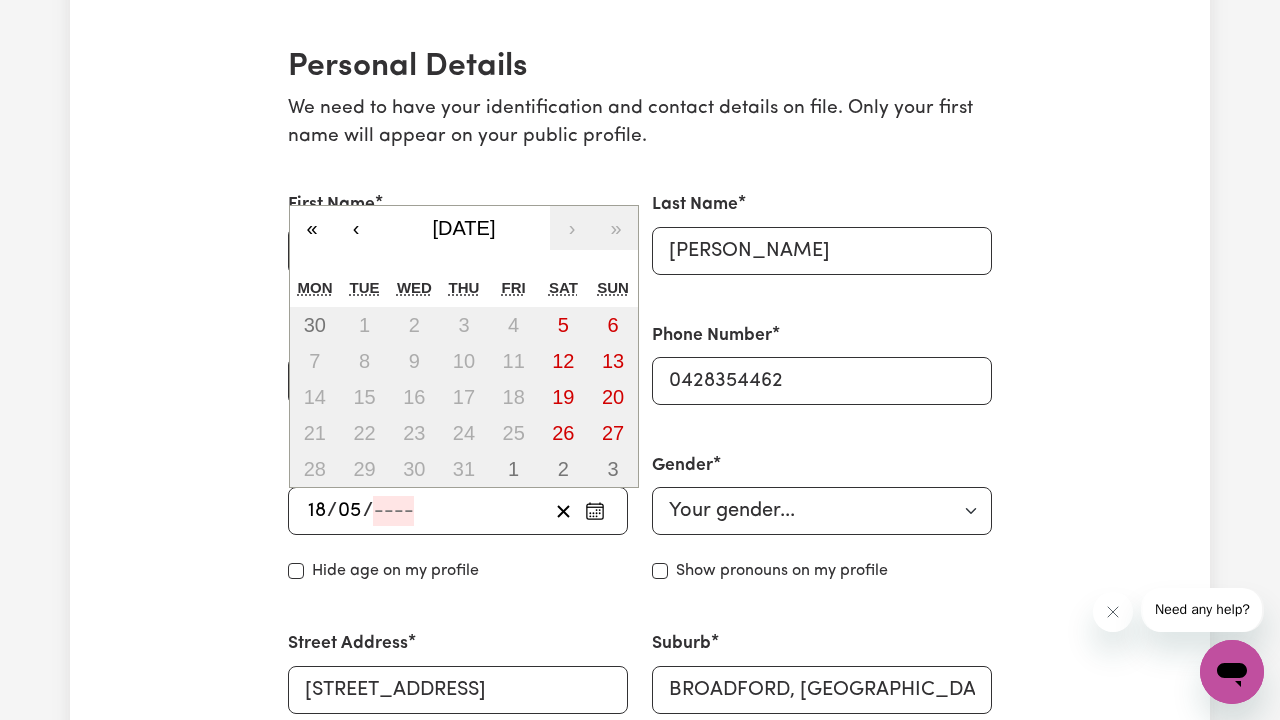 type on "05" 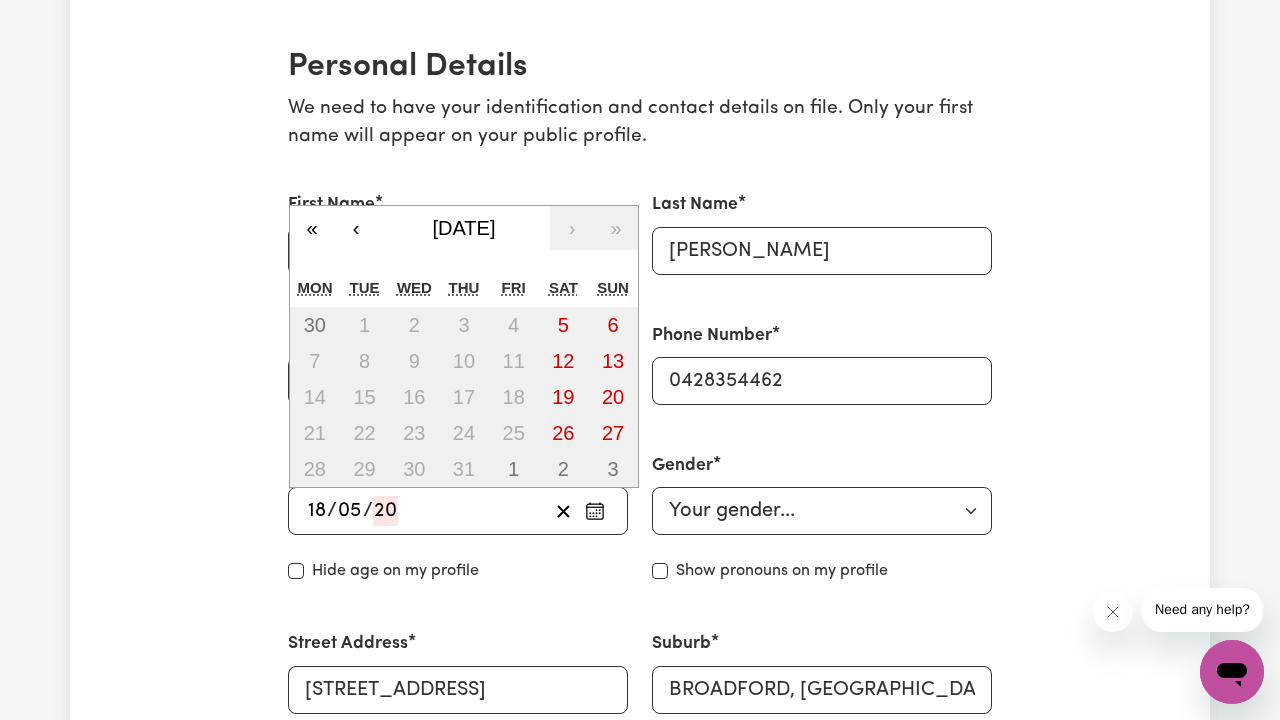type on "200" 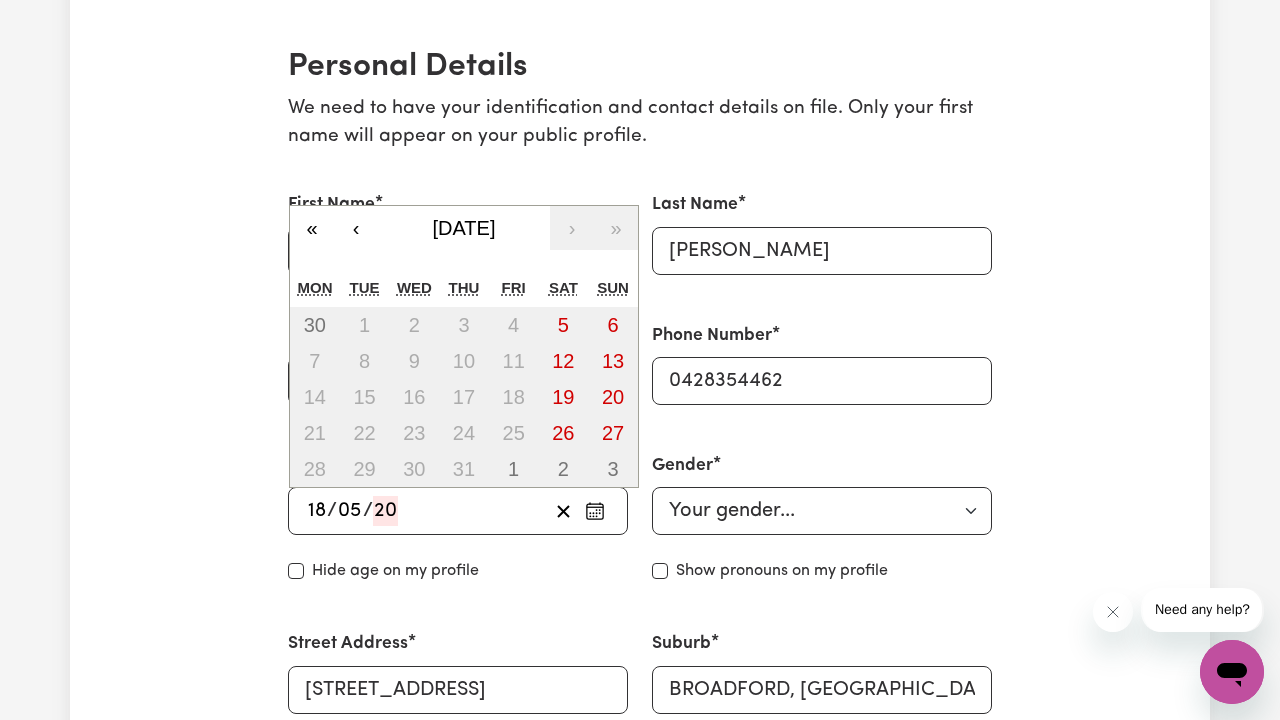 type on "[DATE]" 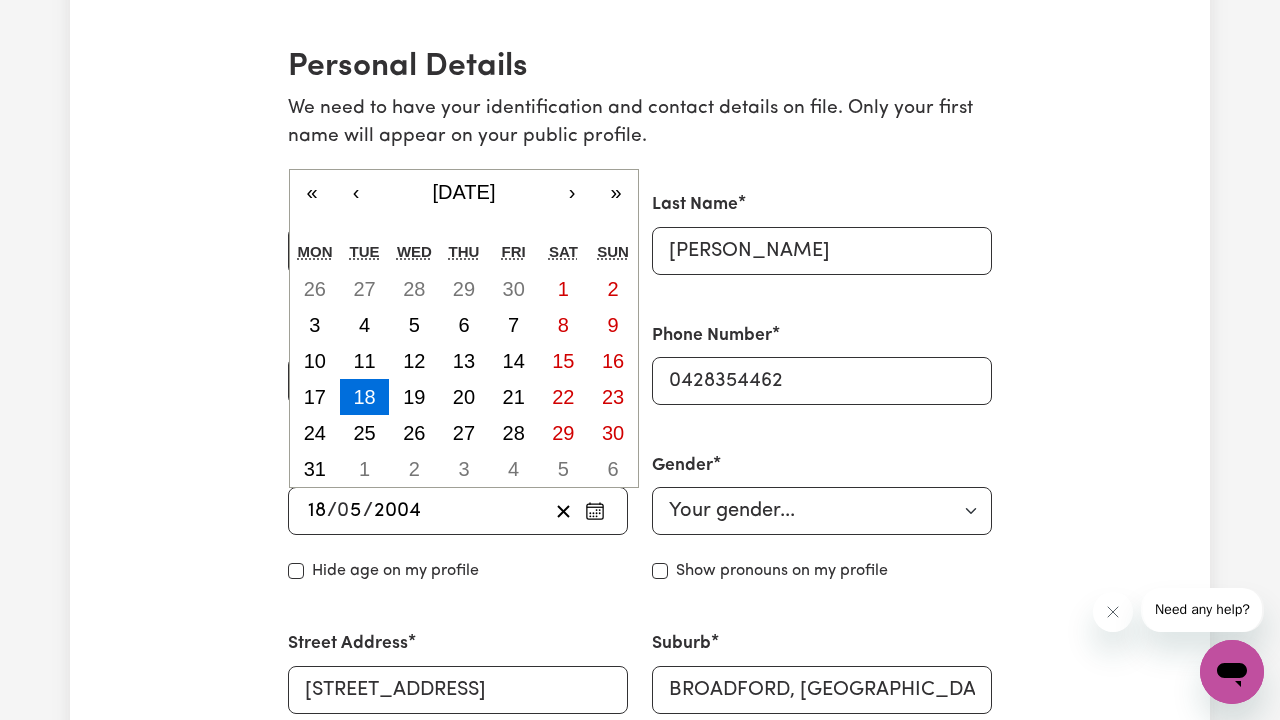 type on "2004" 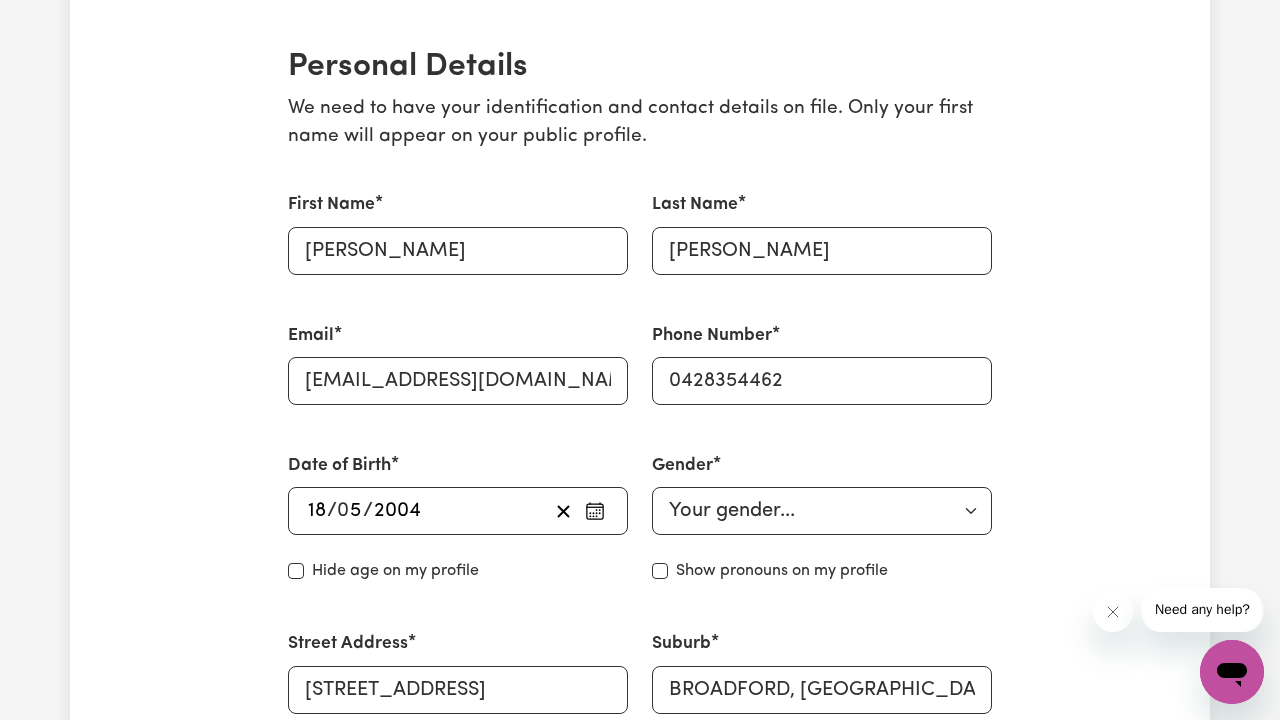 click on "Date of Birth [DEMOGRAPHIC_DATA] 18 / 0 5 / [DEMOGRAPHIC_DATA] « ‹ [DATE] › » Mon Tue Wed Thu Fri Sat Sun 26 27 28 29 30 1 2 3 4 5 6 7 8 9 10 11 12 13 14 15 16 17 18 19 20 21 22 23 24 25 26 27 28 29 30 31 1 2 3 4 5 6 Hide age Hide age on my profile" at bounding box center [458, 518] 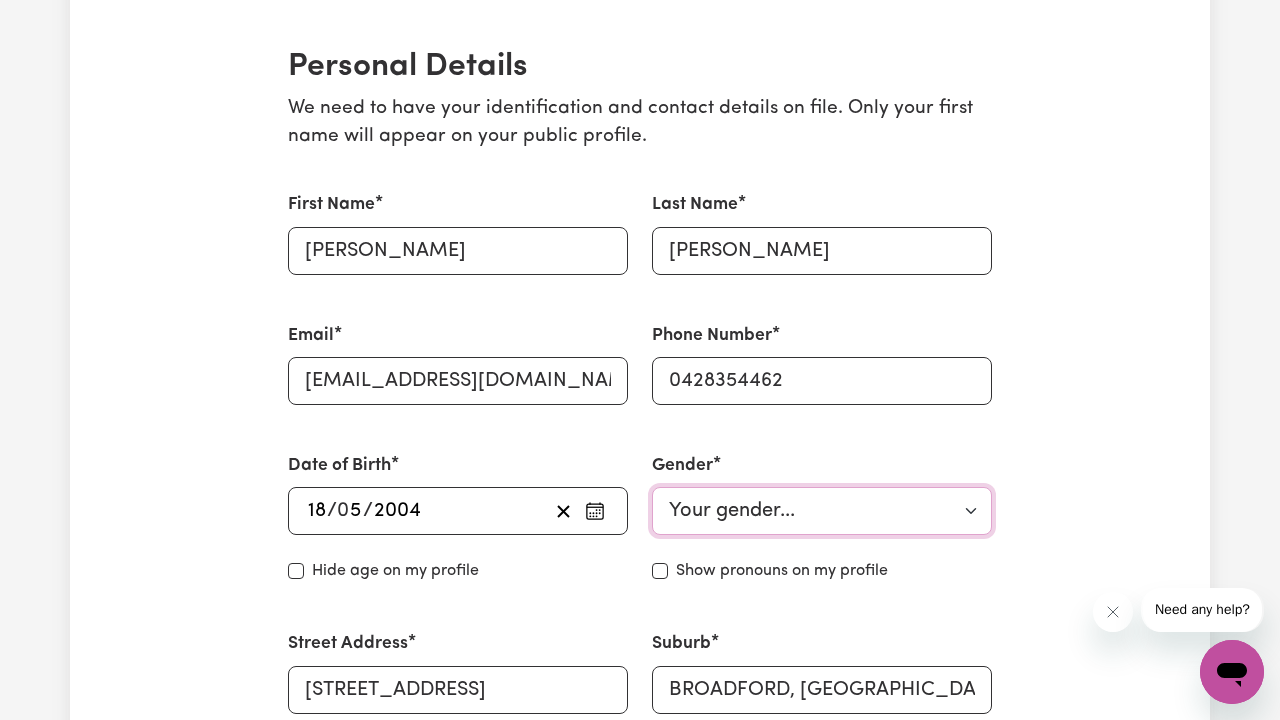 select on "[DEMOGRAPHIC_DATA]" 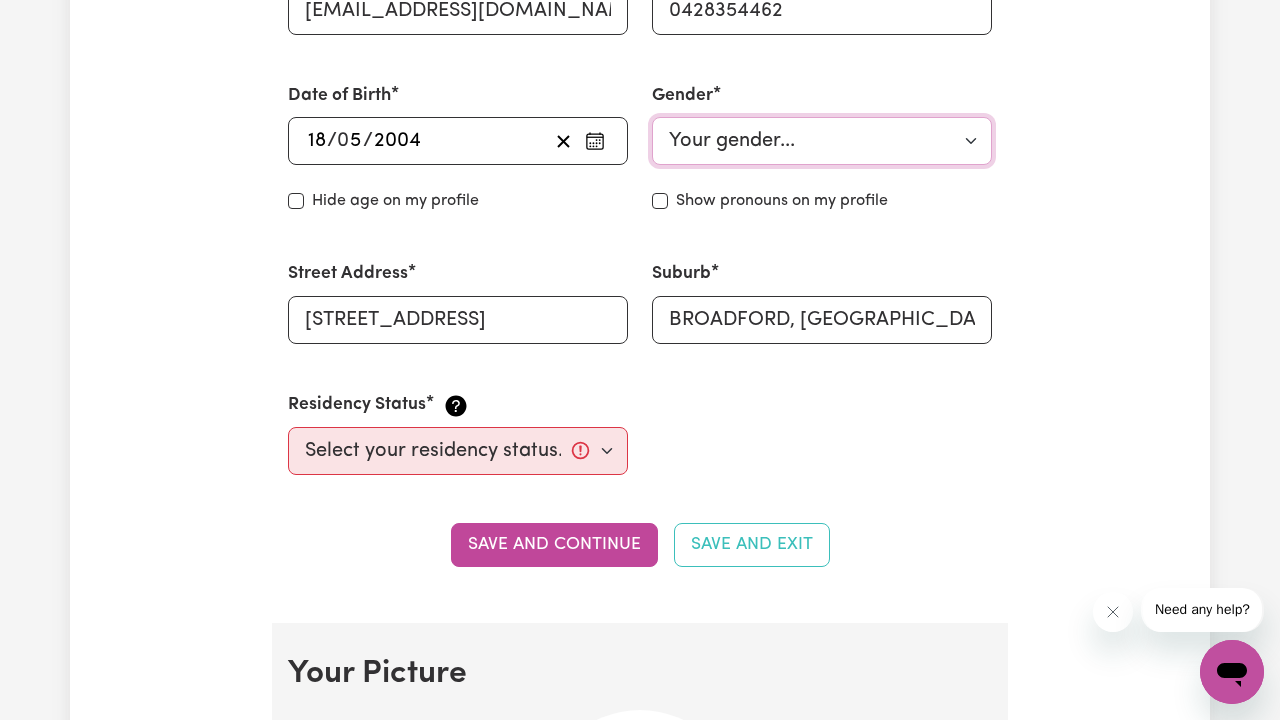 scroll, scrollTop: 820, scrollLeft: 0, axis: vertical 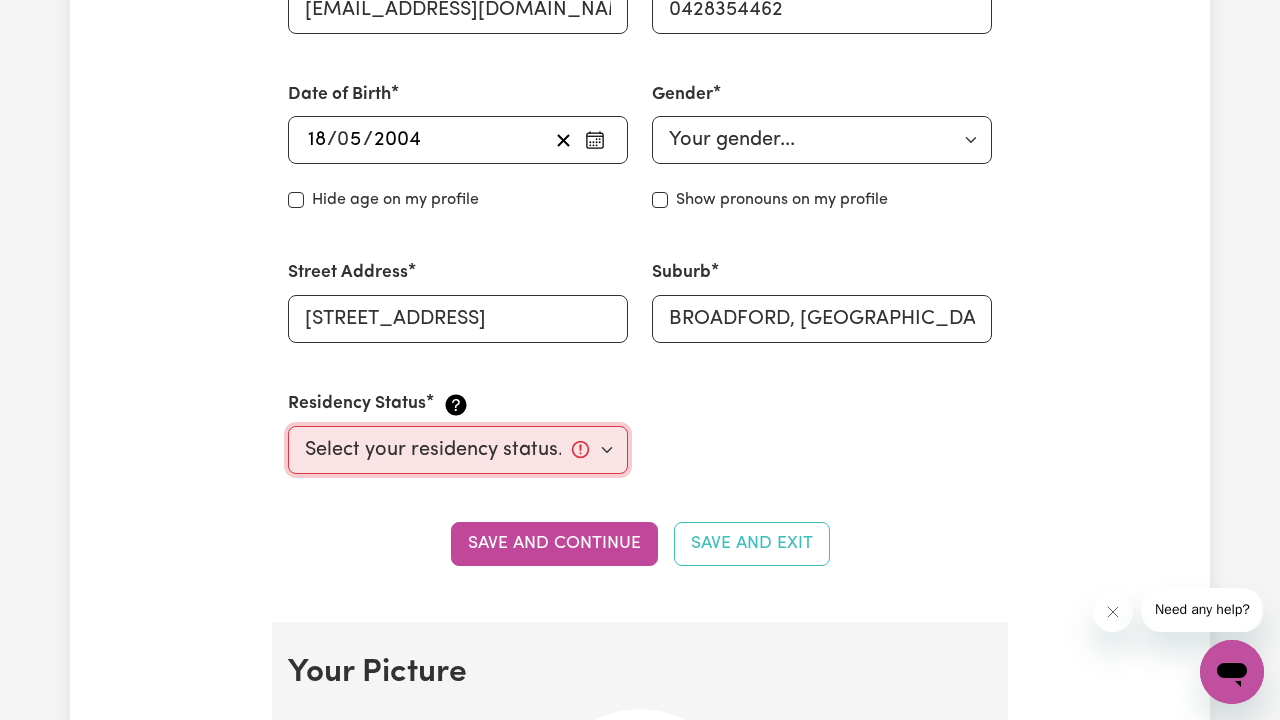 click on "Select your residency status... [DEMOGRAPHIC_DATA] citizen Australian PR [DEMOGRAPHIC_DATA] Work Visa Student Visa" at bounding box center (458, 450) 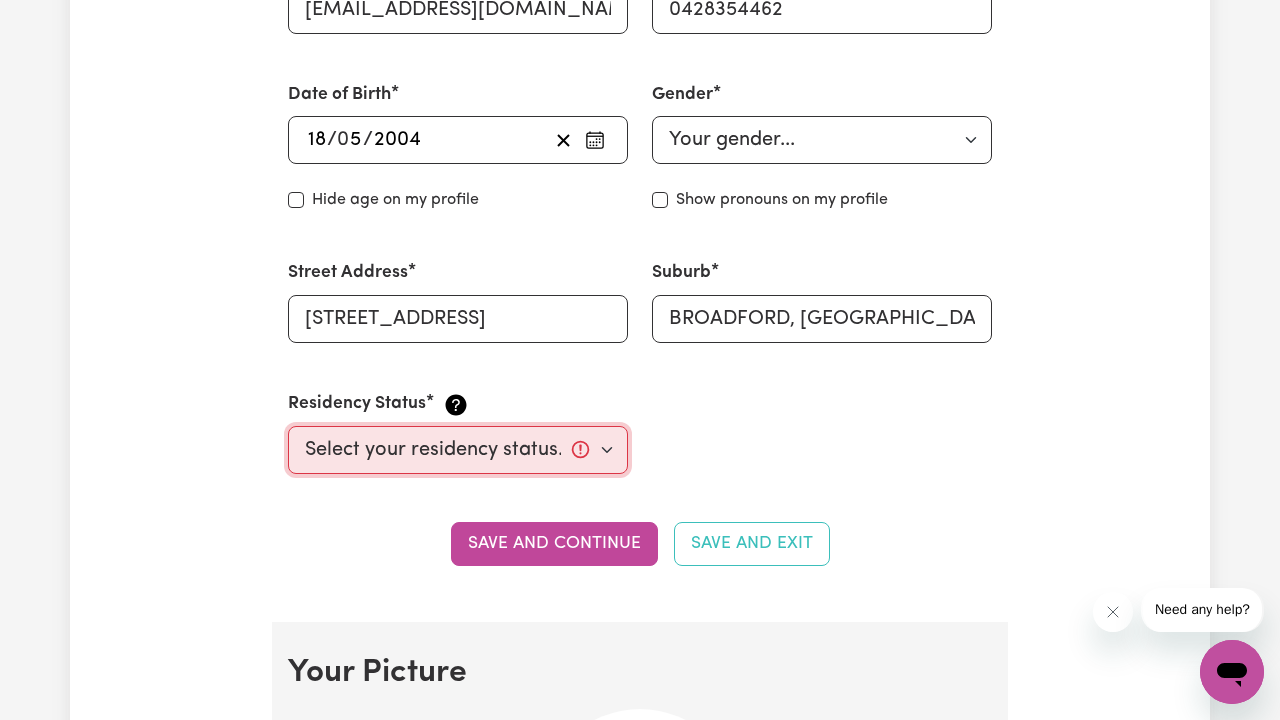 select on "[DEMOGRAPHIC_DATA] Citizen" 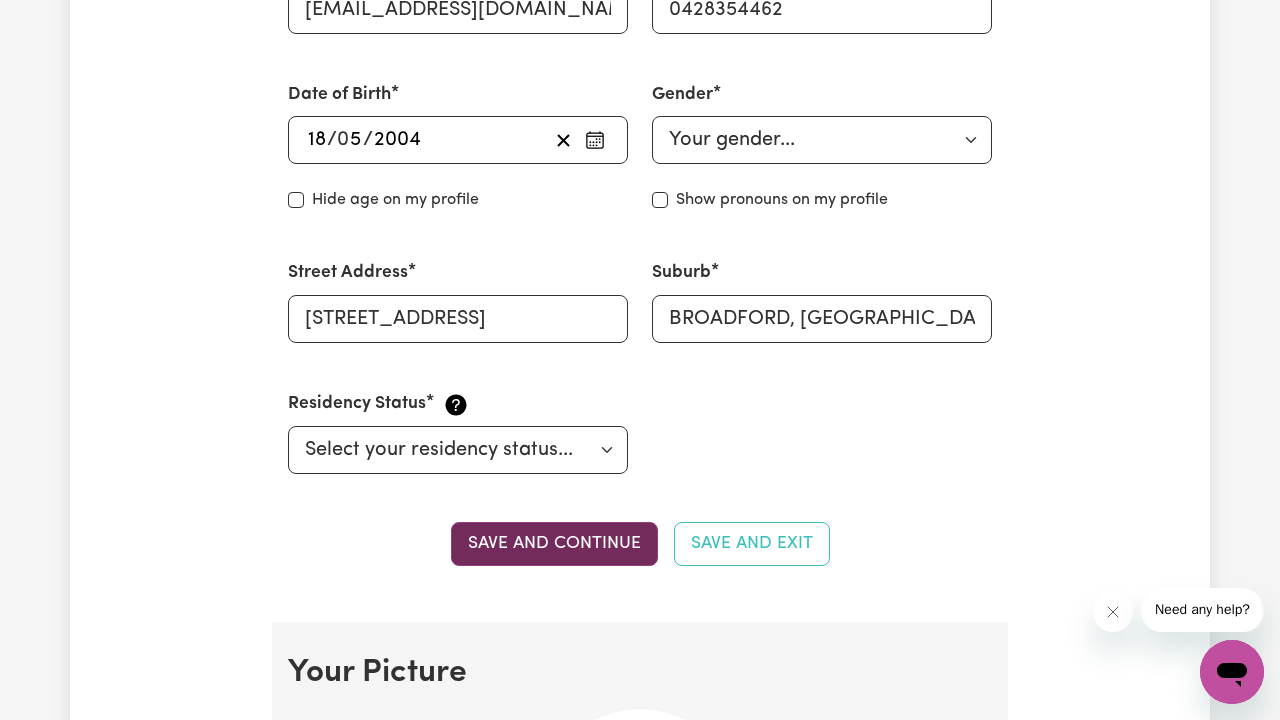 click on "Save and continue" at bounding box center (554, 544) 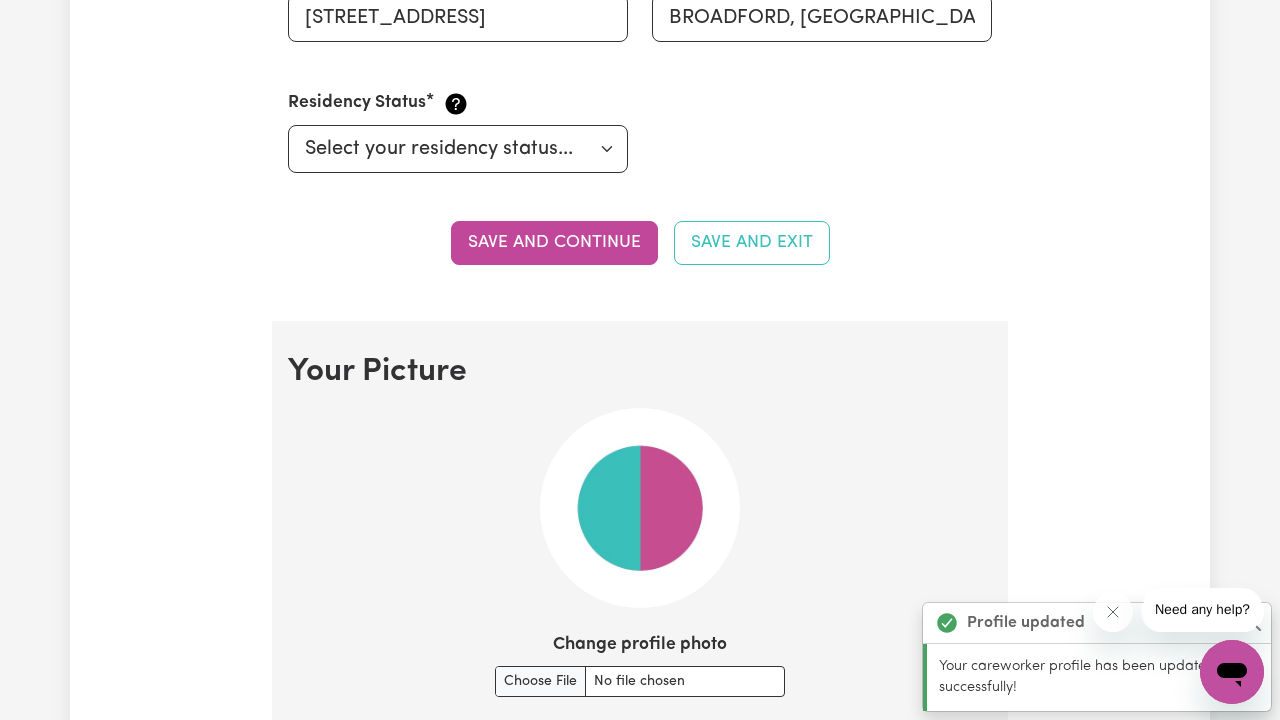 scroll, scrollTop: 1441, scrollLeft: 0, axis: vertical 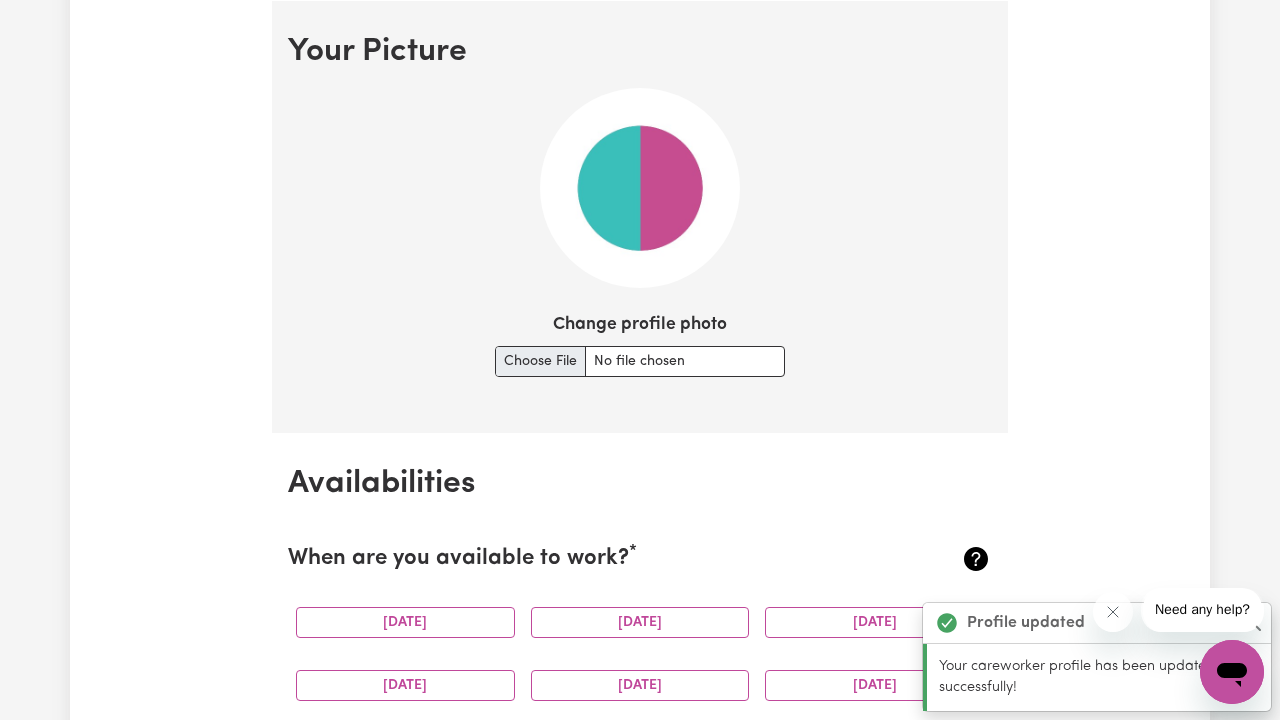 click on "Change profile photo" at bounding box center [640, 361] 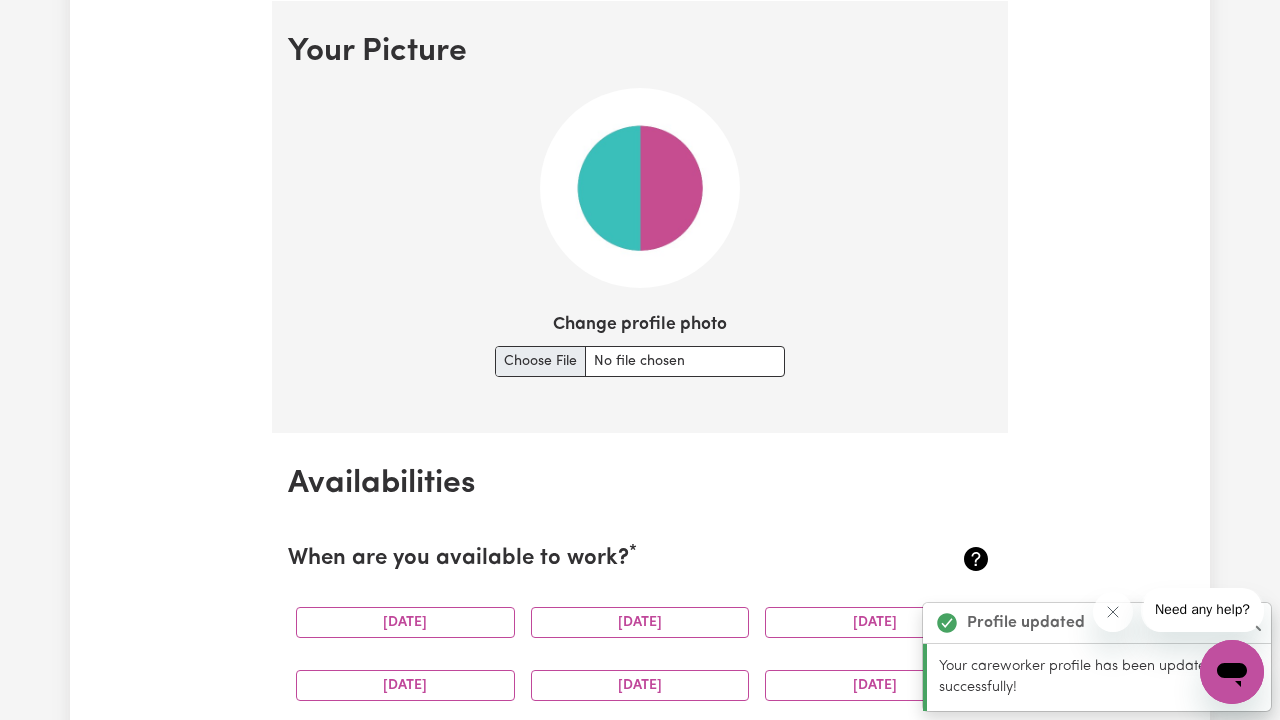 type on "C:\fakepath\photo id .jpg" 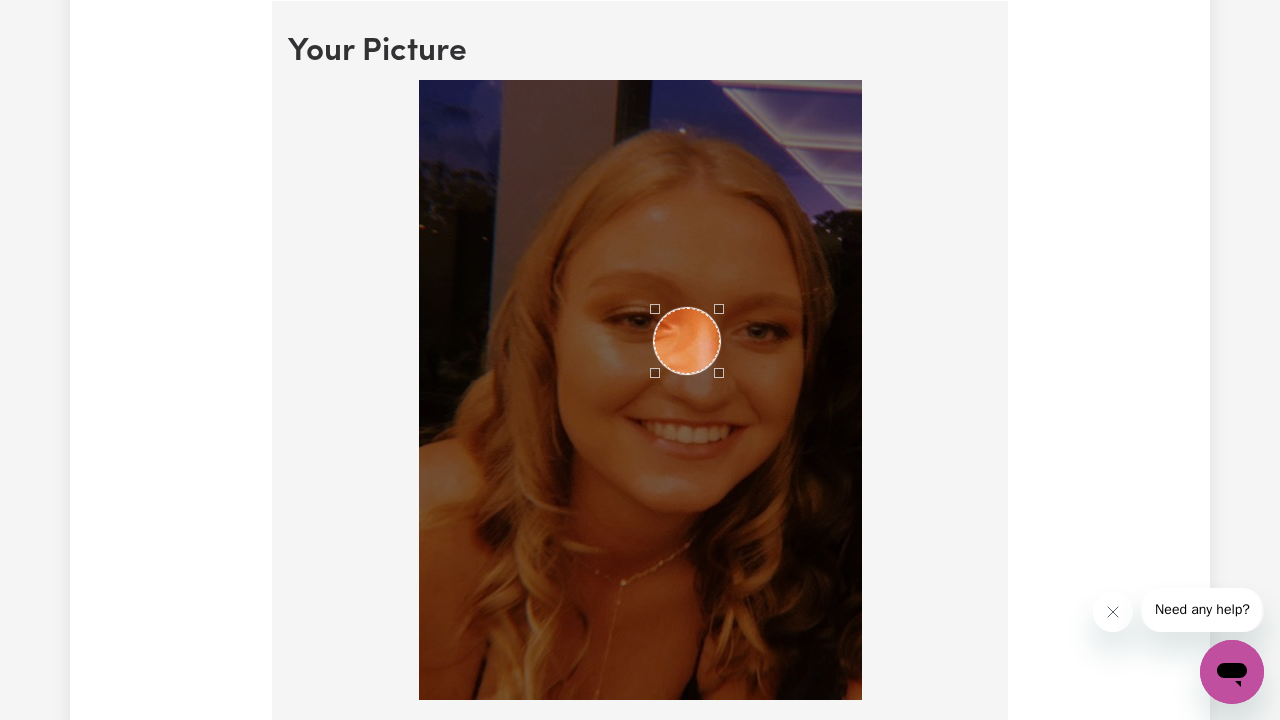 click at bounding box center [687, 341] 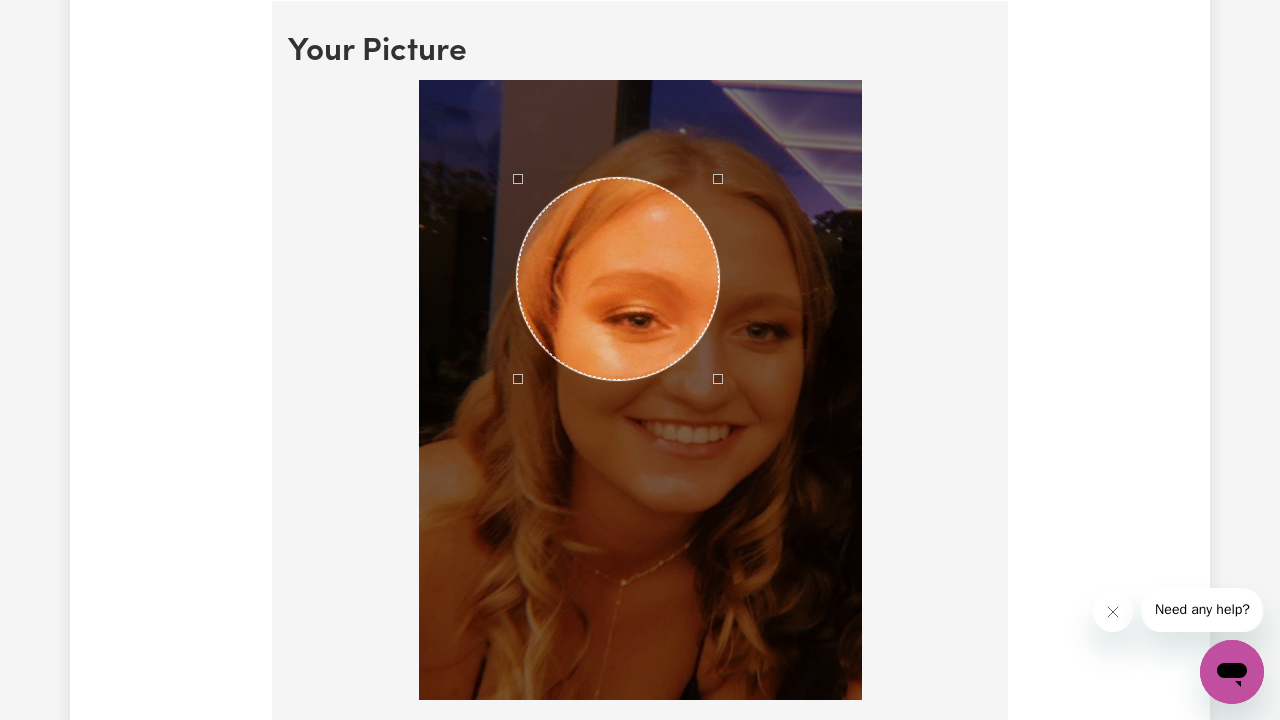 click at bounding box center [640, 390] 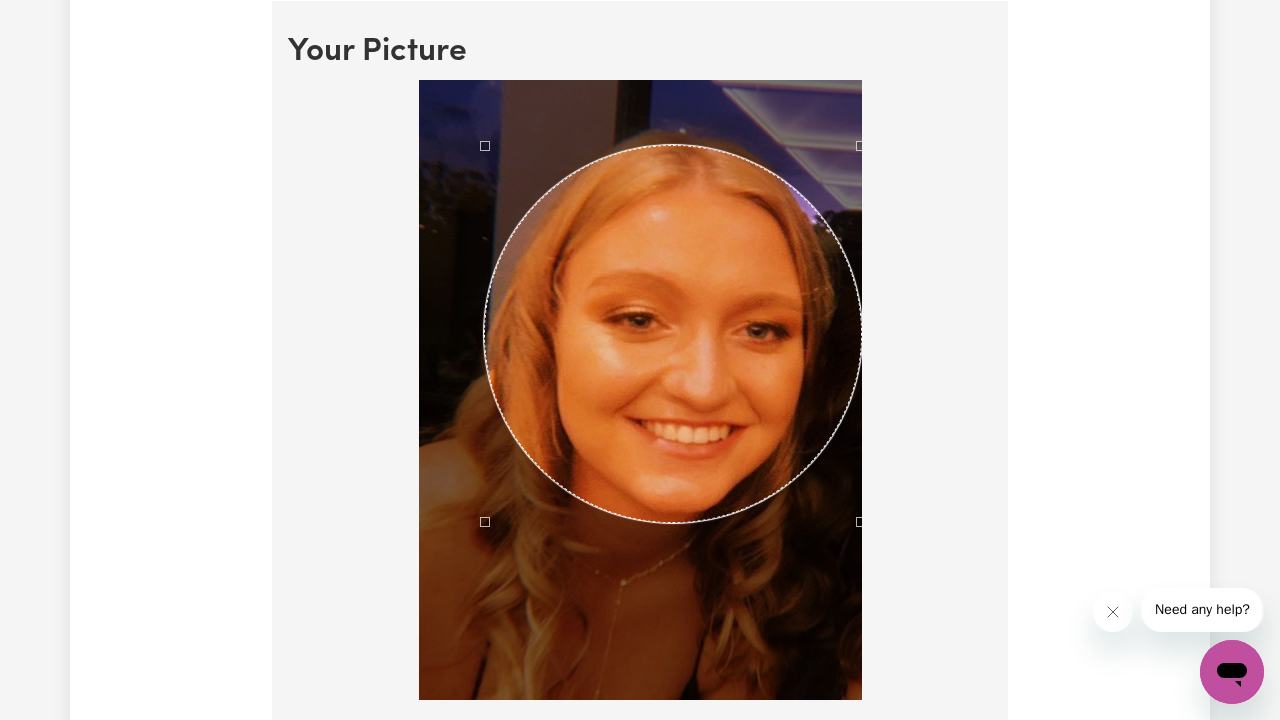 click at bounding box center (640, 394) 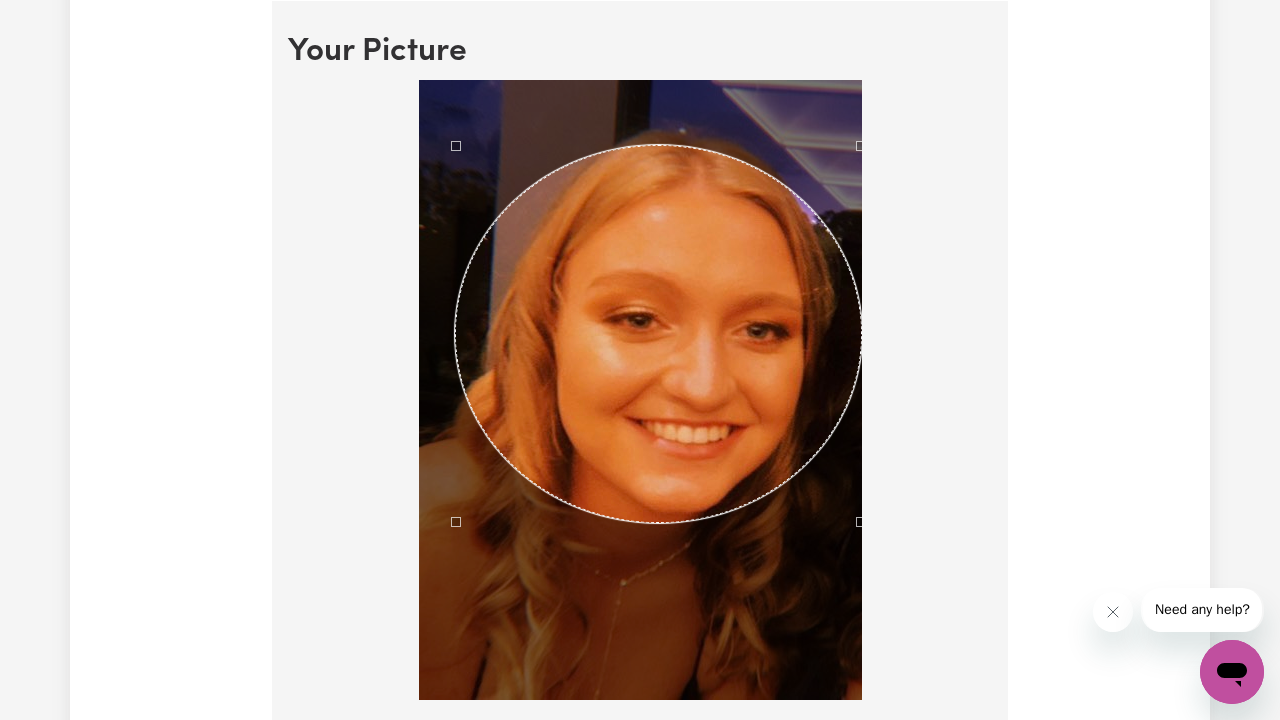 click at bounding box center (640, 390) 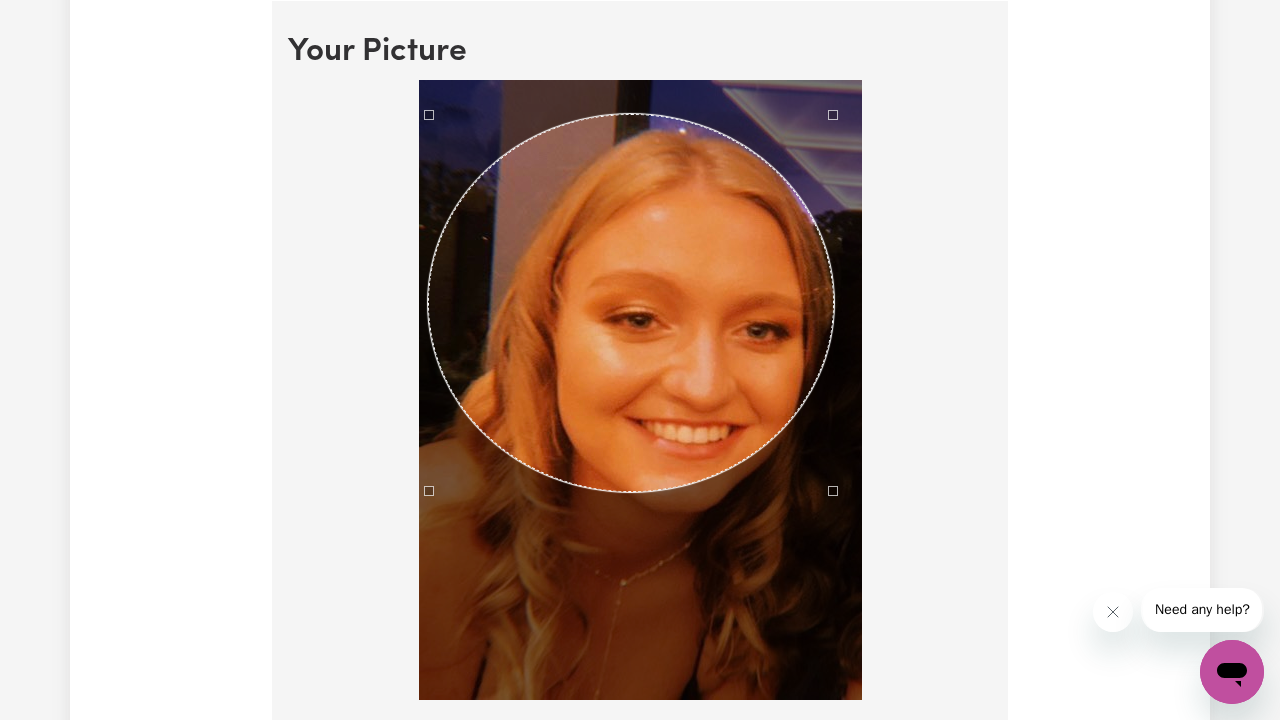 click at bounding box center [631, 303] 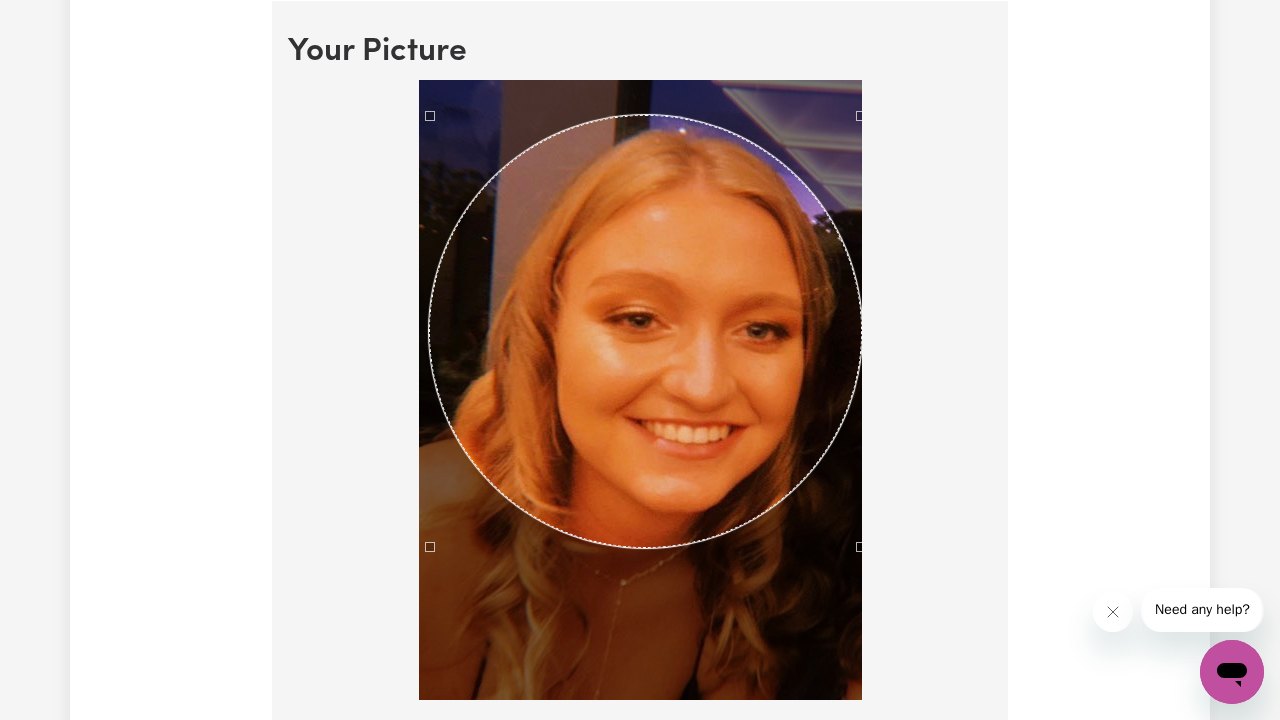 click at bounding box center [640, 394] 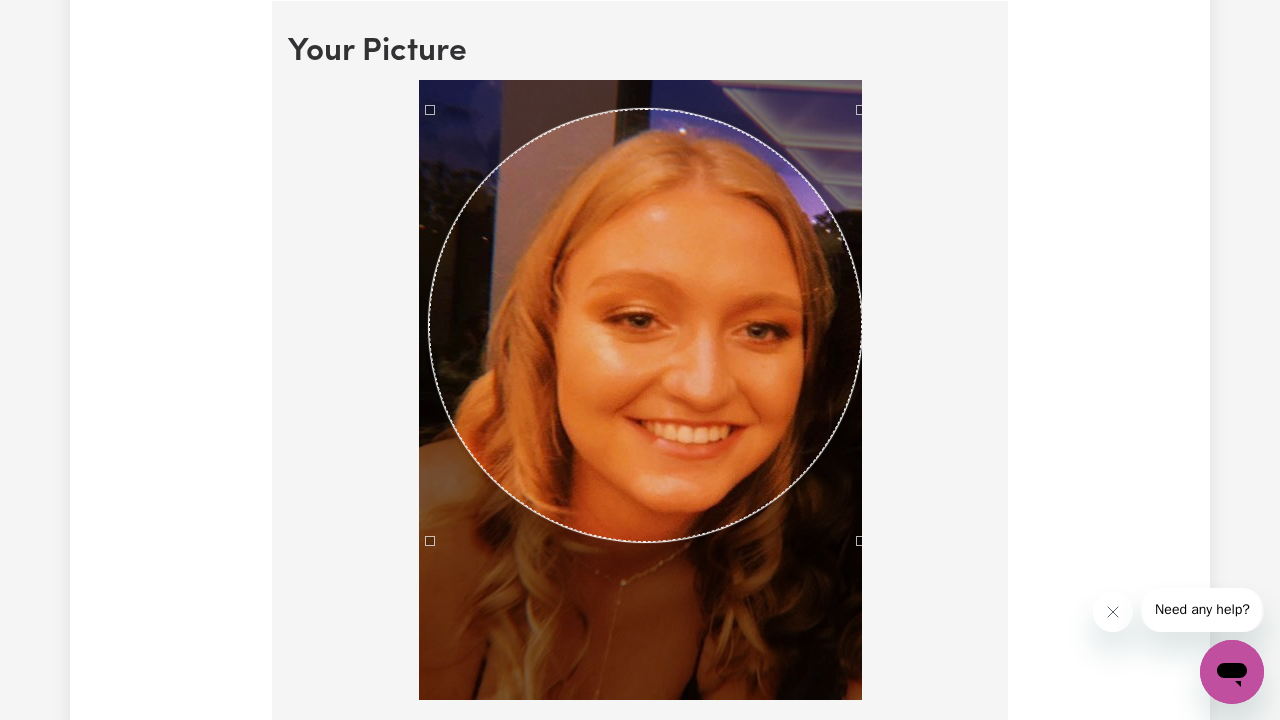 click at bounding box center (645, 325) 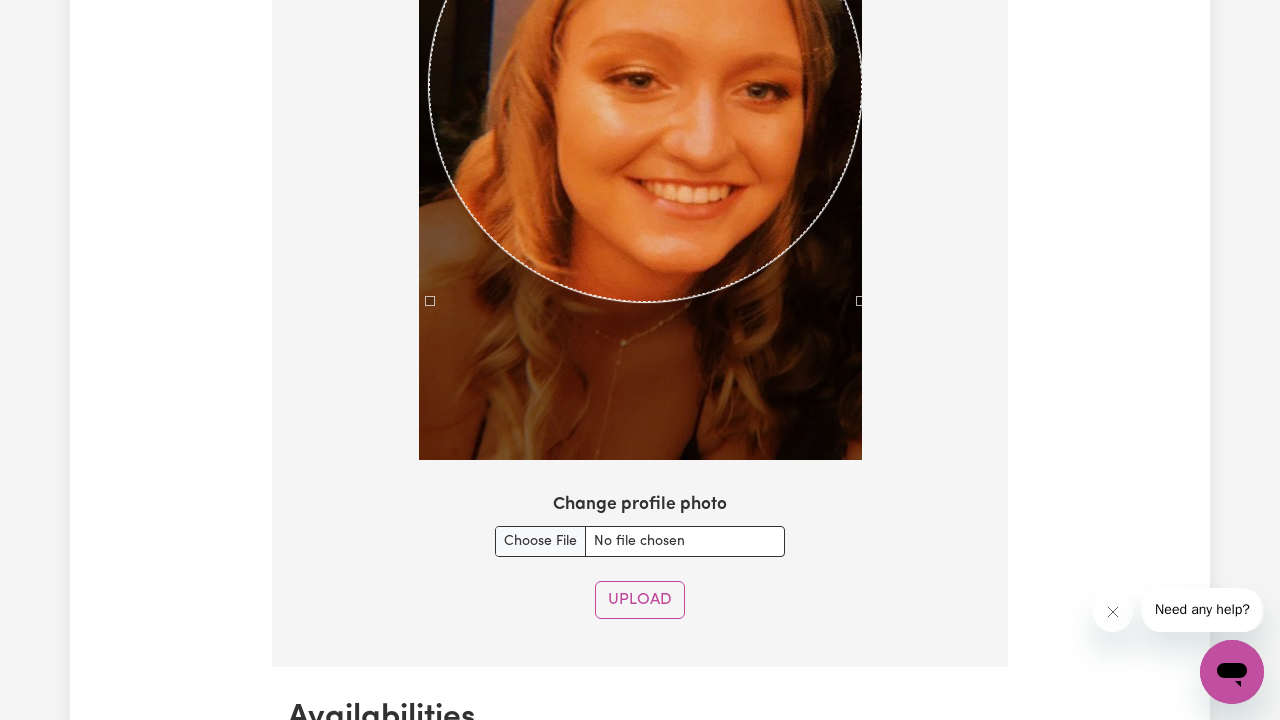 scroll, scrollTop: 1684, scrollLeft: 0, axis: vertical 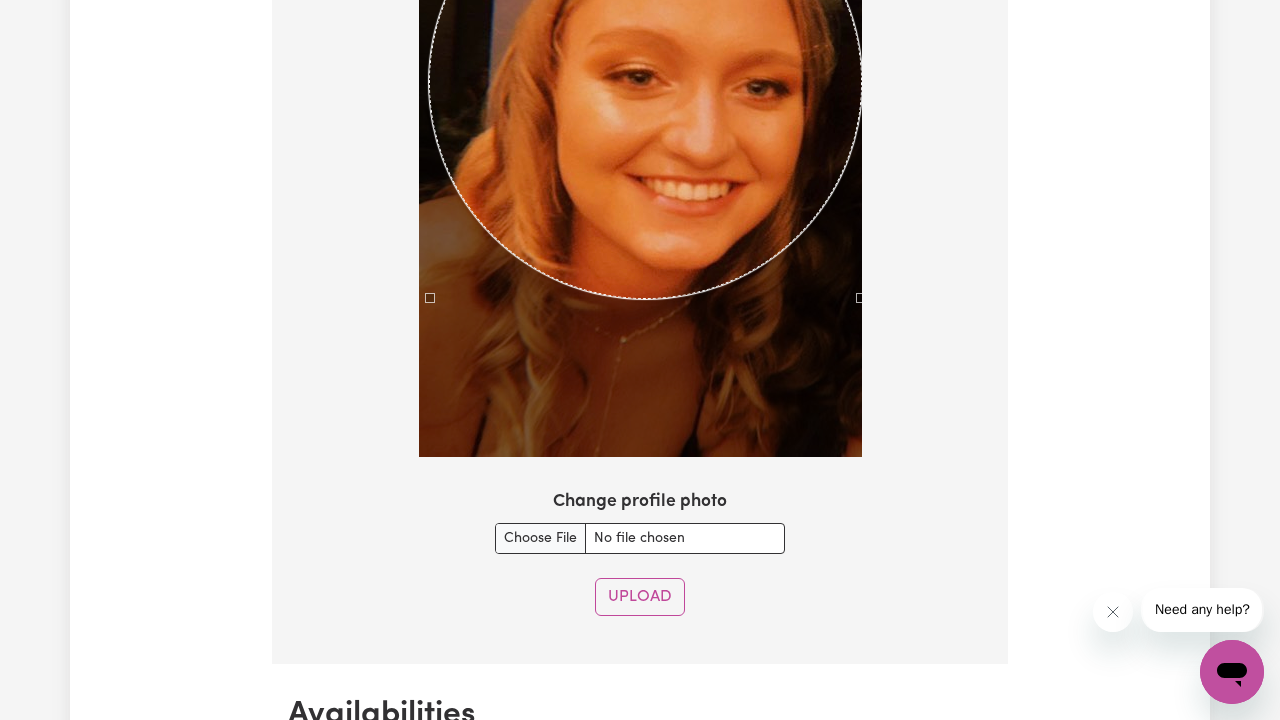 click on "Upload" at bounding box center [640, 597] 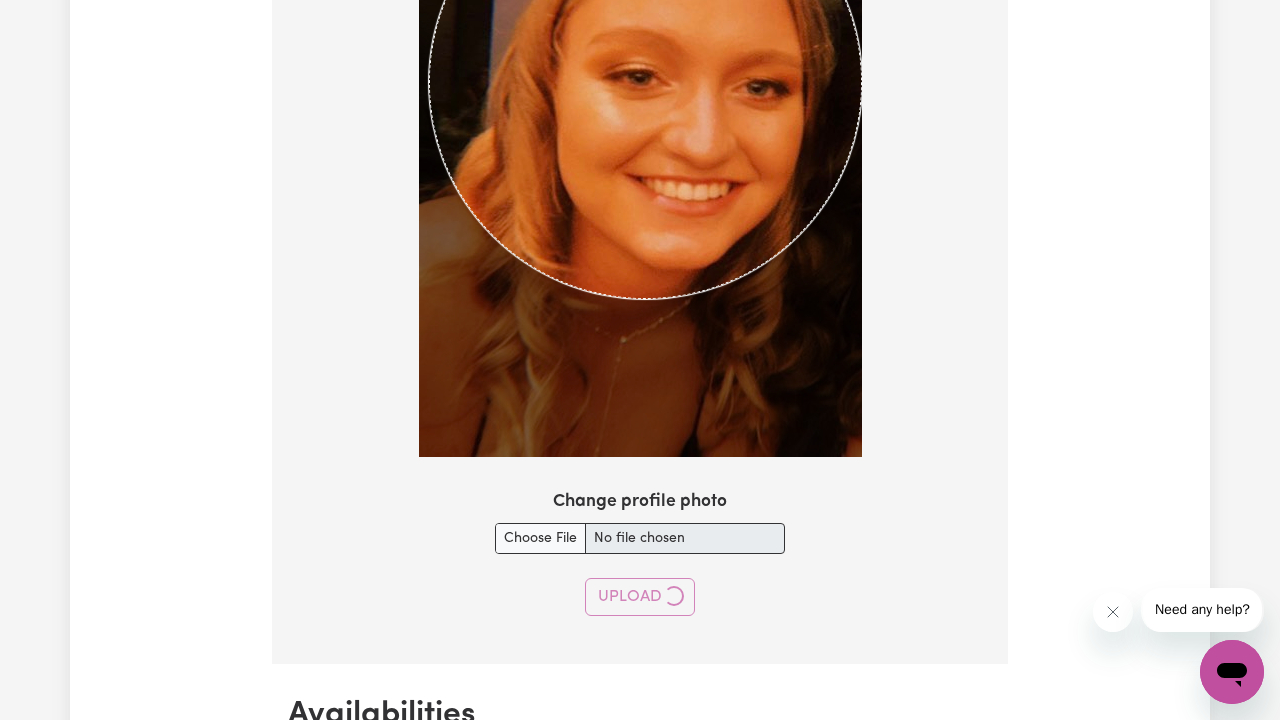 type 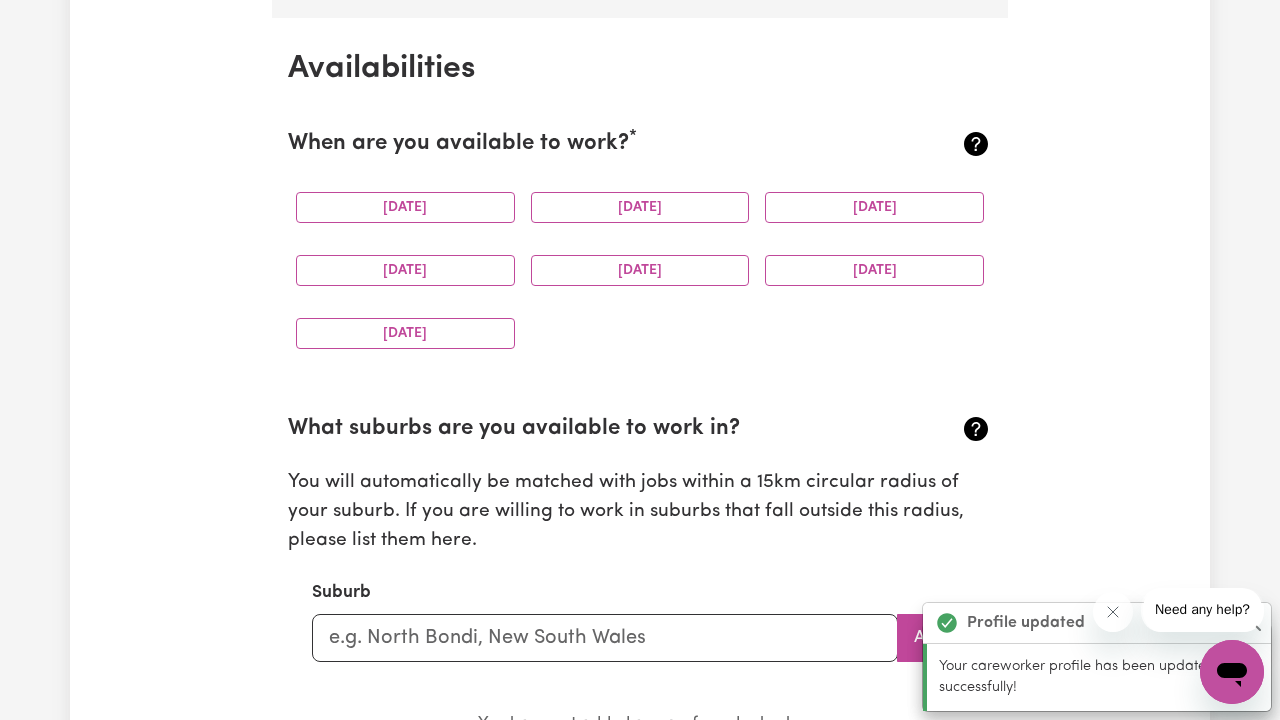 scroll, scrollTop: 1873, scrollLeft: 0, axis: vertical 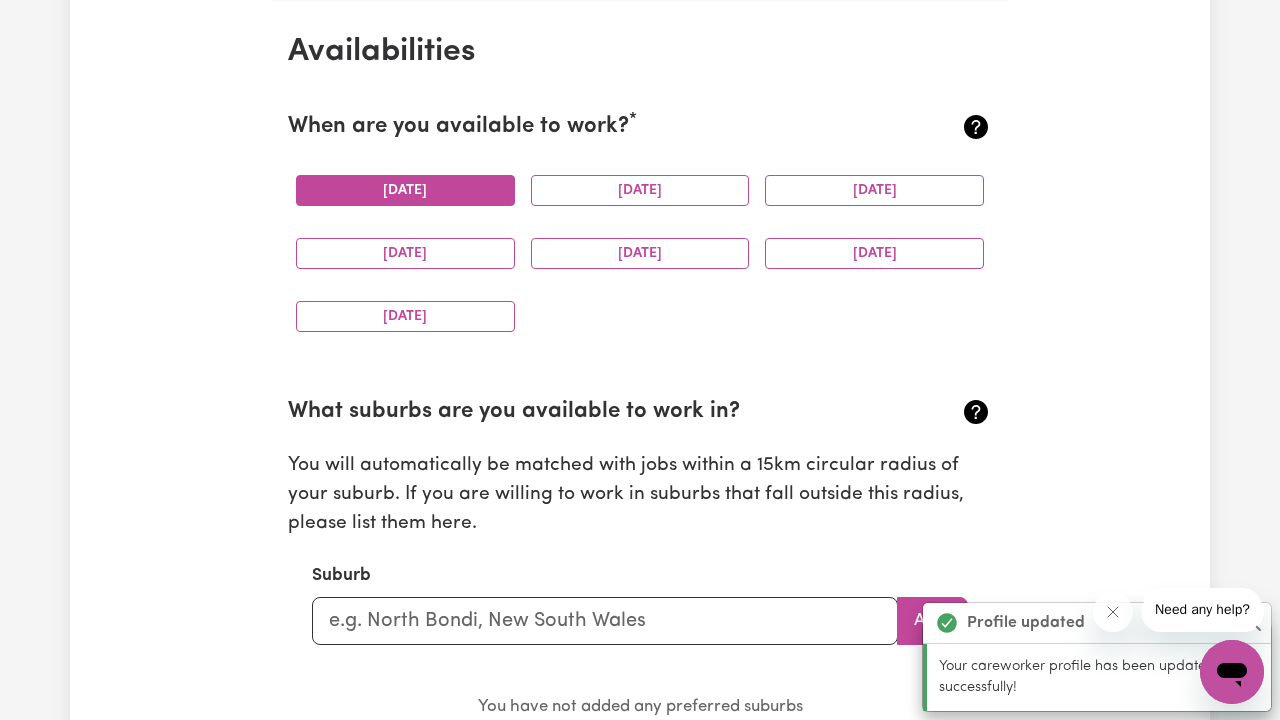 click on "[DATE]" at bounding box center [405, 190] 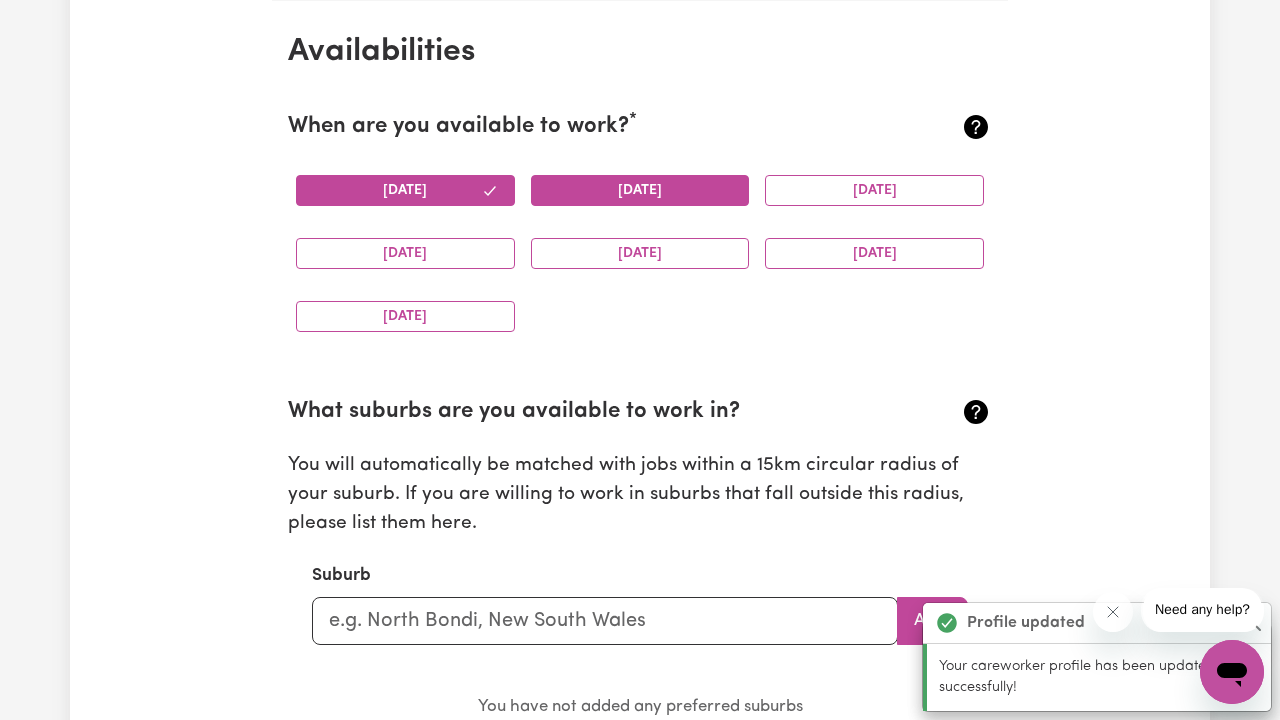 click on "[DATE]" at bounding box center (640, 190) 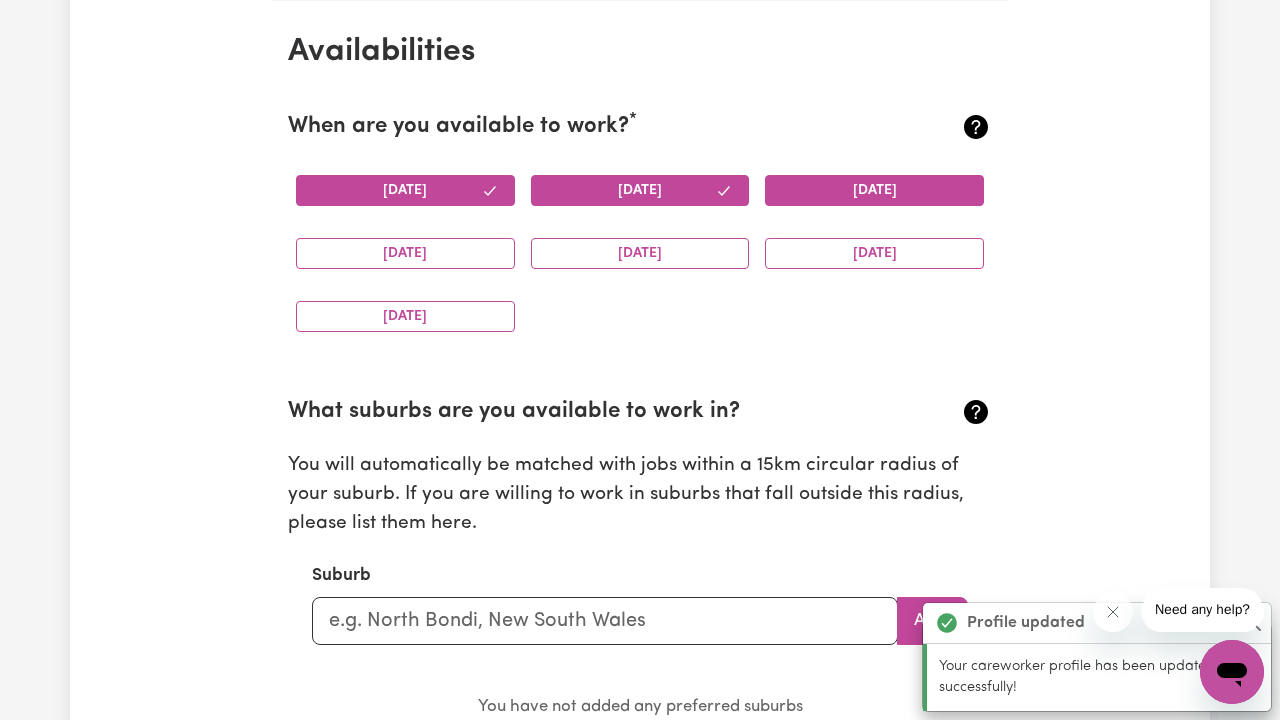 click on "[DATE]" at bounding box center (874, 190) 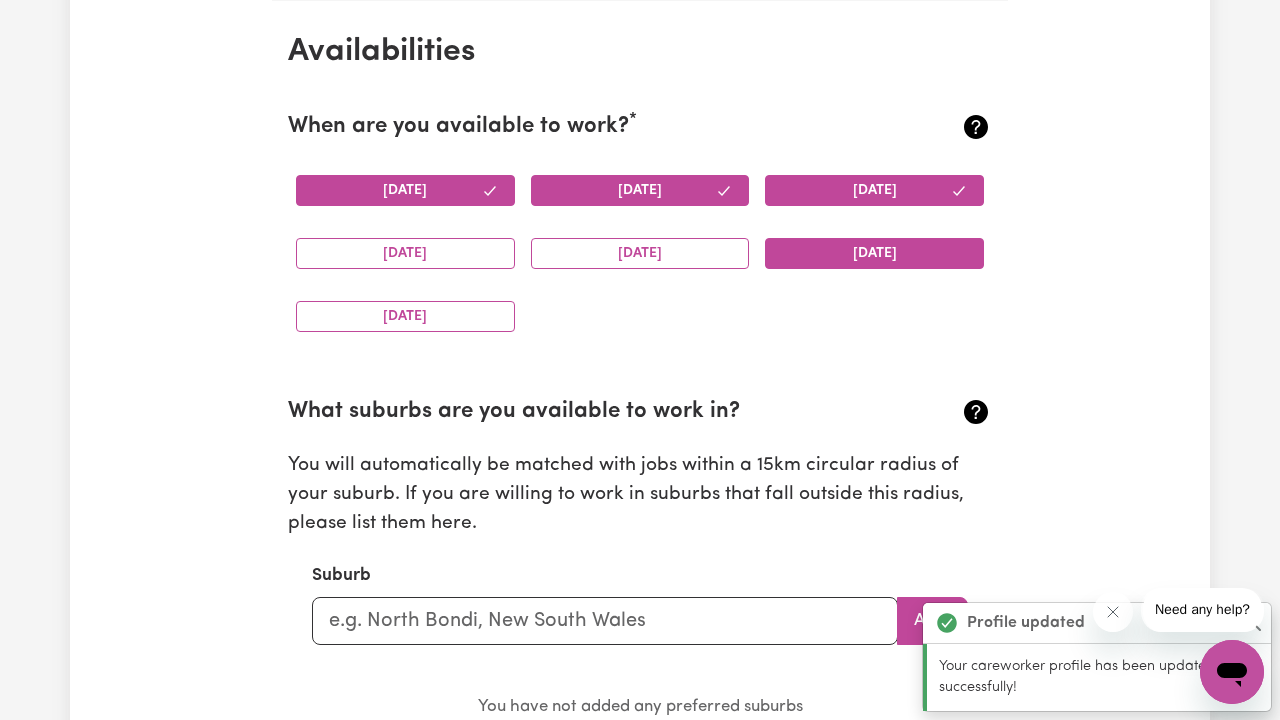 click on "[DATE]" at bounding box center [874, 253] 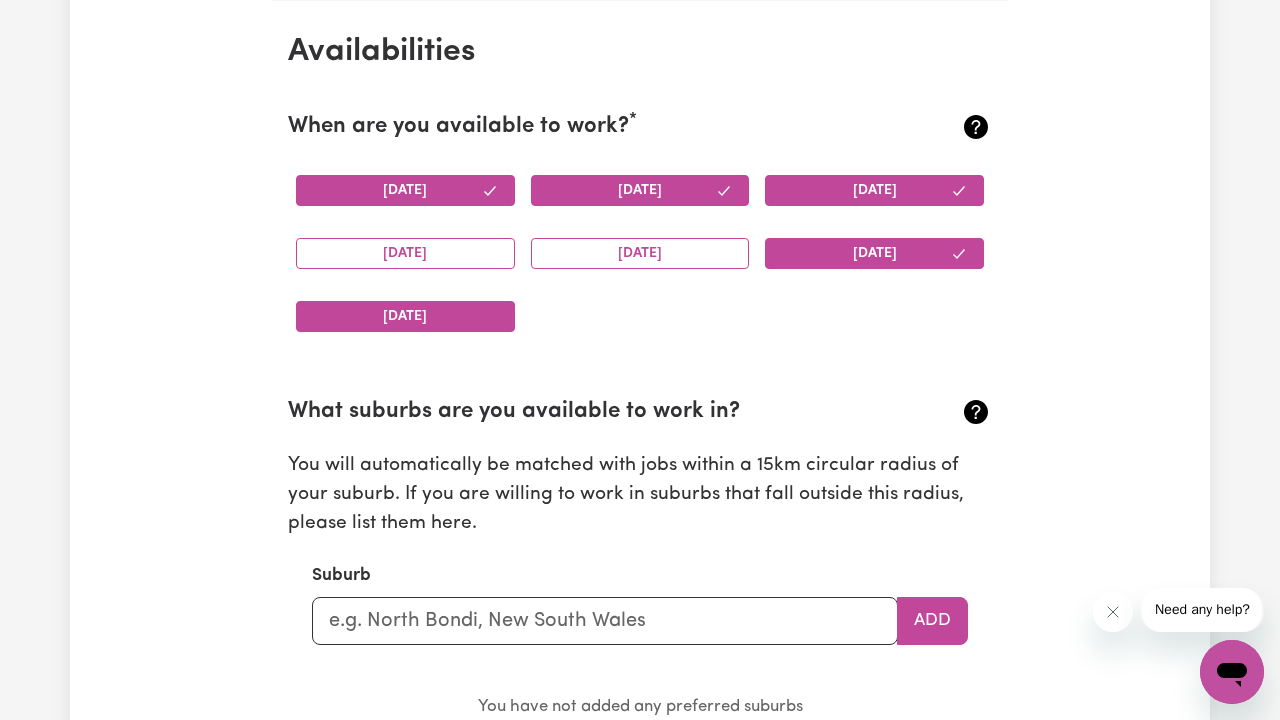 click on "[DATE]" at bounding box center [405, 316] 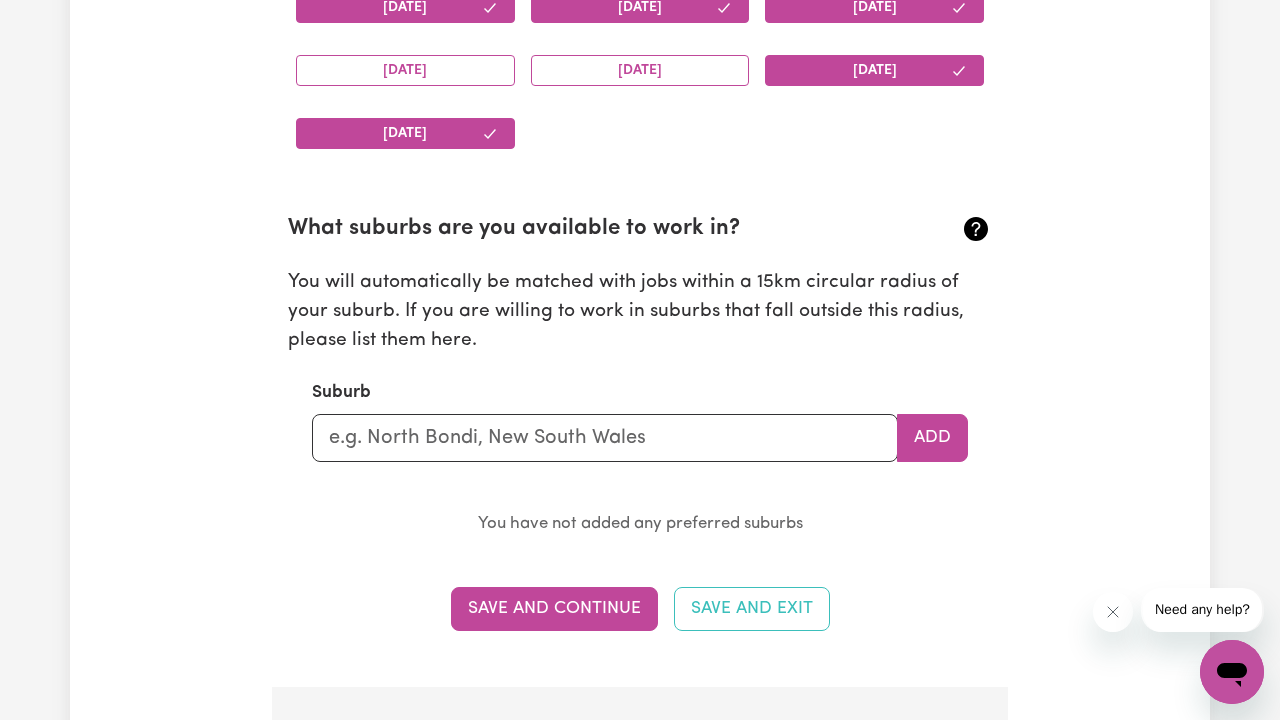 scroll, scrollTop: 2063, scrollLeft: 0, axis: vertical 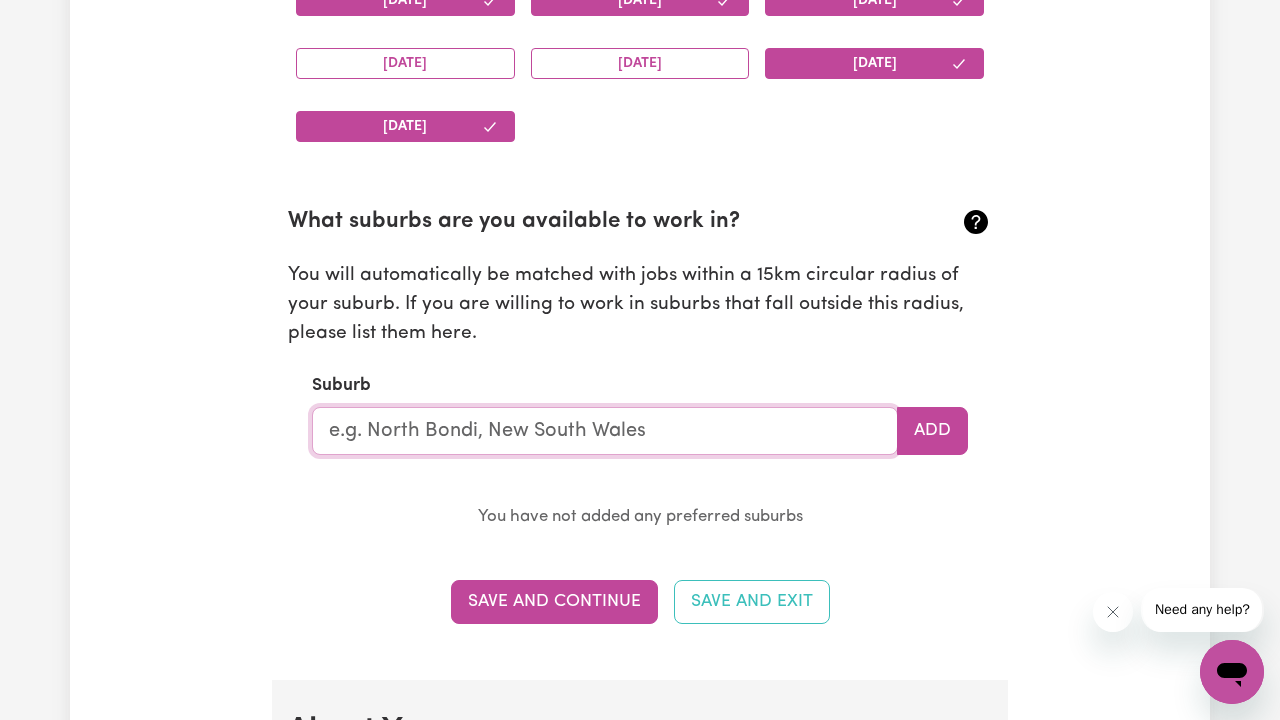 click at bounding box center (605, 431) 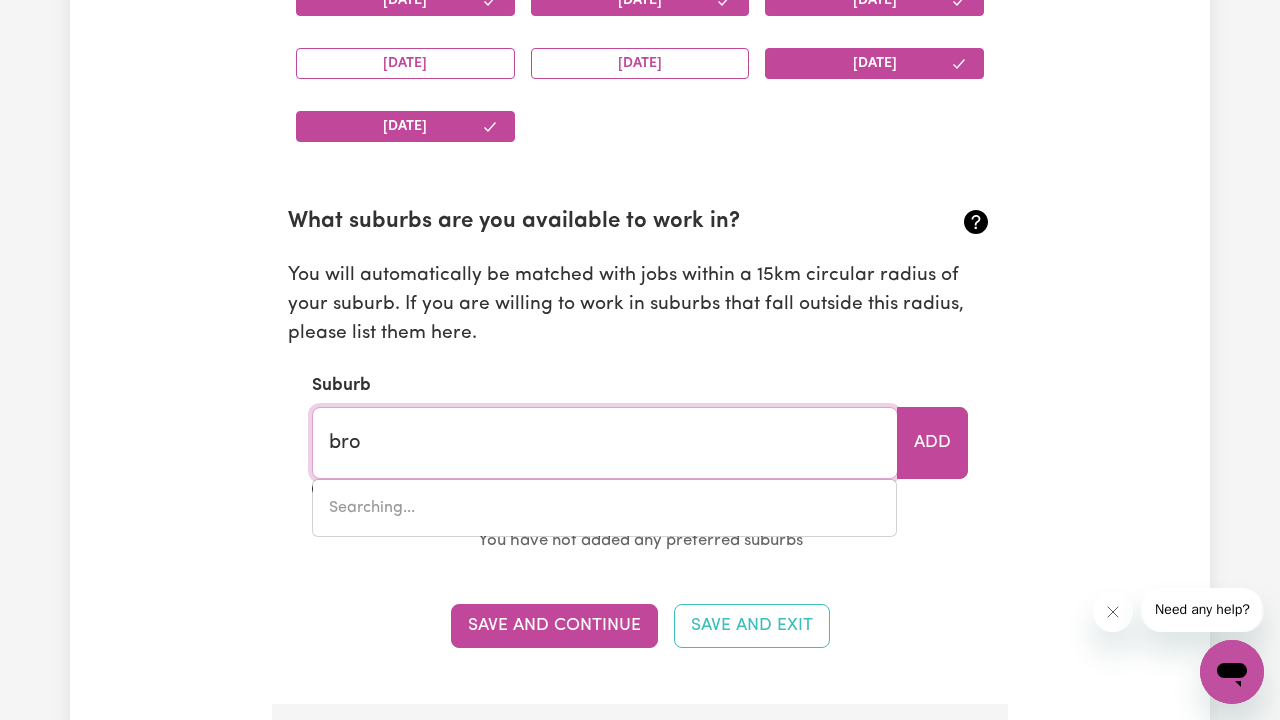 type on "broa" 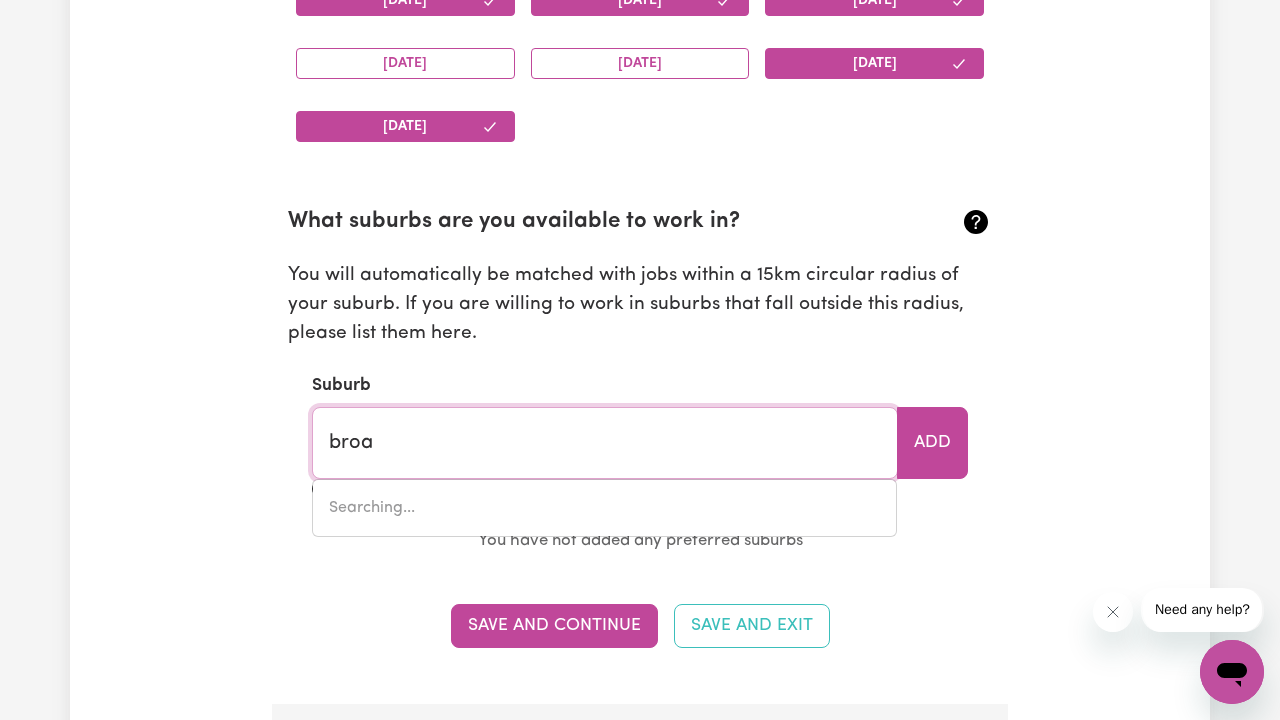 type on "broaDBEACH, [GEOGRAPHIC_DATA], 4218" 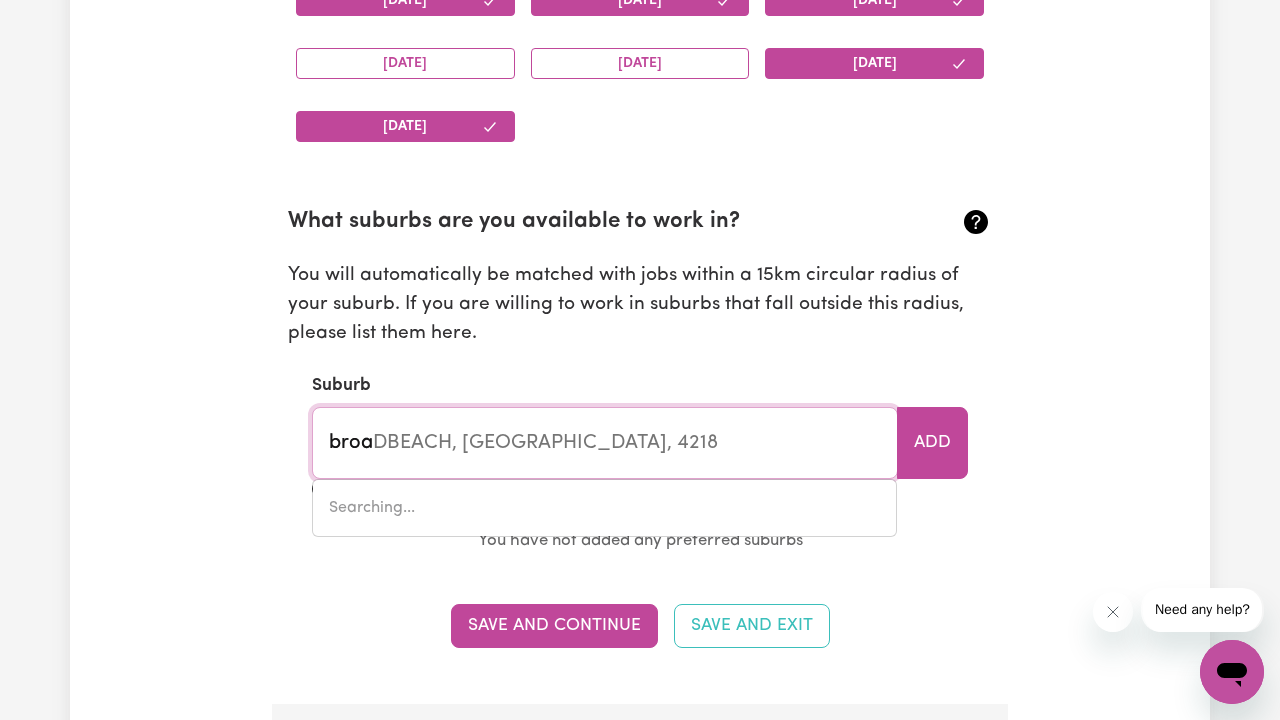 type on "broad" 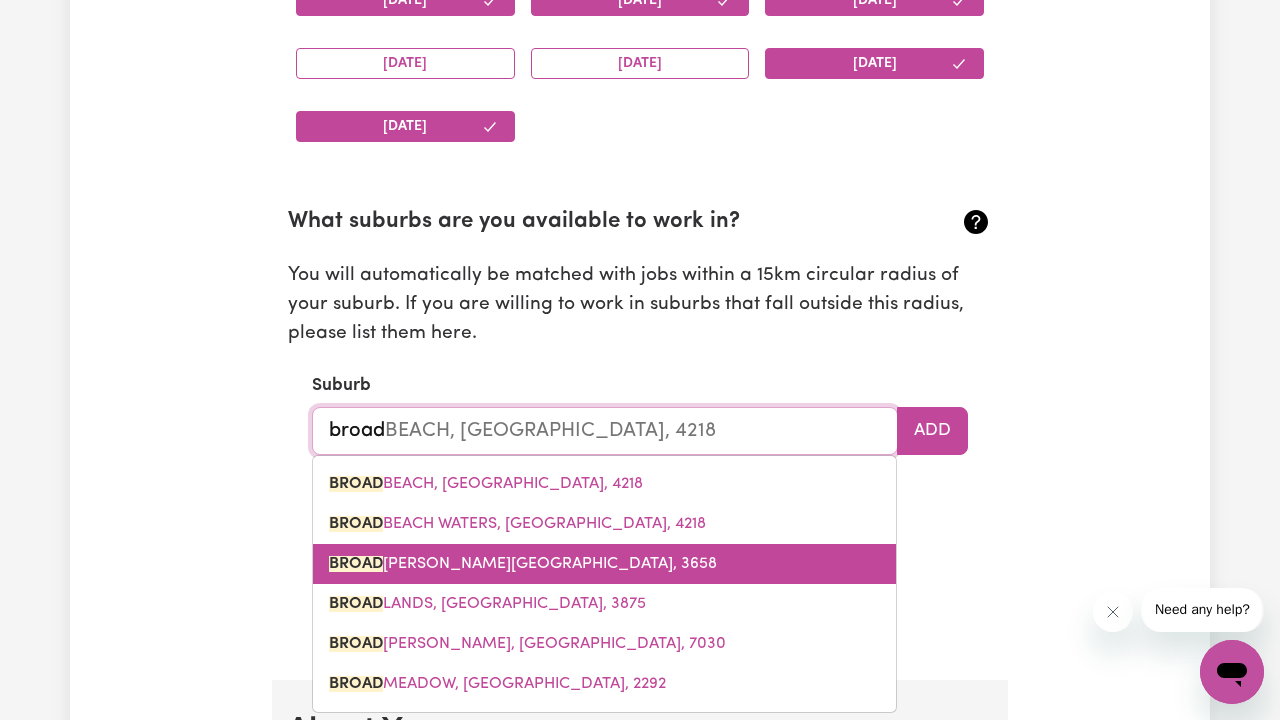 click on "BROAD [PERSON_NAME][GEOGRAPHIC_DATA], 3658" at bounding box center [523, 564] 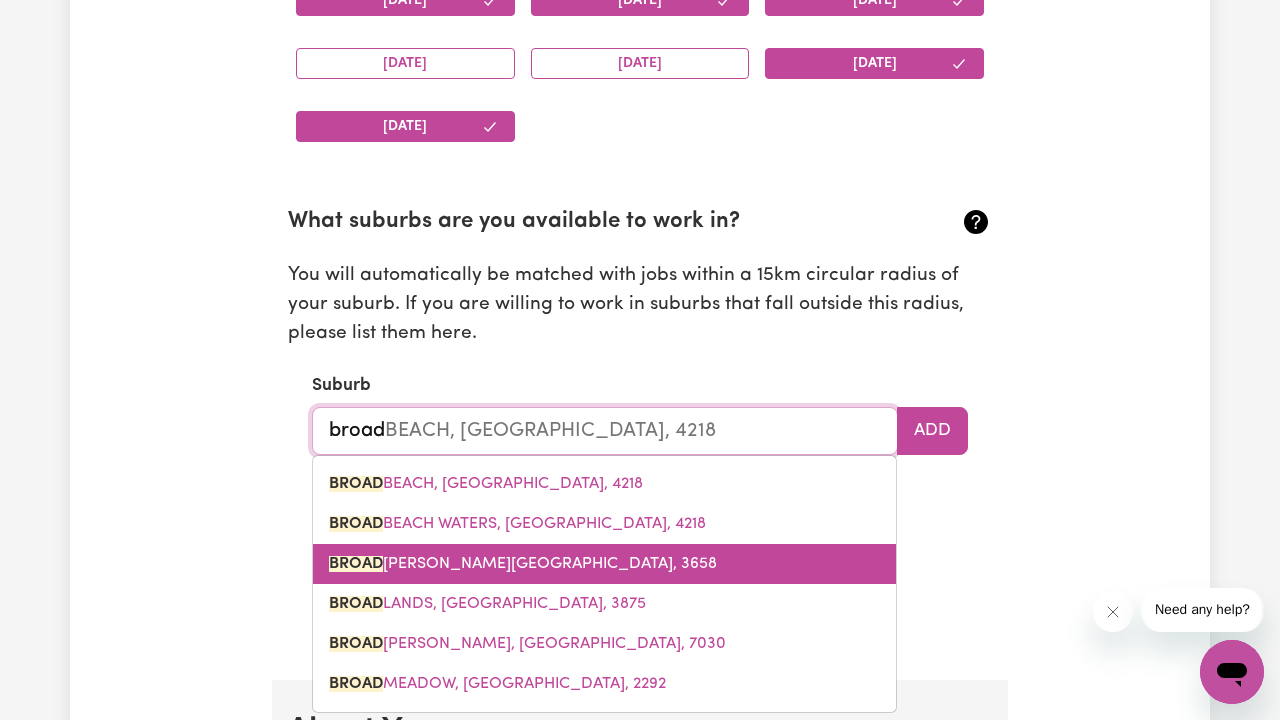 type on "BROADFORD, [GEOGRAPHIC_DATA], 3658" 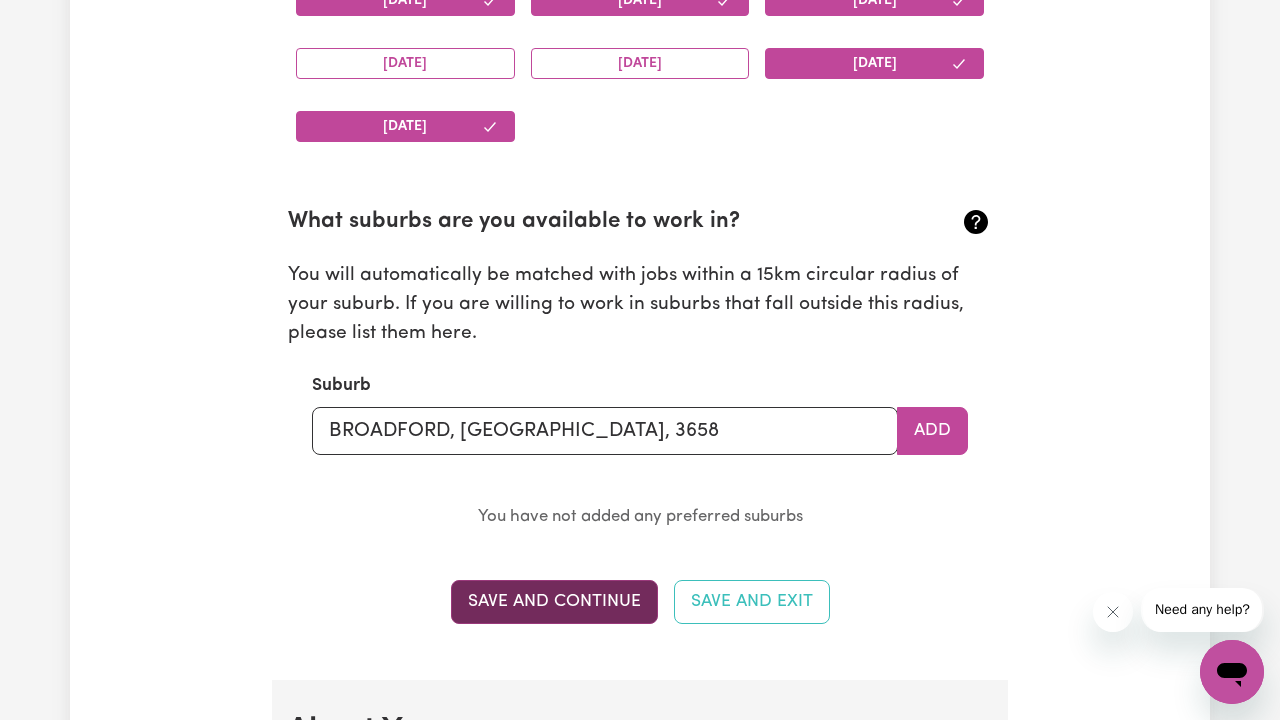 click on "Save and Continue" at bounding box center (554, 602) 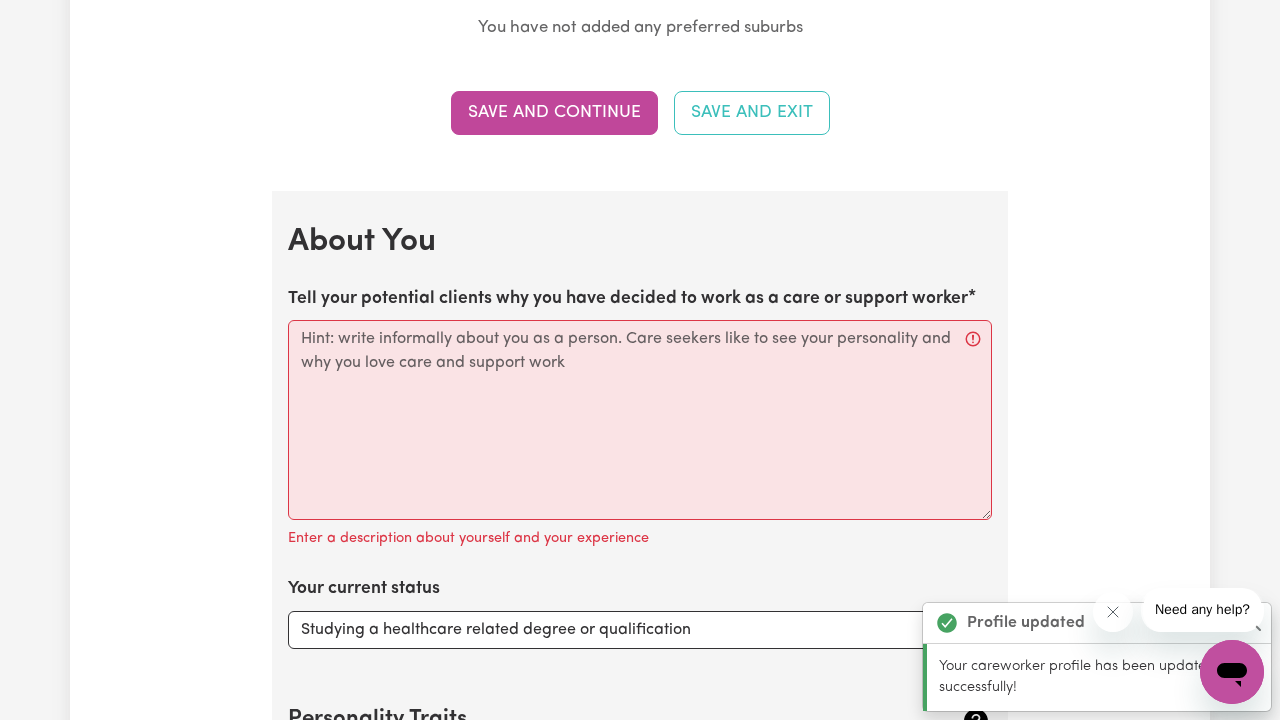 scroll, scrollTop: 2740, scrollLeft: 0, axis: vertical 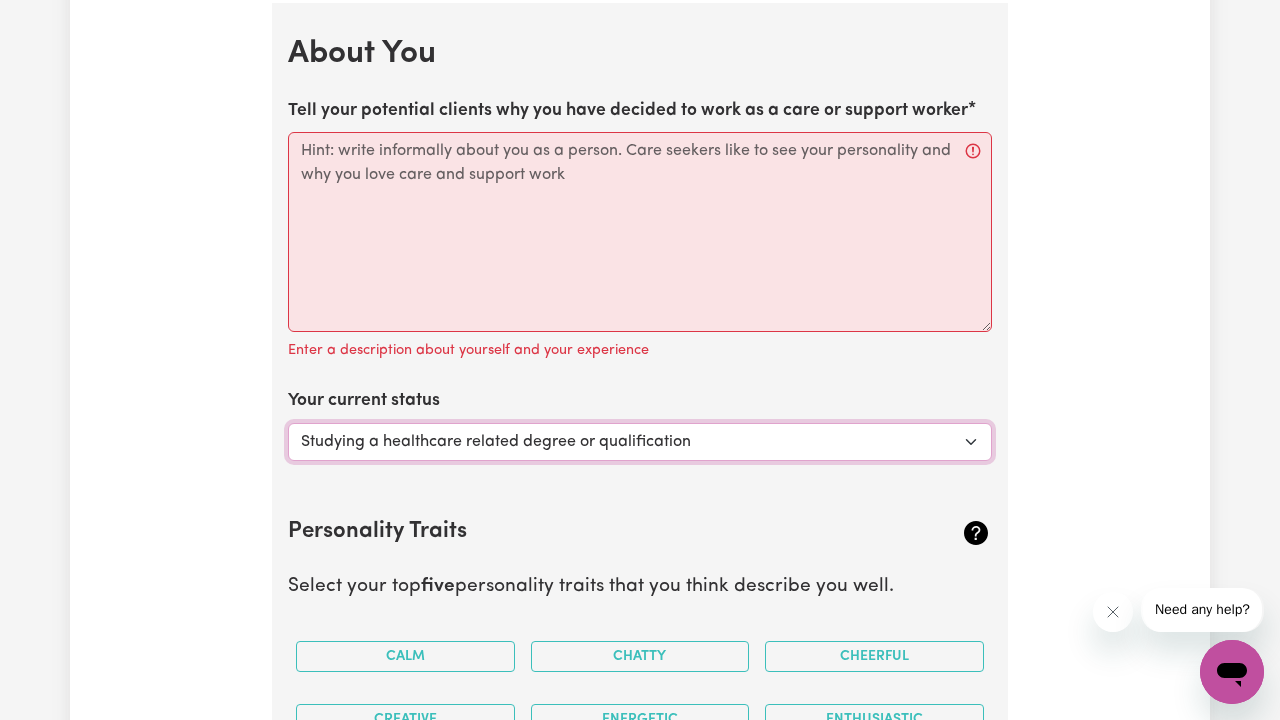 select on "Looking for work - I just graduated" 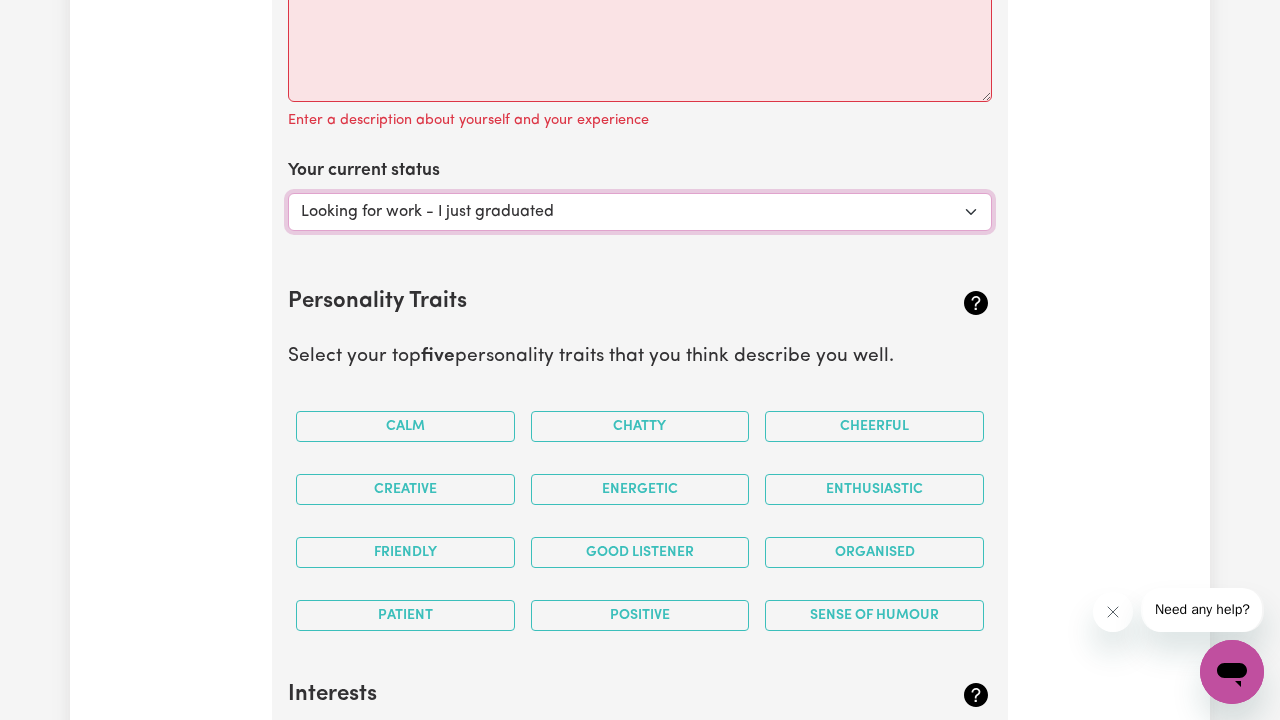 scroll, scrollTop: 2972, scrollLeft: 0, axis: vertical 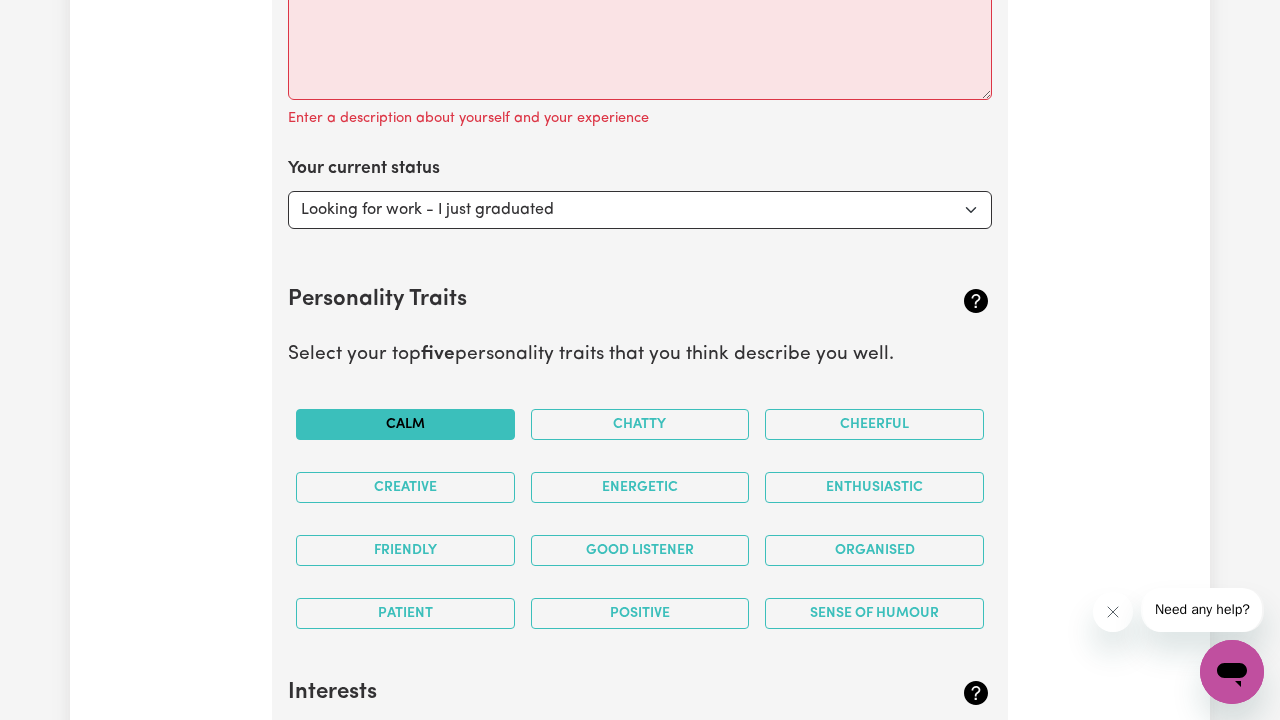 click on "Calm" at bounding box center (405, 424) 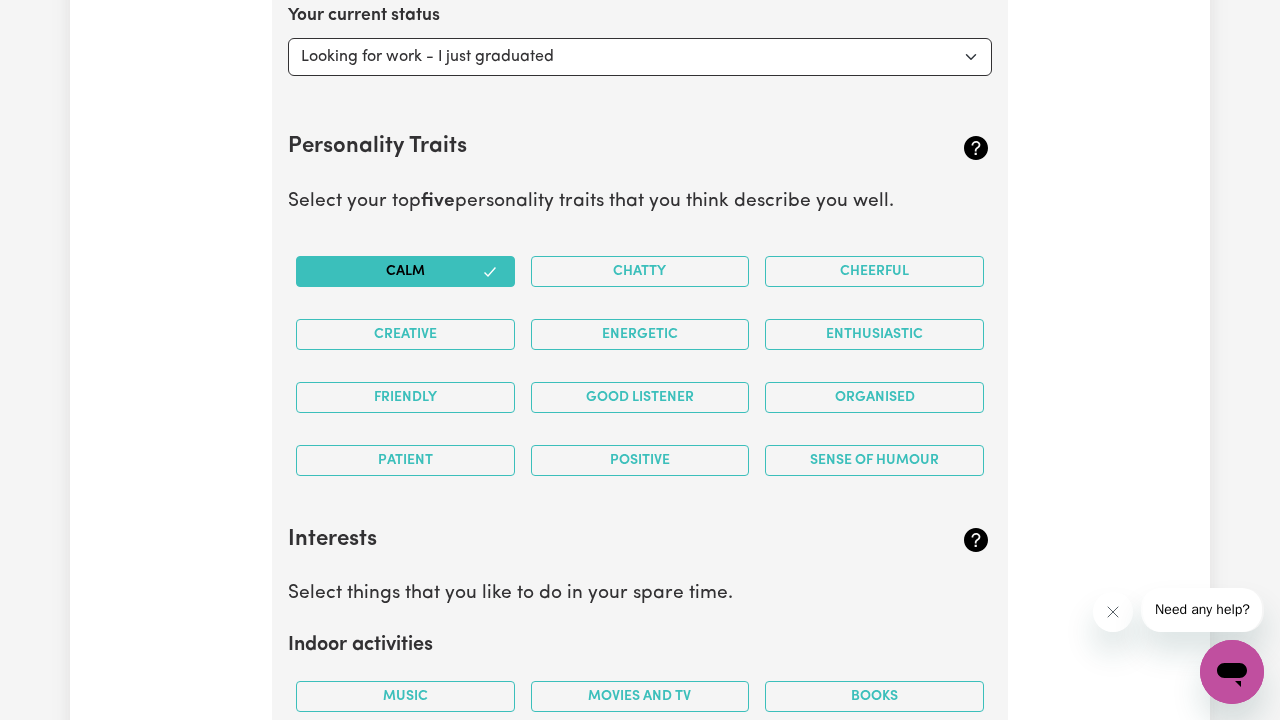 scroll, scrollTop: 3134, scrollLeft: 0, axis: vertical 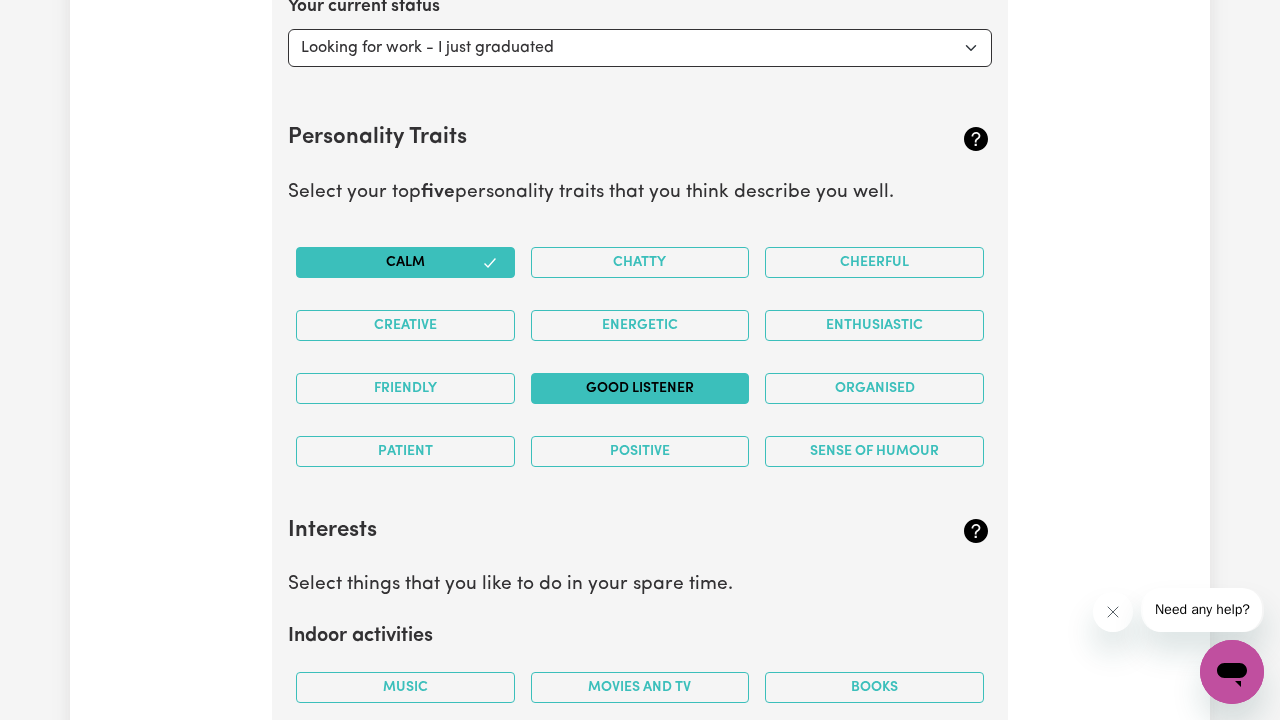 click on "Good Listener" at bounding box center [640, 388] 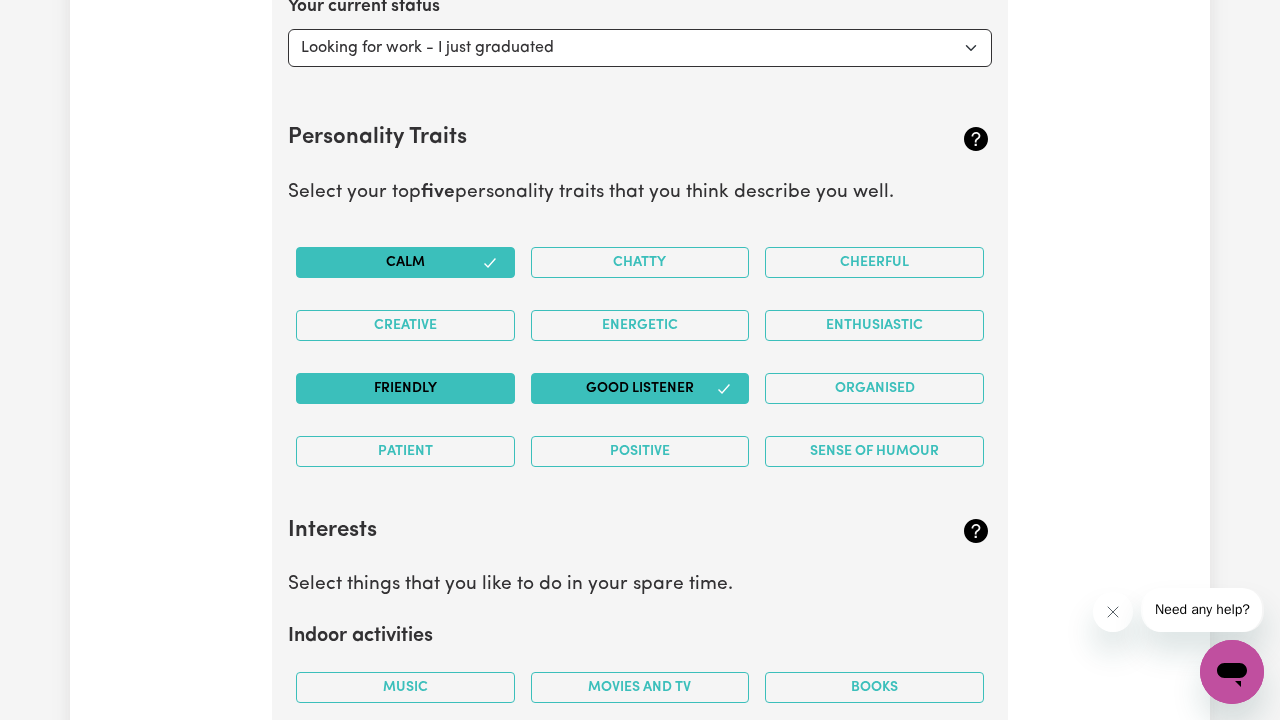 click on "Friendly" at bounding box center [405, 388] 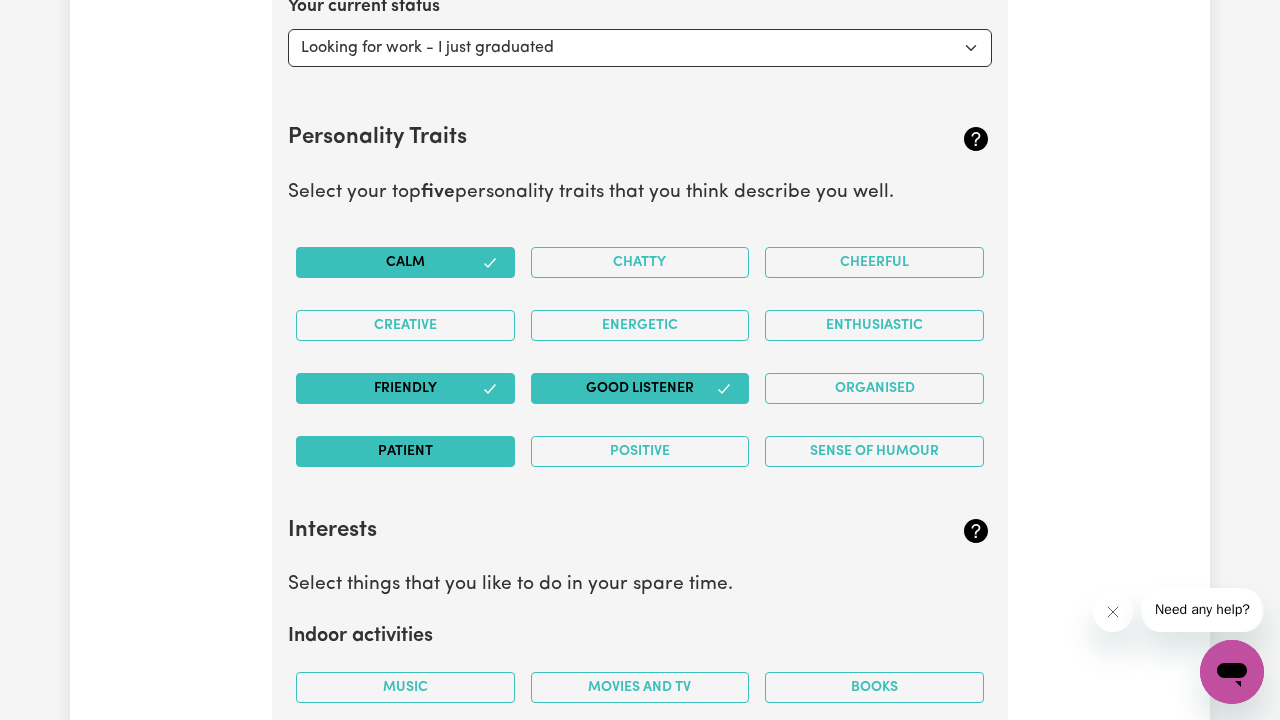 click on "Patient" at bounding box center [405, 451] 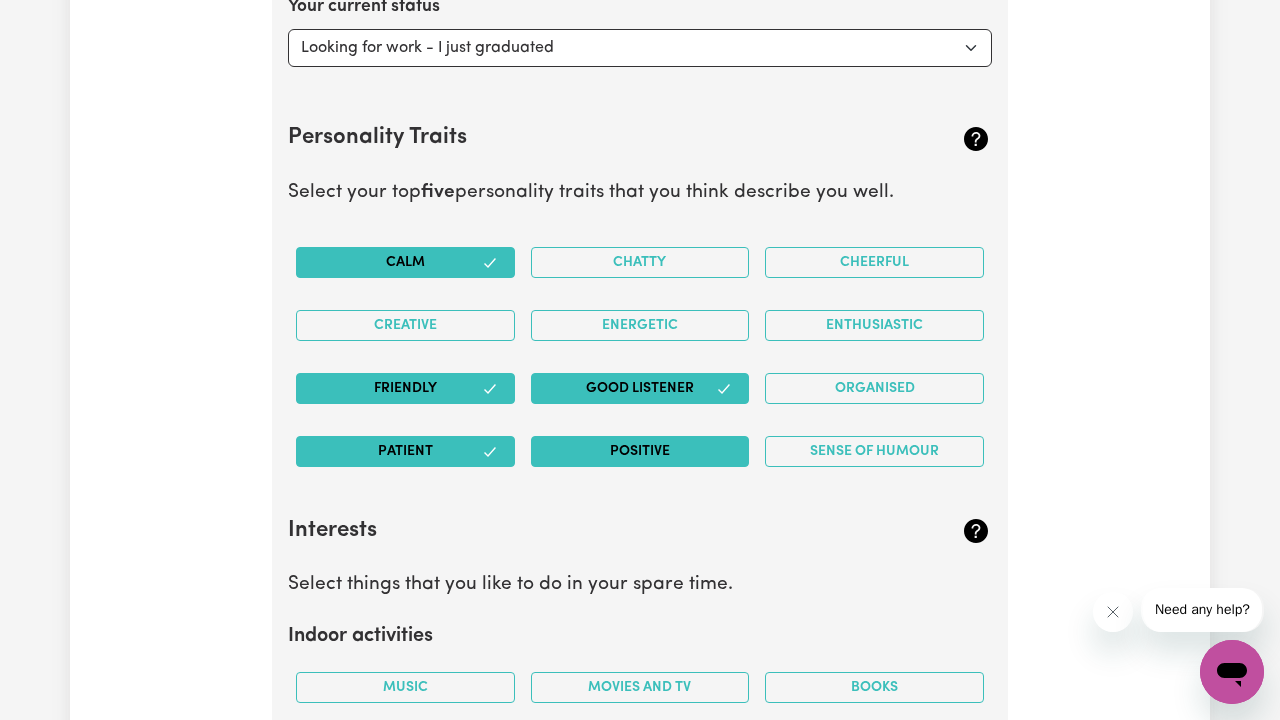 click on "Positive" at bounding box center [640, 451] 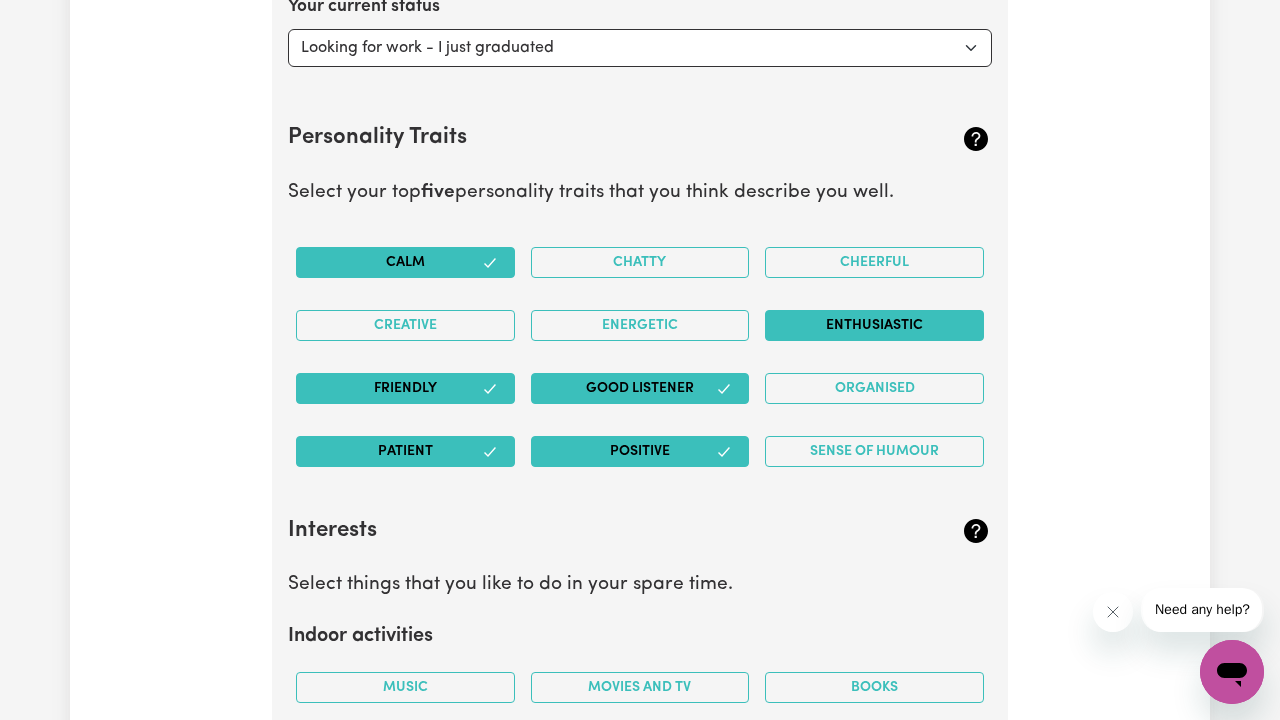 click on "Enthusiastic" at bounding box center [874, 325] 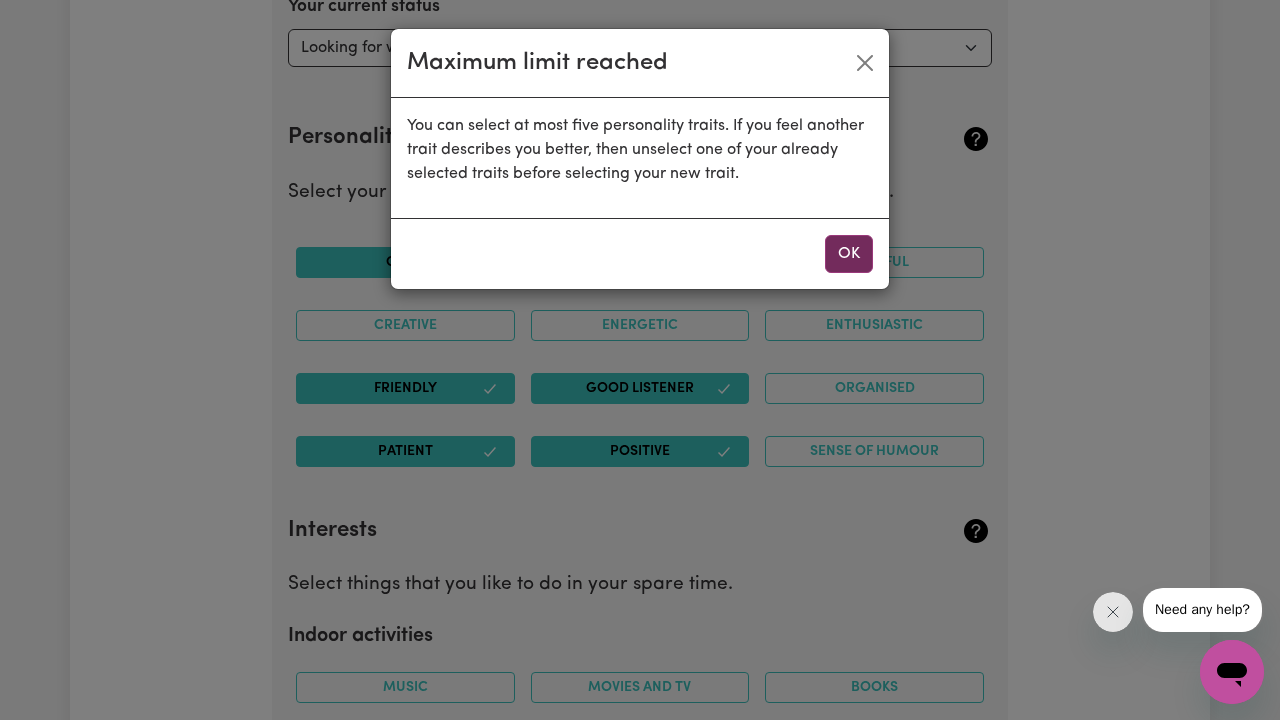 click on "OK" at bounding box center (849, 254) 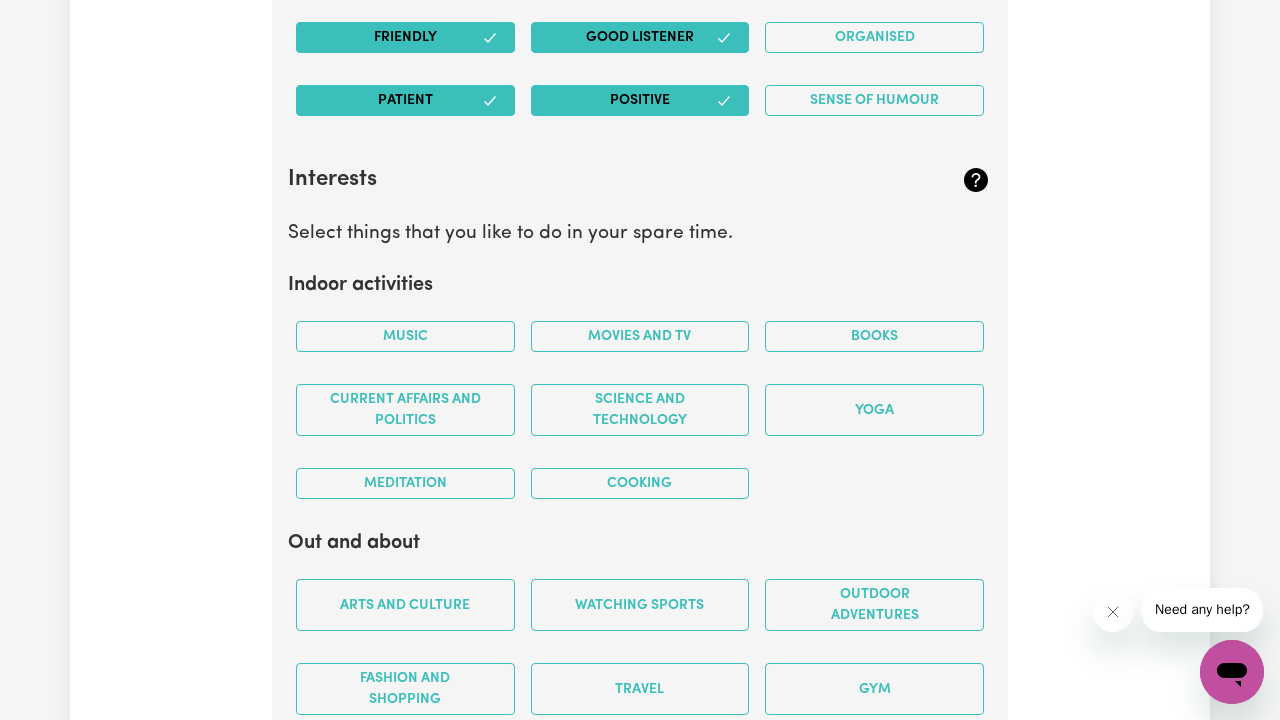scroll, scrollTop: 3488, scrollLeft: 0, axis: vertical 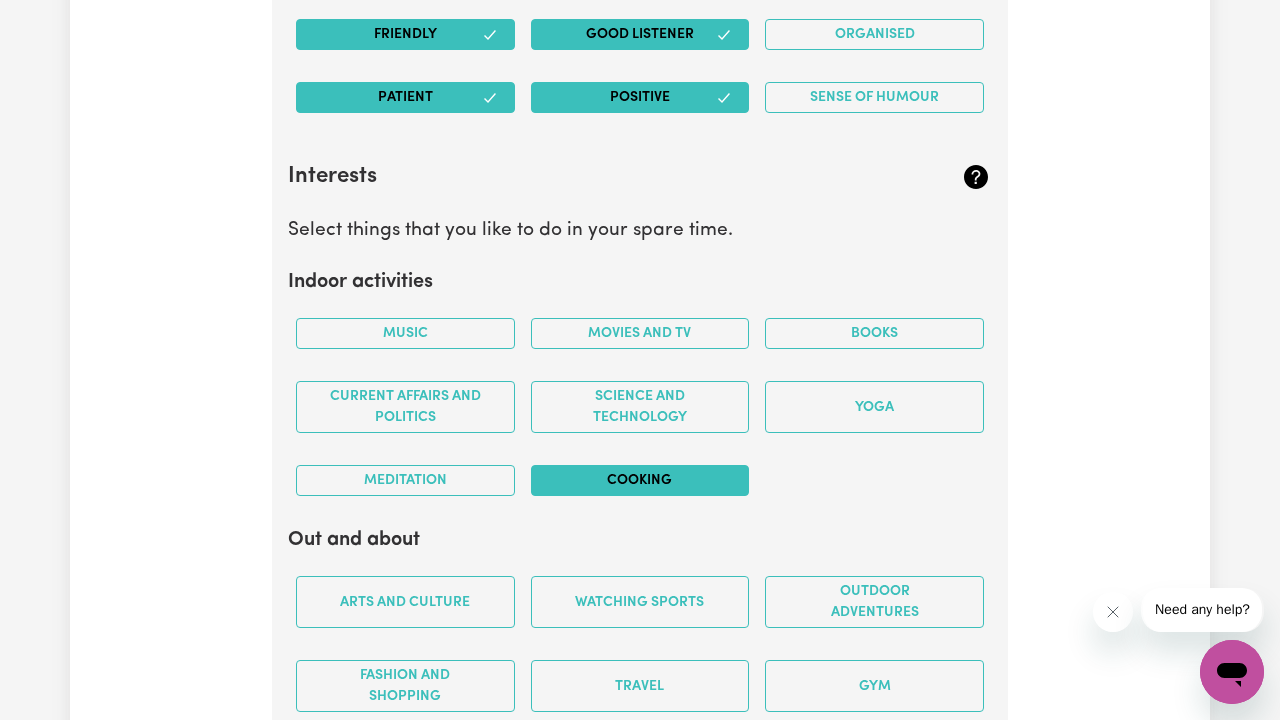 click on "Cooking" at bounding box center [640, 480] 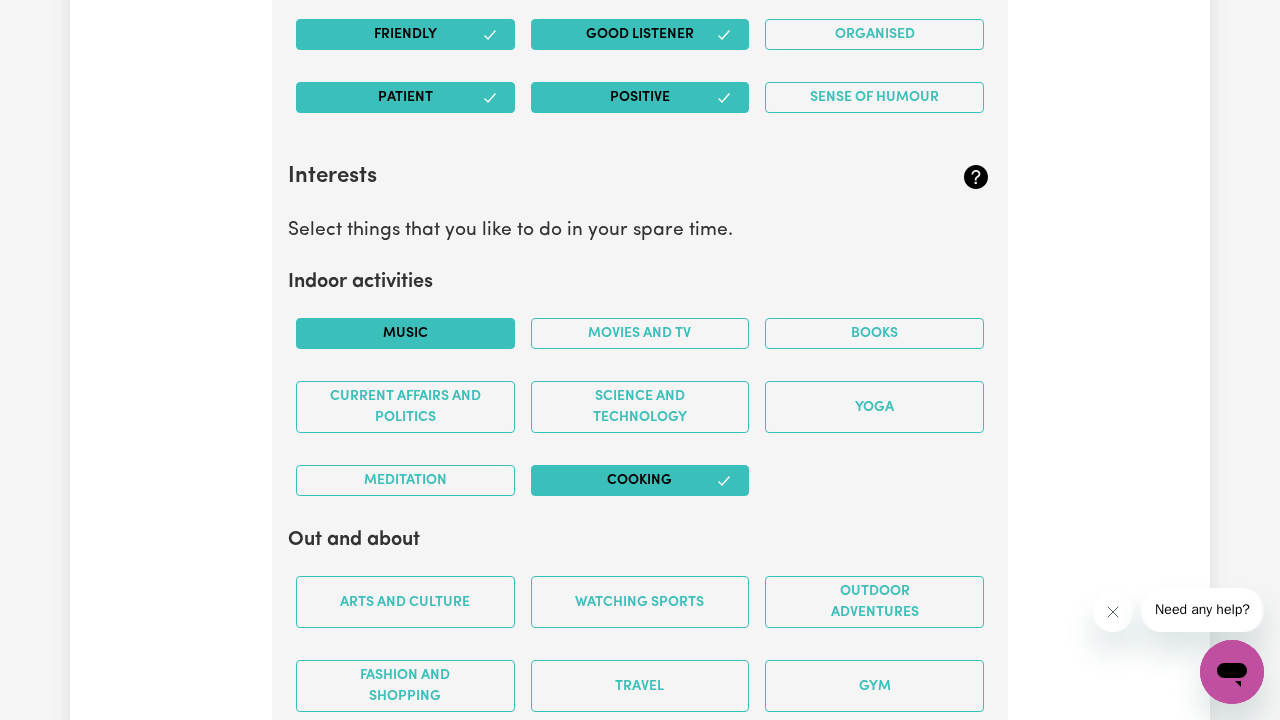 click on "Music" at bounding box center [405, 333] 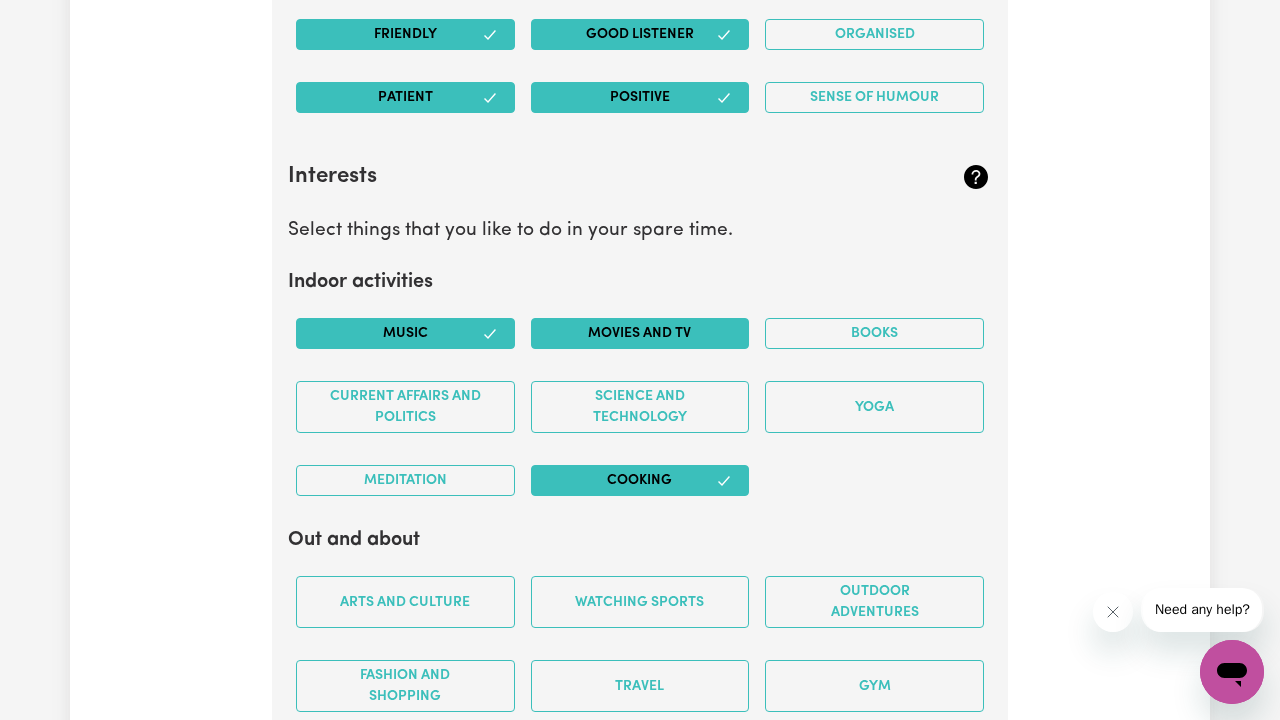 click on "Movies and TV" at bounding box center (640, 333) 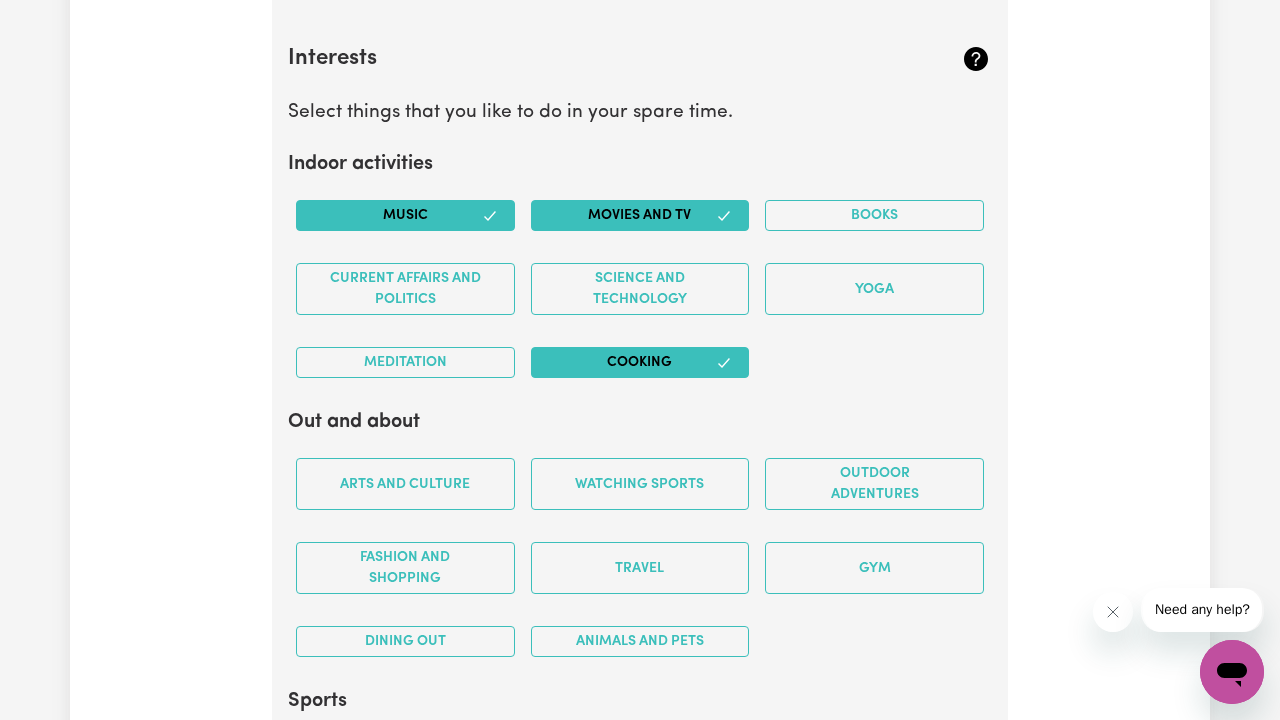 scroll, scrollTop: 3609, scrollLeft: 0, axis: vertical 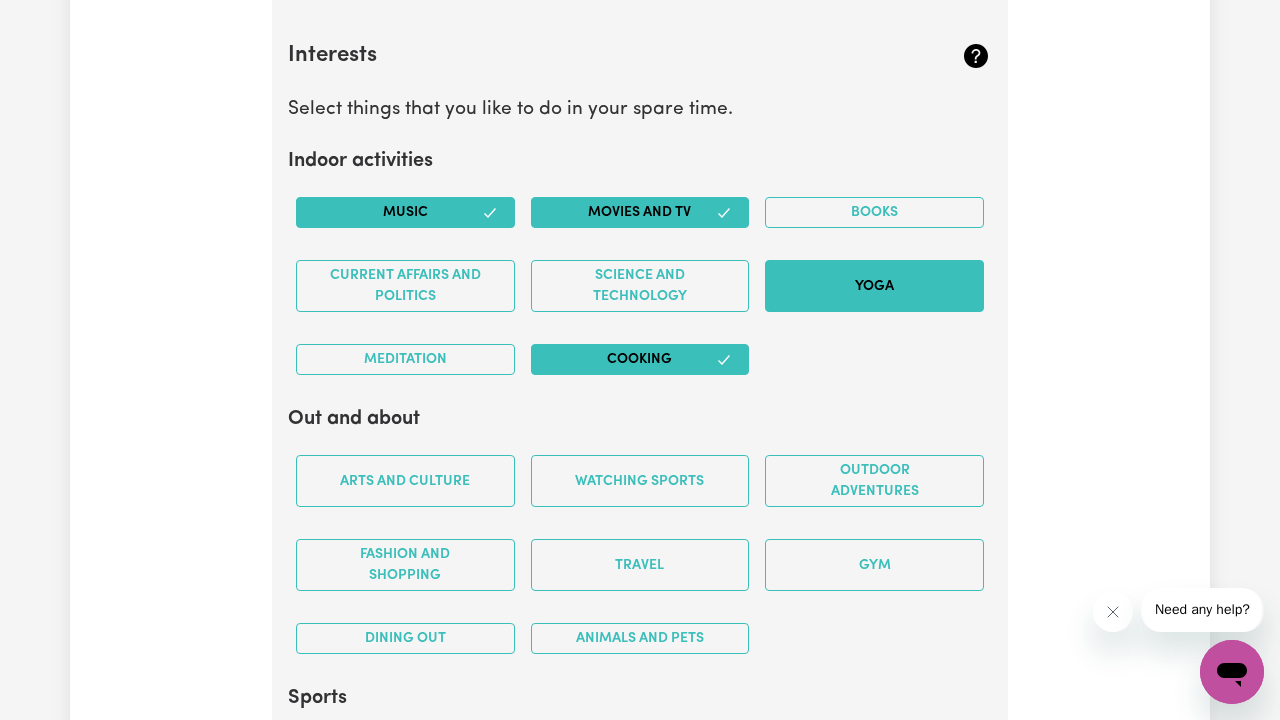 click on "Yoga" at bounding box center [874, 286] 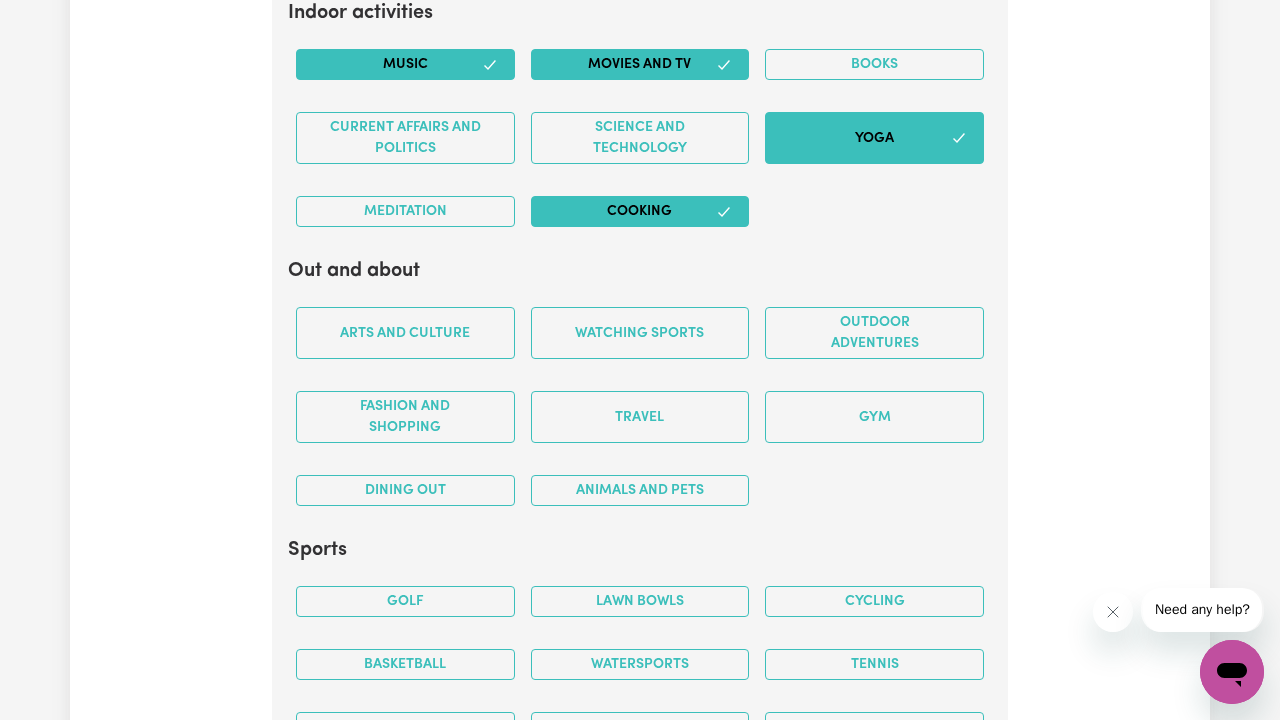 scroll, scrollTop: 3759, scrollLeft: 0, axis: vertical 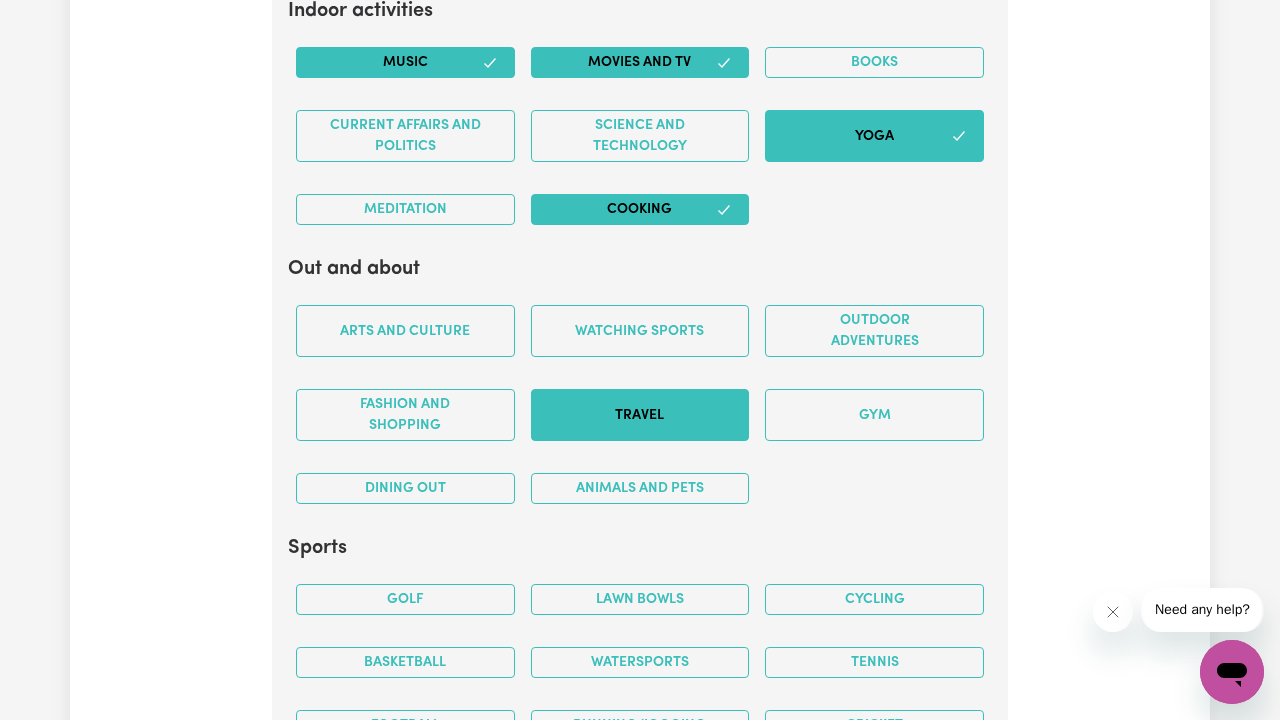 click on "Travel" at bounding box center [640, 415] 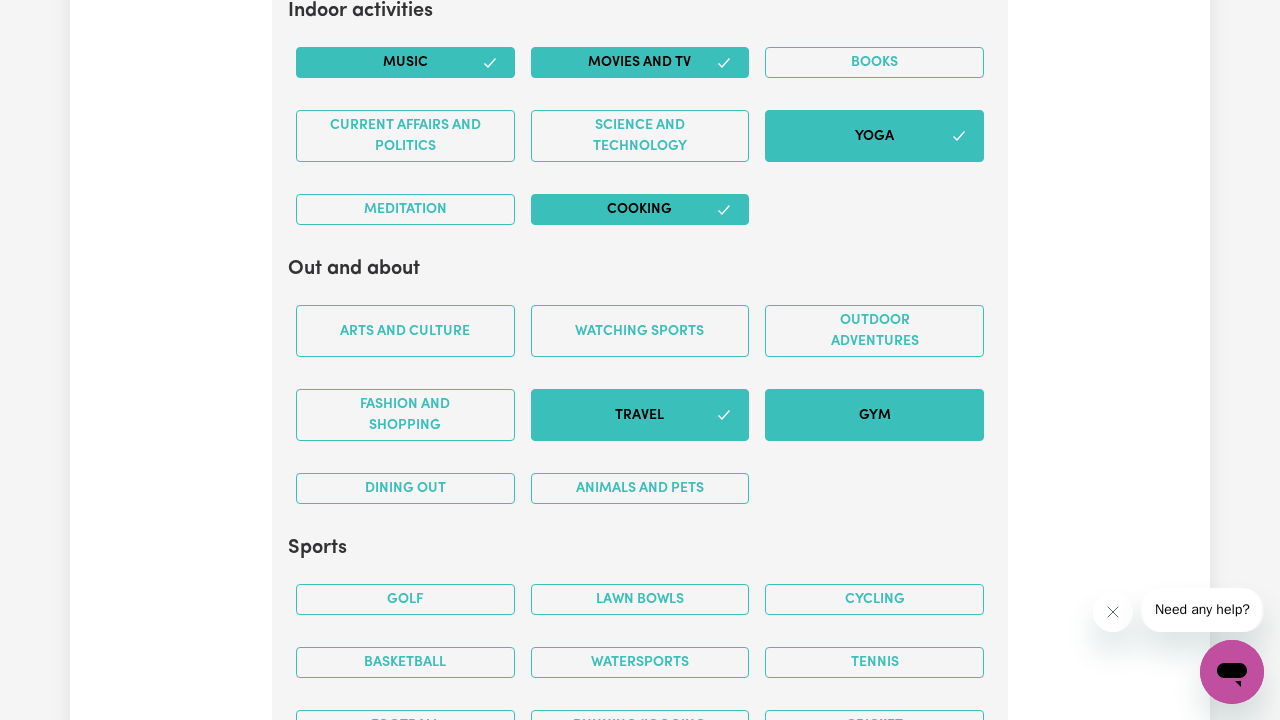 click on "Gym" at bounding box center [874, 415] 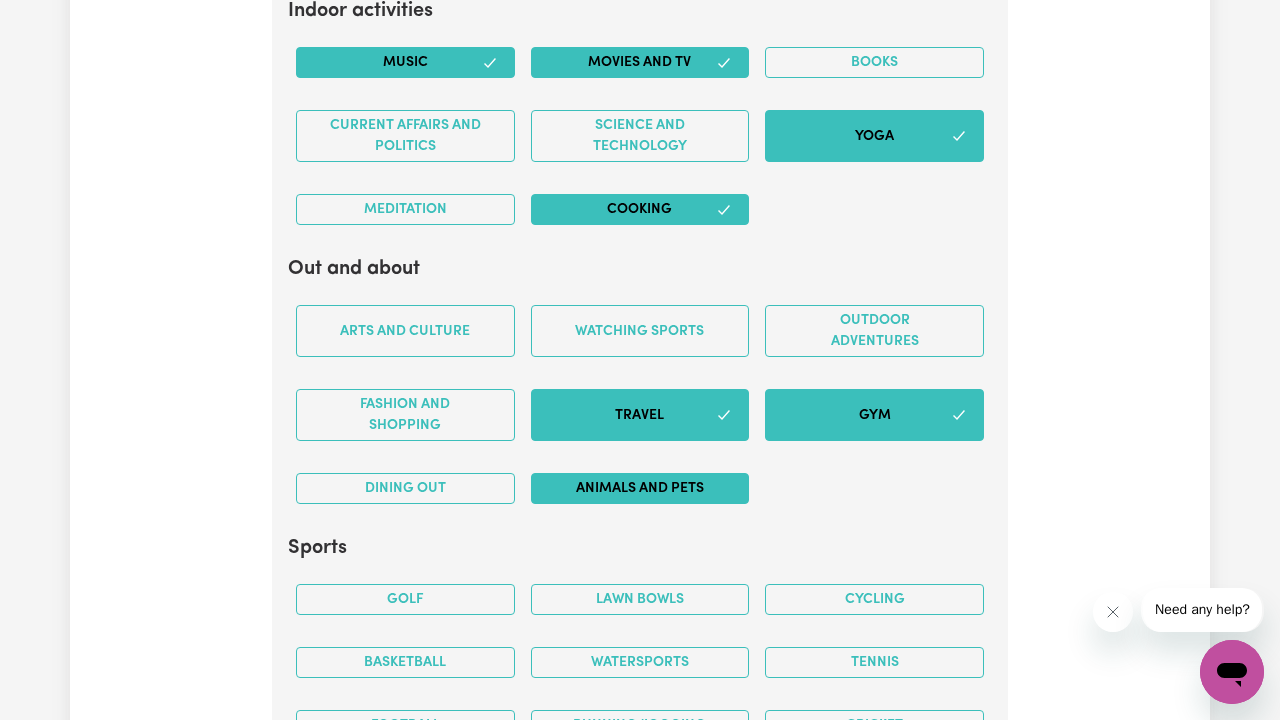 click on "Animals and pets" at bounding box center (640, 488) 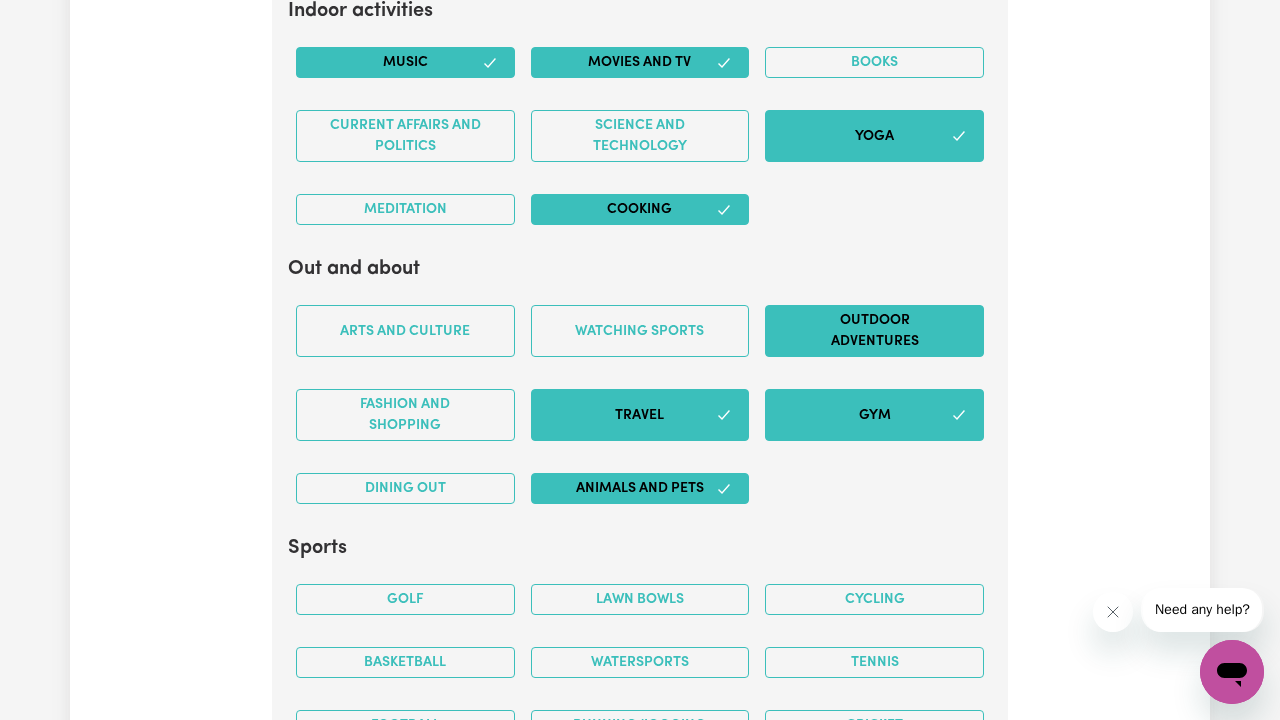 click on "Outdoor adventures" at bounding box center [874, 331] 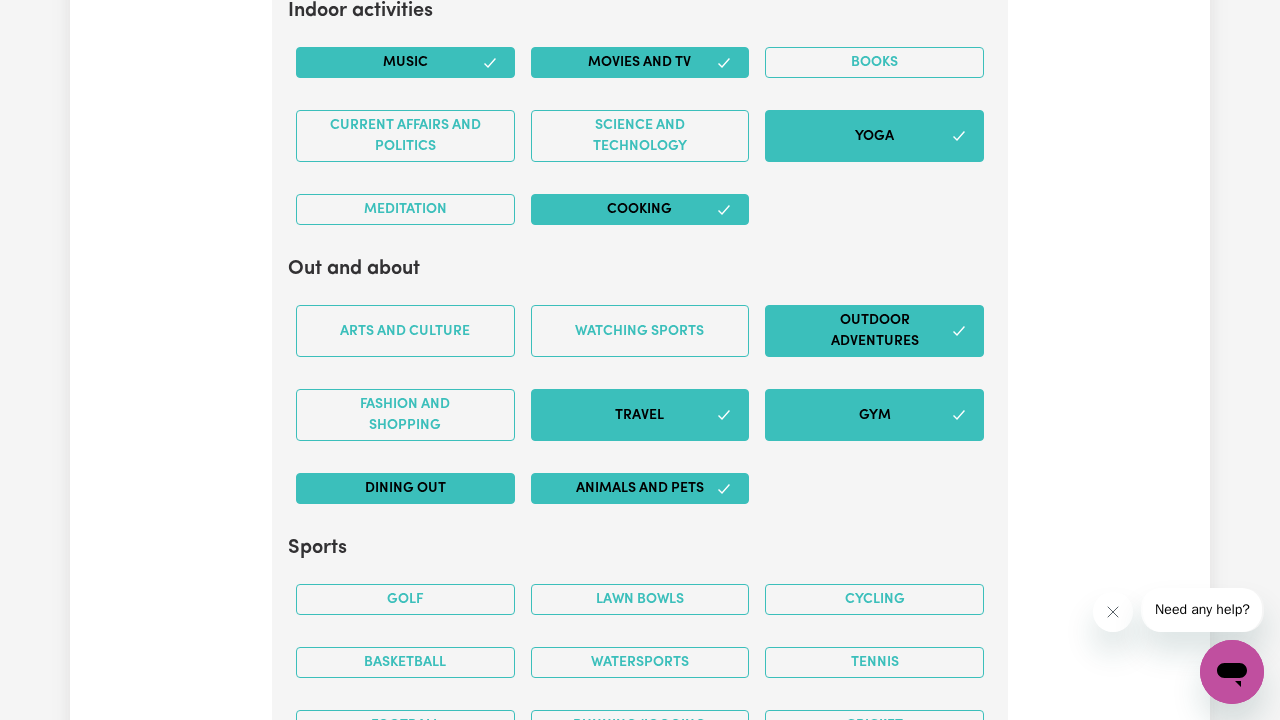 click on "Dining out" at bounding box center [405, 488] 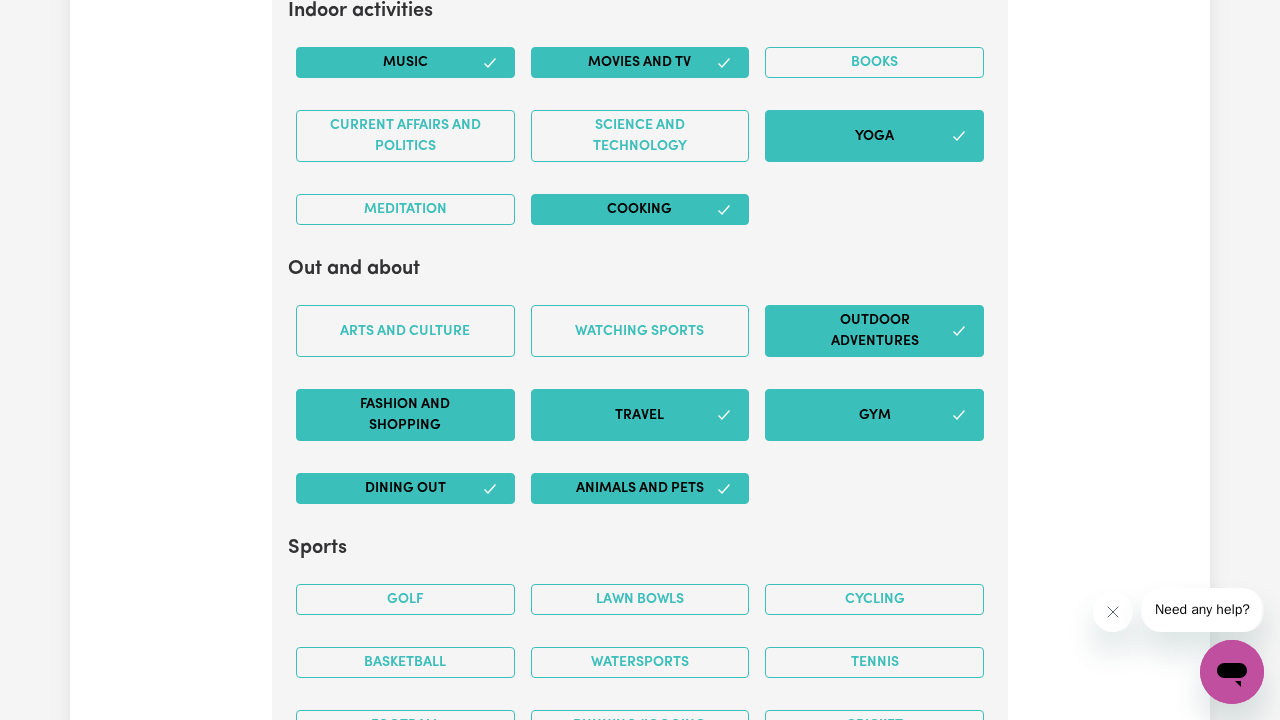 click on "Fashion and shopping" at bounding box center [405, 415] 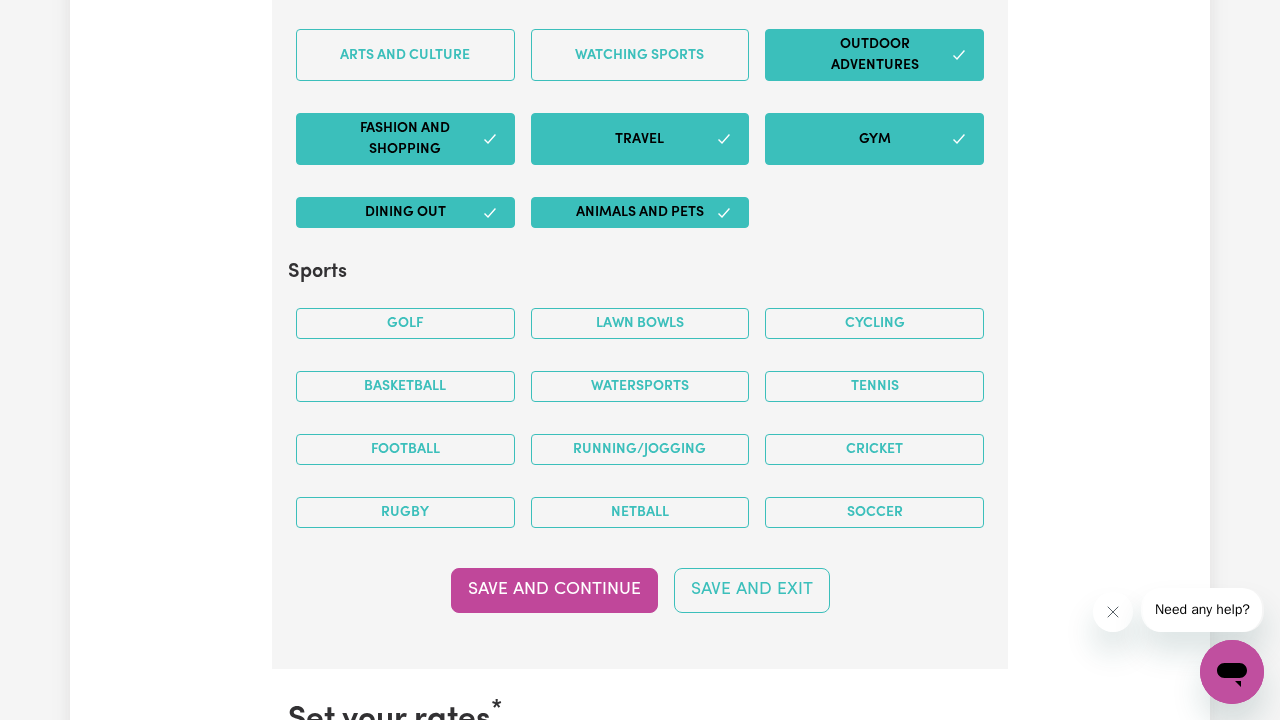 scroll, scrollTop: 4038, scrollLeft: 0, axis: vertical 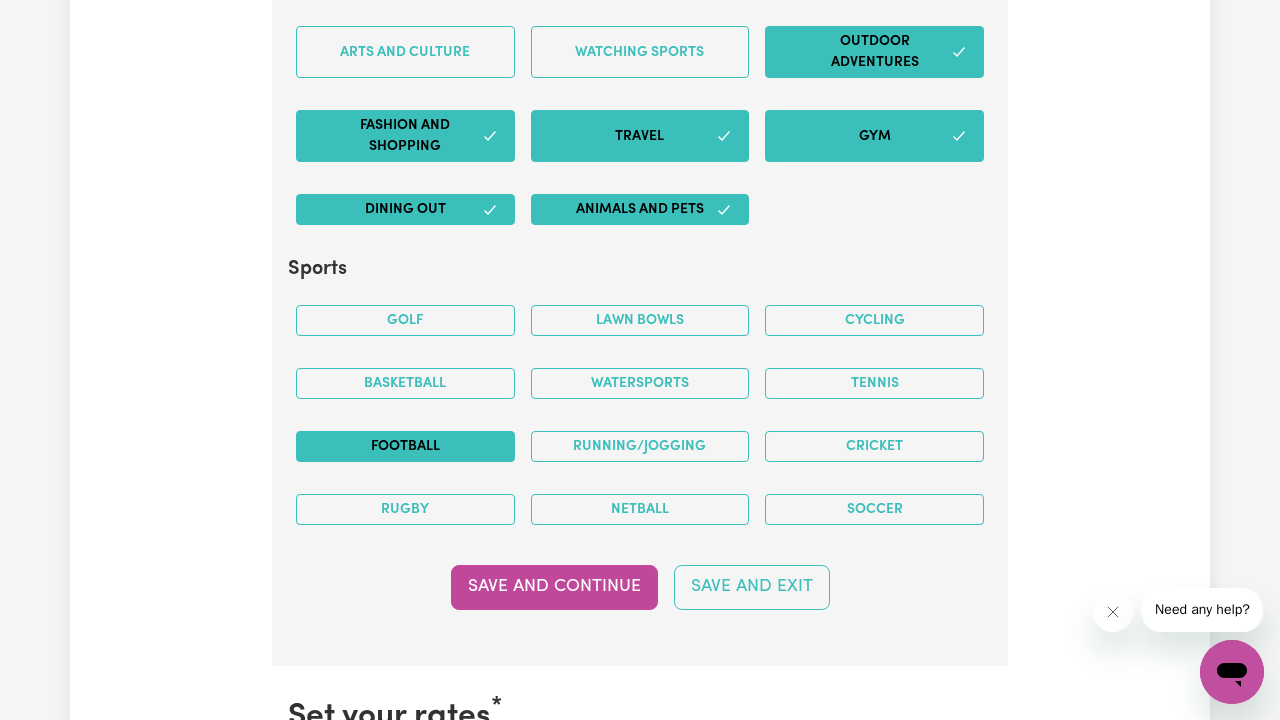 click on "Football" at bounding box center [405, 446] 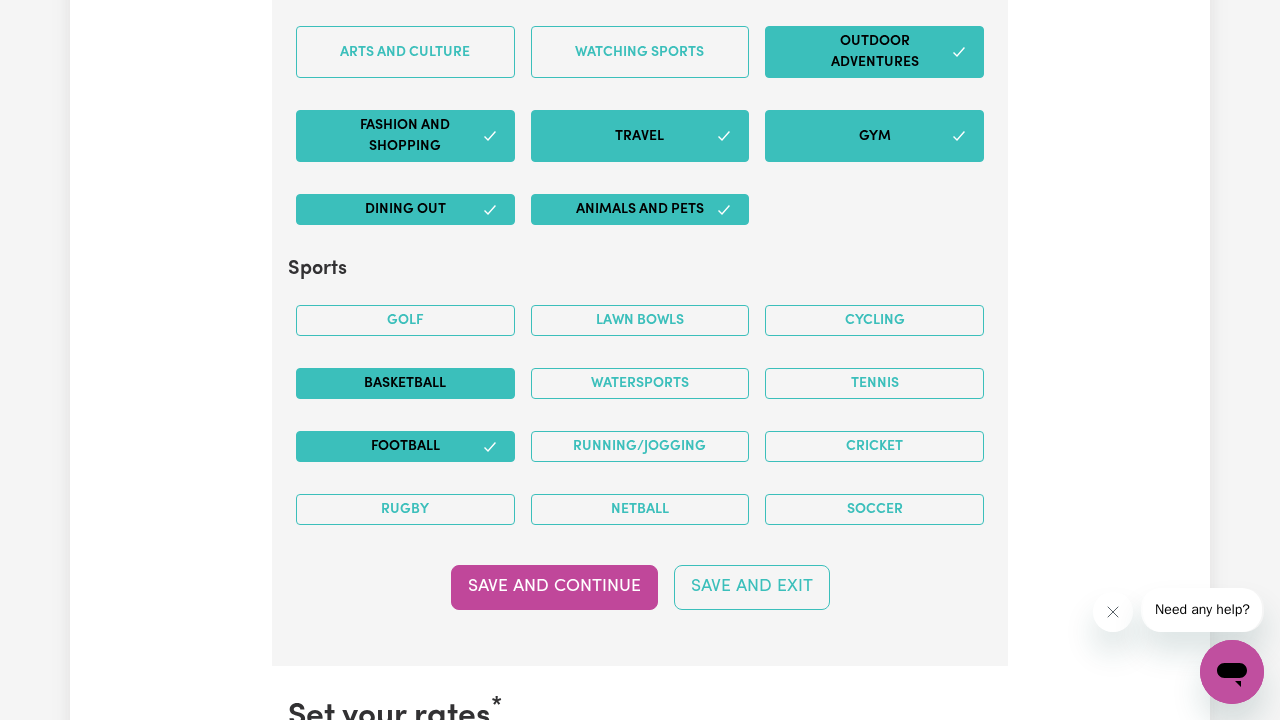 click on "Basketball" at bounding box center [405, 383] 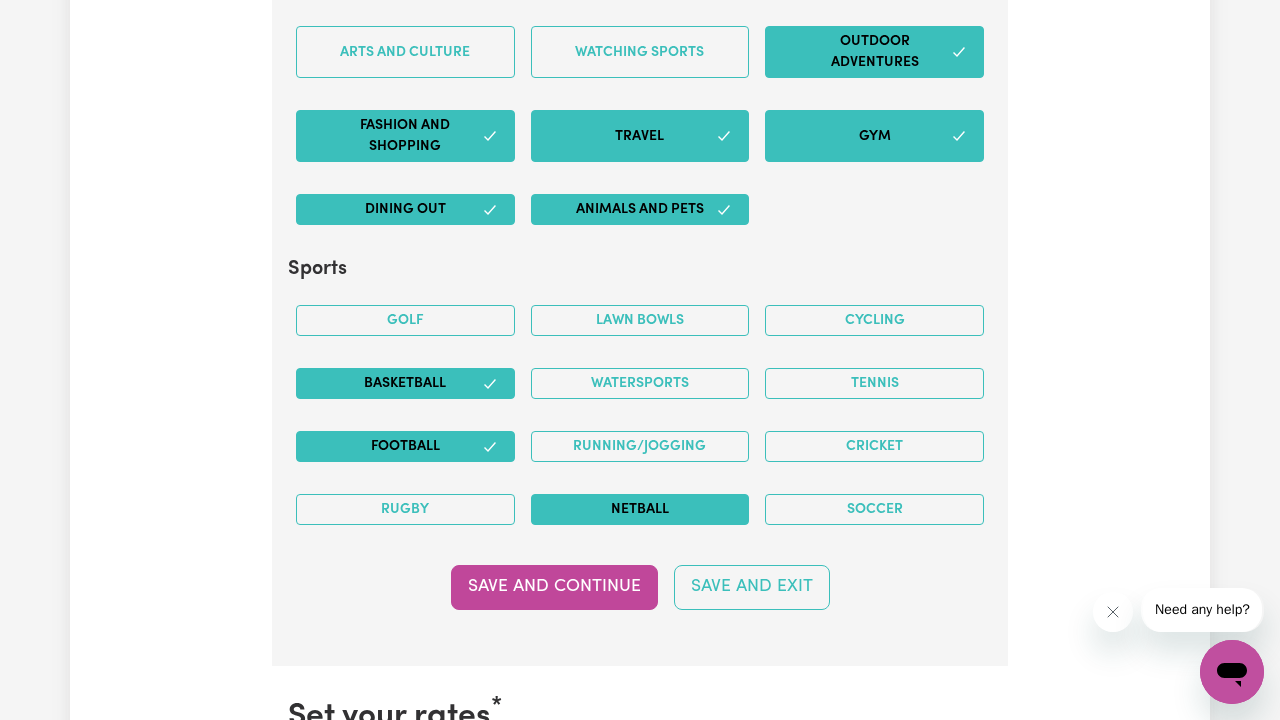 click on "Netball" at bounding box center [640, 509] 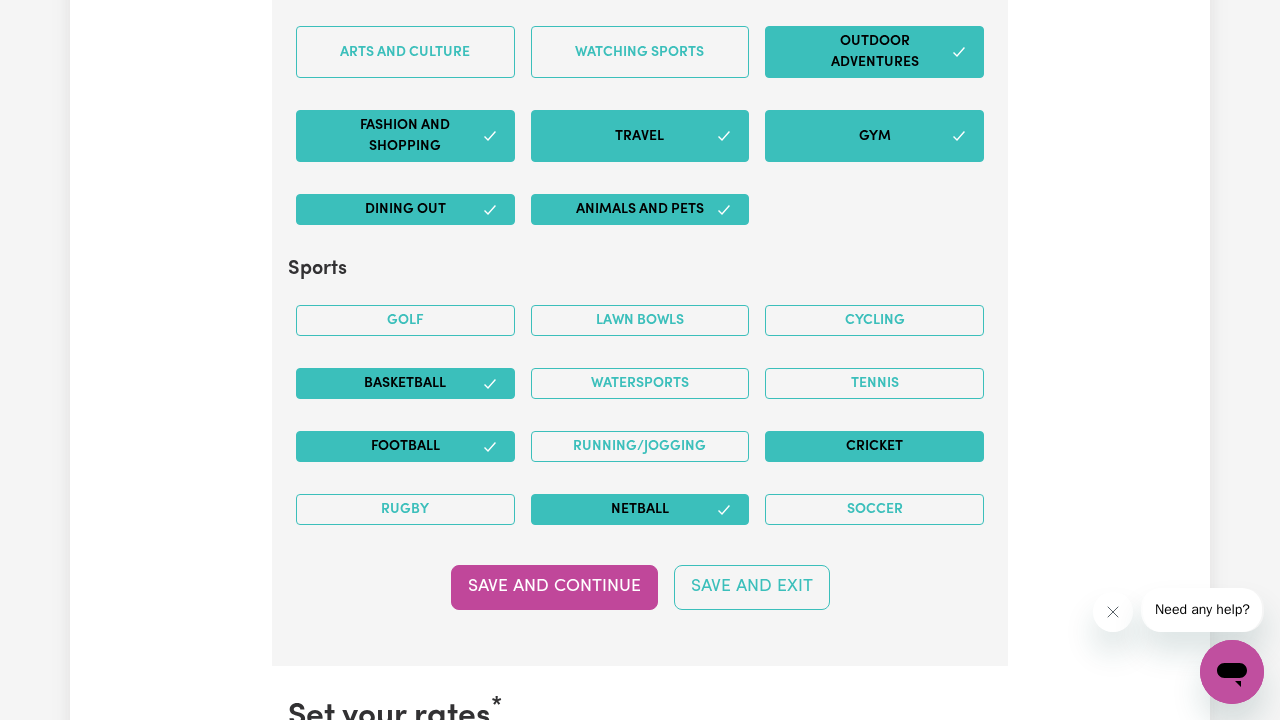 click on "Cricket" at bounding box center (874, 446) 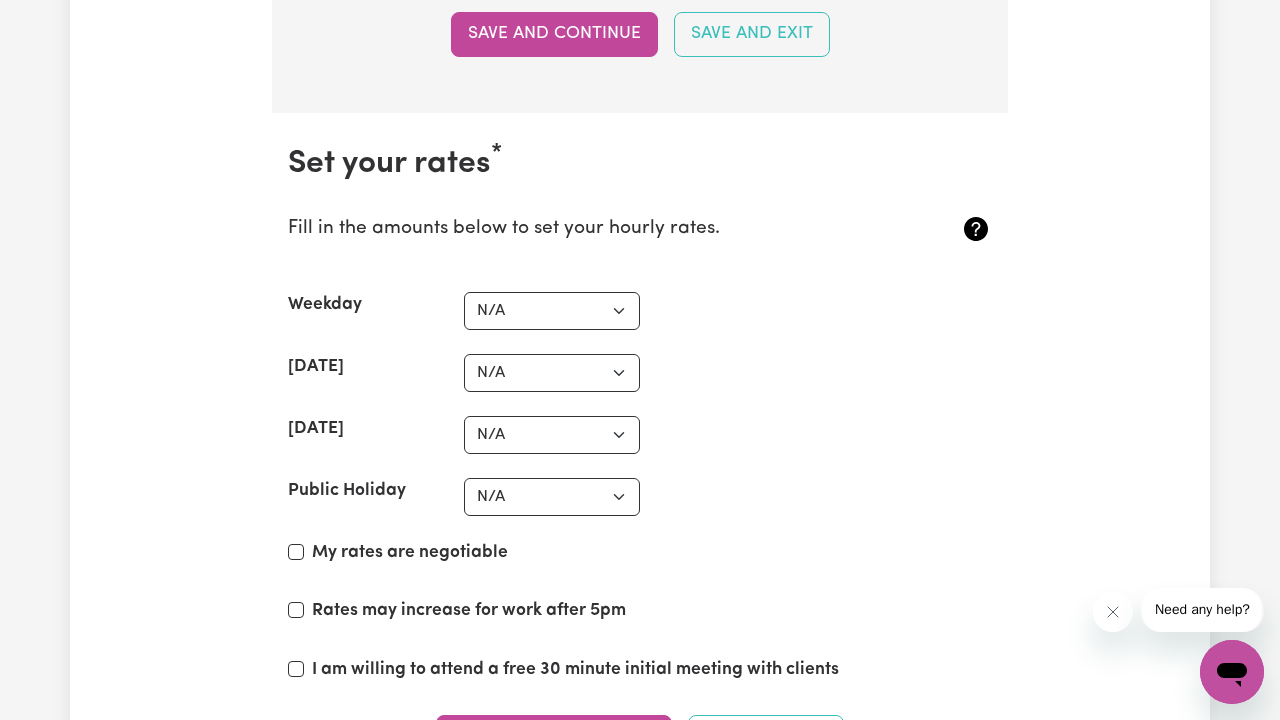 scroll, scrollTop: 4592, scrollLeft: 0, axis: vertical 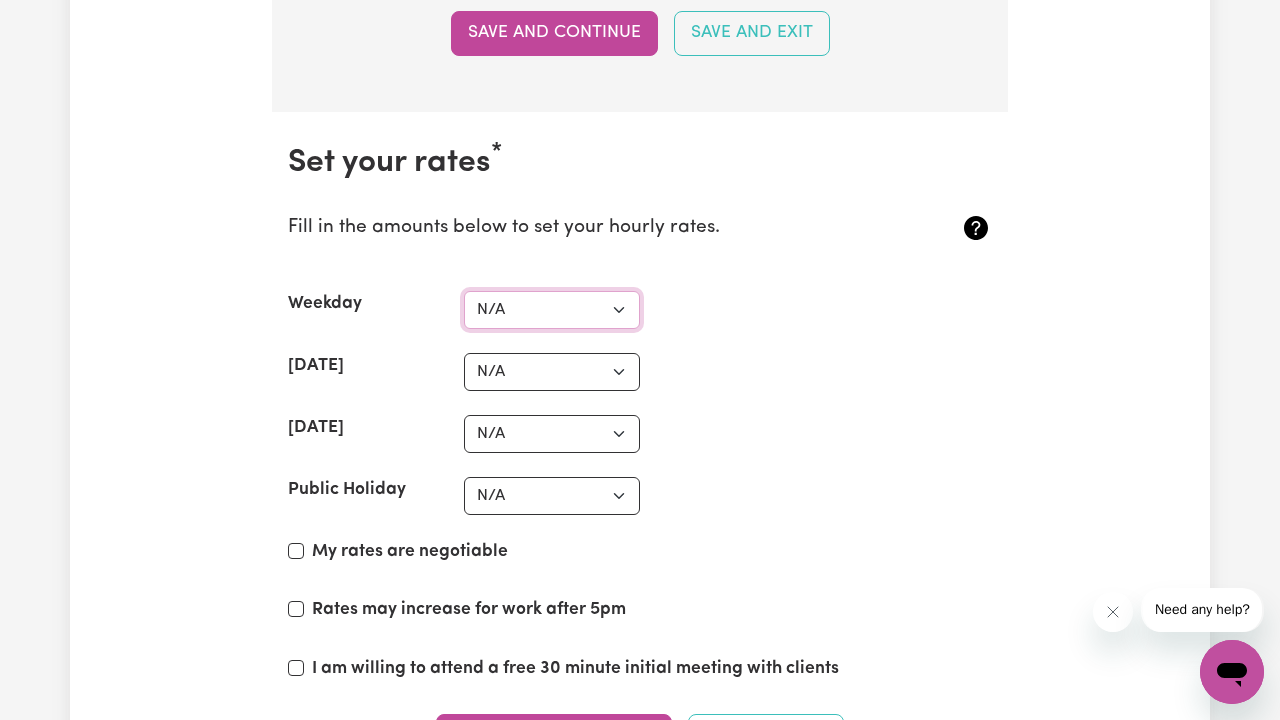 select on "39" 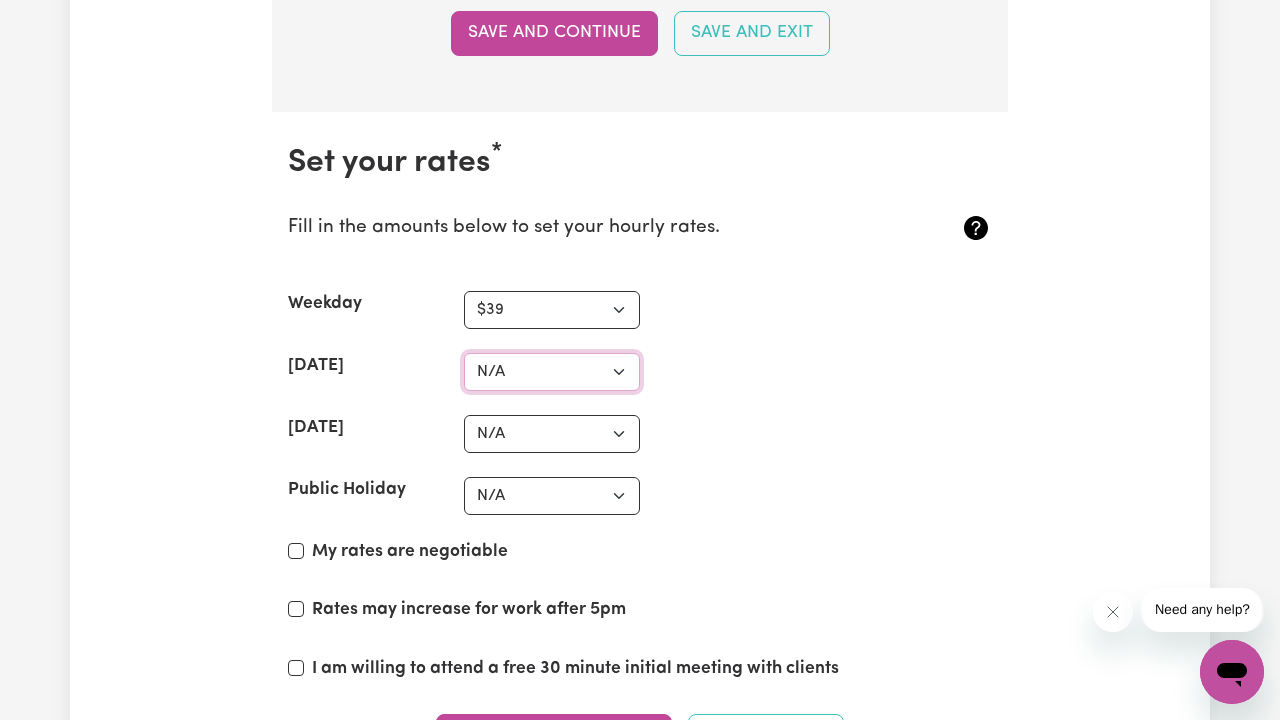 select on "41" 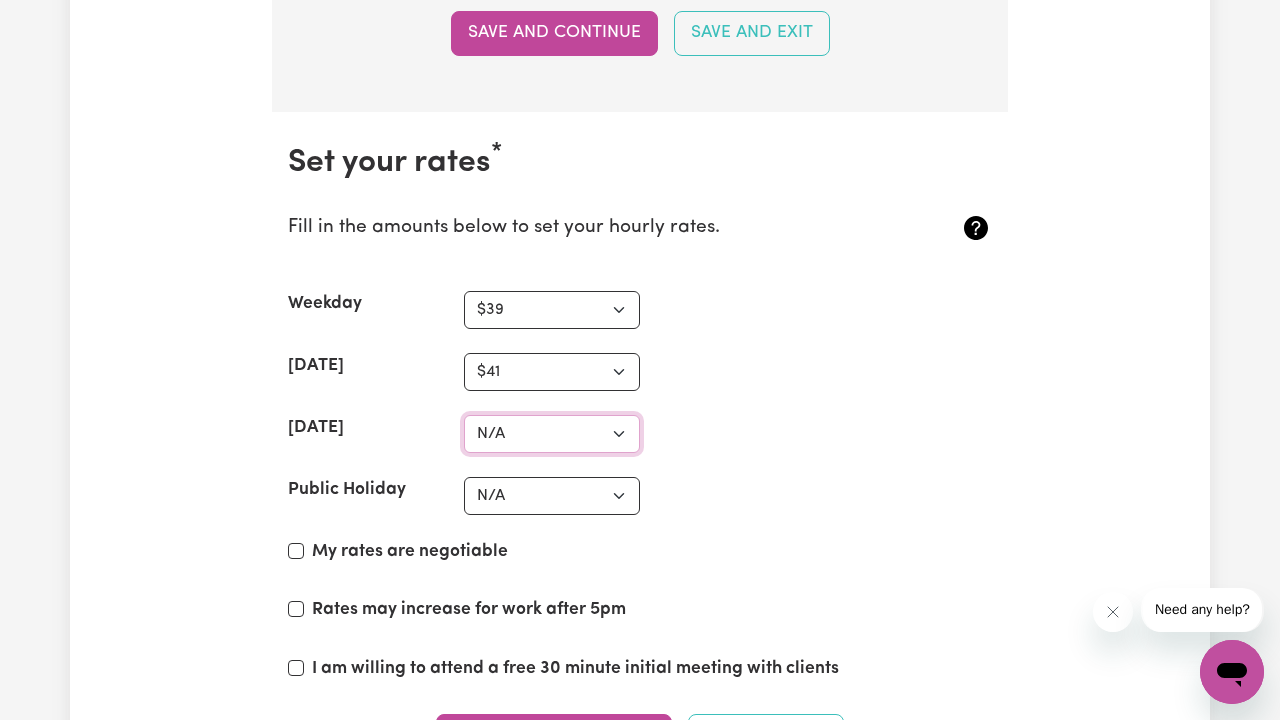 select on "41" 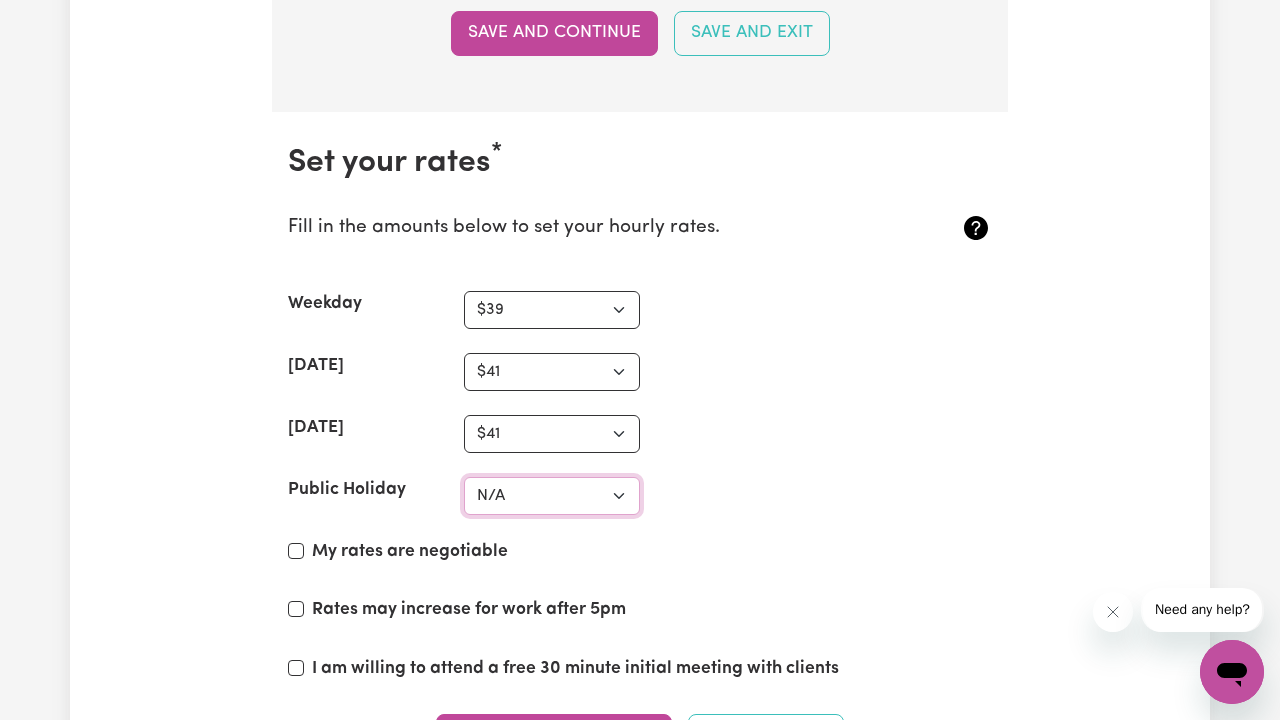 select on "41" 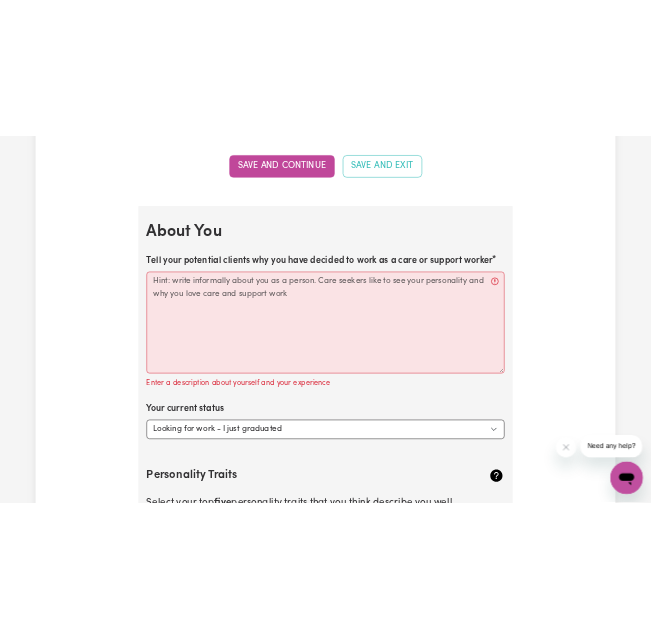 scroll, scrollTop: 2605, scrollLeft: 0, axis: vertical 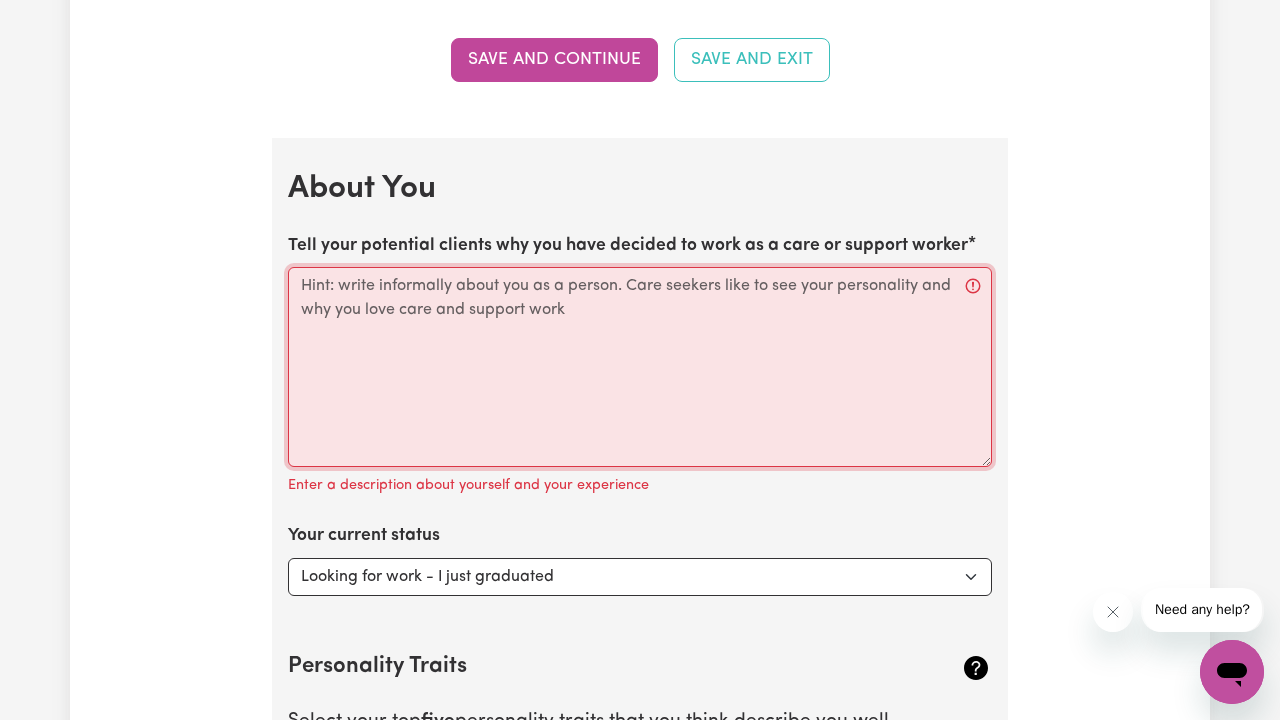click on "Tell your potential clients why you have decided to work as a care or support worker" at bounding box center [640, 367] 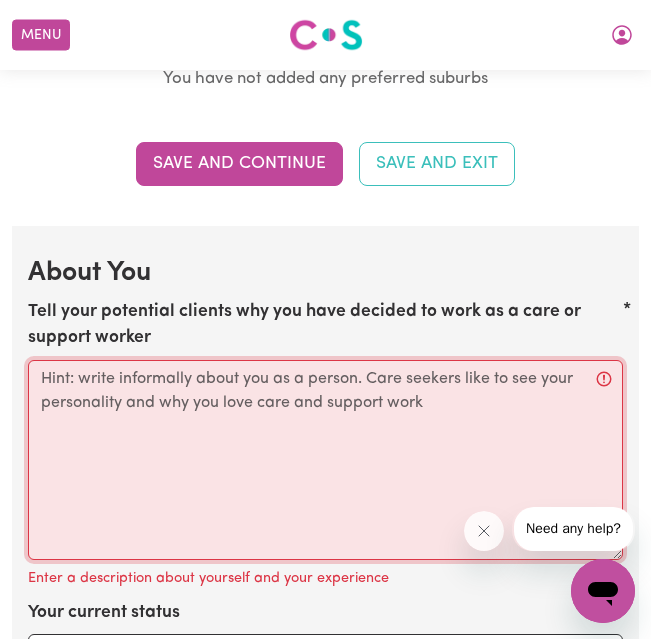 scroll, scrollTop: 2782, scrollLeft: 0, axis: vertical 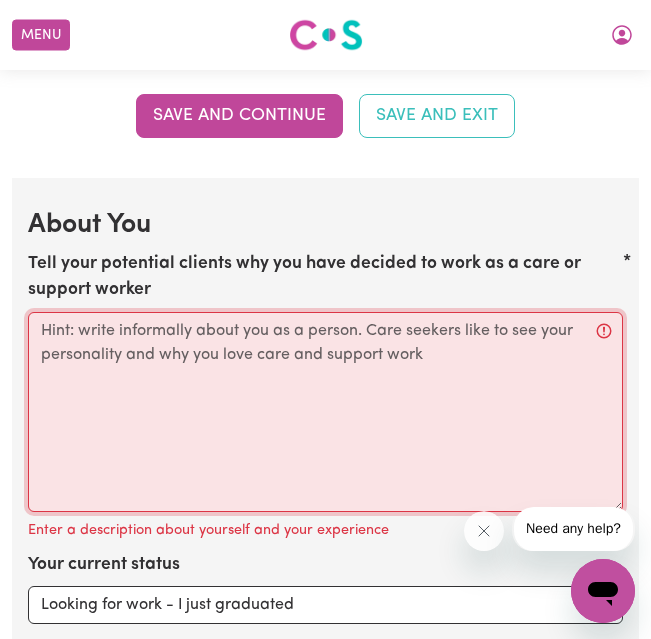 click on "Tell your potential clients why you have decided to work as a care or support worker" at bounding box center [325, 412] 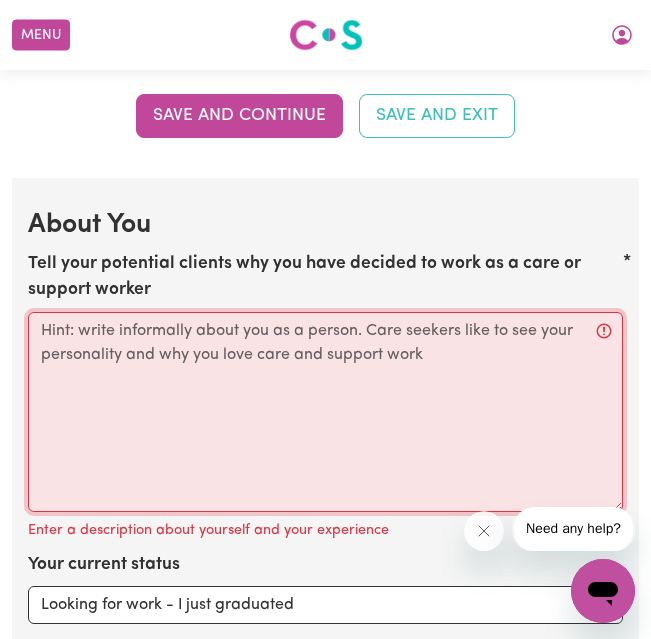 paste on ""What really got me into social care is seeing how much a little support can change someone's life. I volunteered at a local community center and connected with so many people who just needed someone to listen and help them with everyday tasks. Knowing I could be that person for someone else felt amazing.
I think I'll be good at it because I'm genuinely empathetic and patient. I listen without judgment and try to understand where people are coming from. Plus, I'm super organized and reliable, which I think are important for making sure people get the consistent care they need.
Ultimately, I believe everyone deserves to live with dignity and respect, and I want to be part of making that happen."" 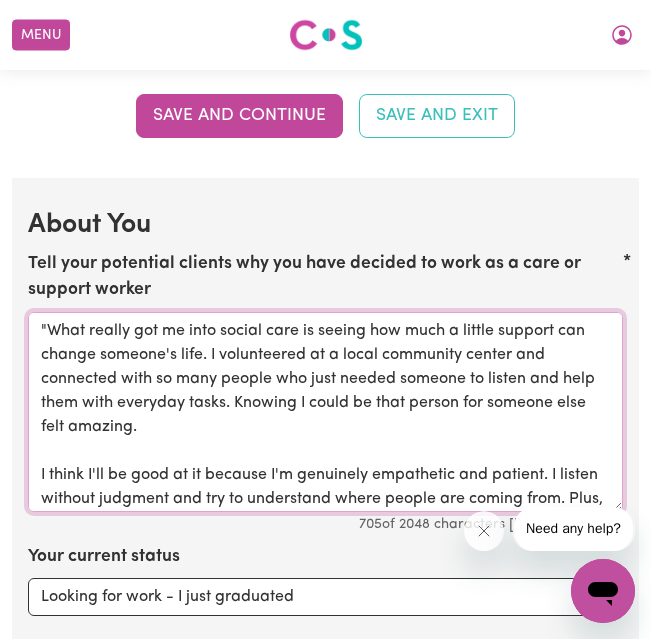 scroll, scrollTop: 126, scrollLeft: 0, axis: vertical 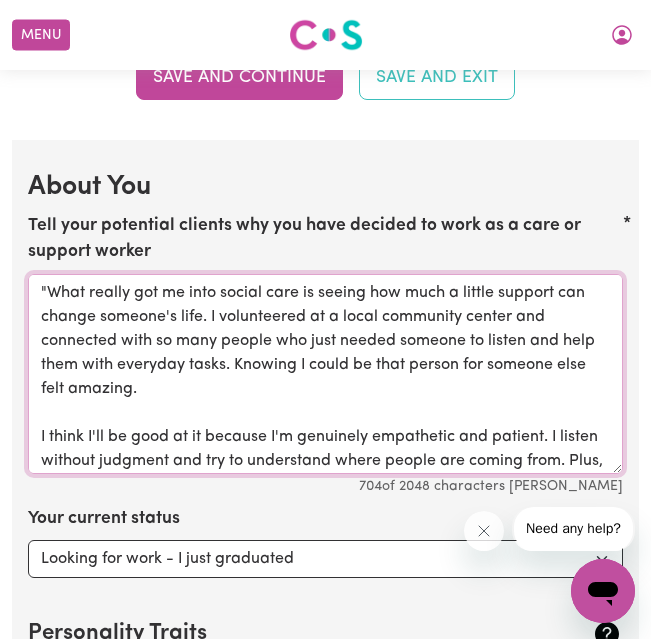 click on ""What really got me into social care is seeing how much a little support can change someone's life. I volunteered at a local community center and connected with so many people who just needed someone to listen and help them with everyday tasks. Knowing I could be that person for someone else felt amazing.
I think I'll be good at it because I'm genuinely empathetic and patient. I listen without judgment and try to understand where people are coming from. Plus, I'm super organized and reliable, which I think are important for making sure people get the consistent care they need.
Ultimately, I believe everyone deserves to live with dignity and respect, and I want to be part of making that happen." at bounding box center (325, 374) 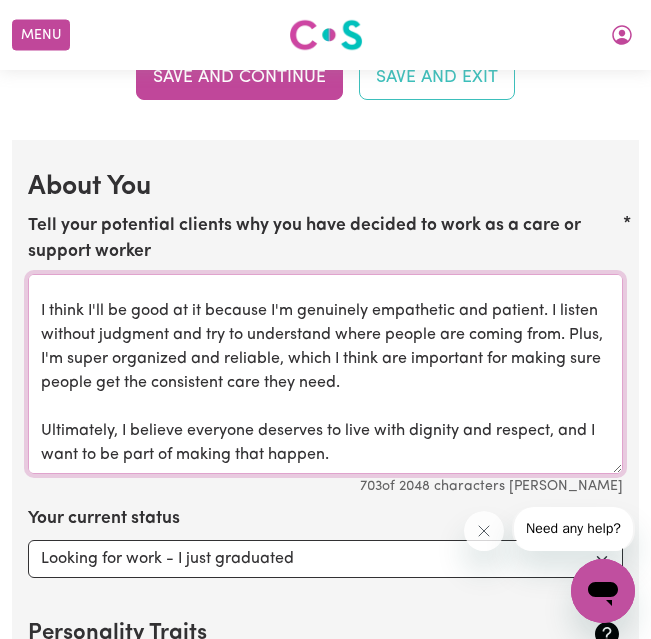 scroll, scrollTop: 126, scrollLeft: 0, axis: vertical 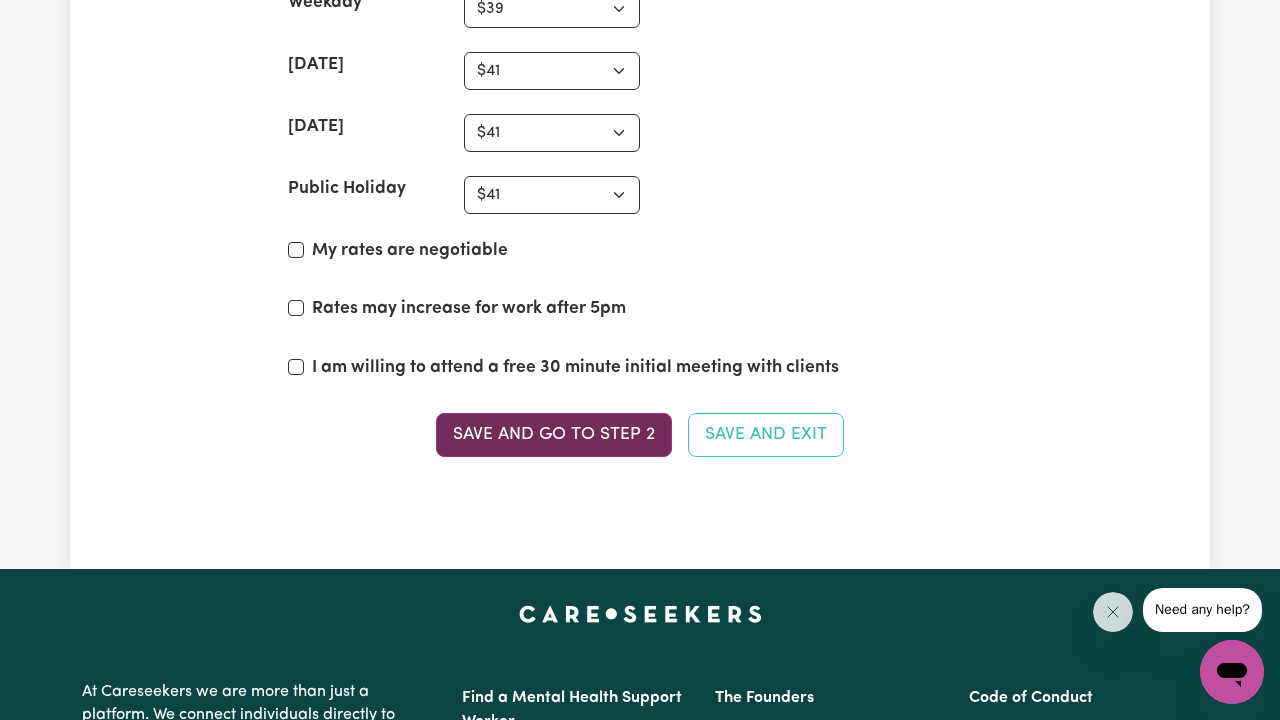 type on "What really got me into social care is seeing how much a little support can change someone's life. I volunteered at a local community center and connected with so many people who just needed someone to listen and help them with everyday tasks. Knowing I could be that person for someone else felt amazing.
I think I'll be good at it because I'm genuinely empathetic and patient. I listen without judgment and try to understand where people are coming from. Plus, I'm super organized and reliable, which I think are important for making sure people get the consistent care they need.
Ultimately, I believe everyone deserves to live with dignity and respect, and I want to be part of making that happen." 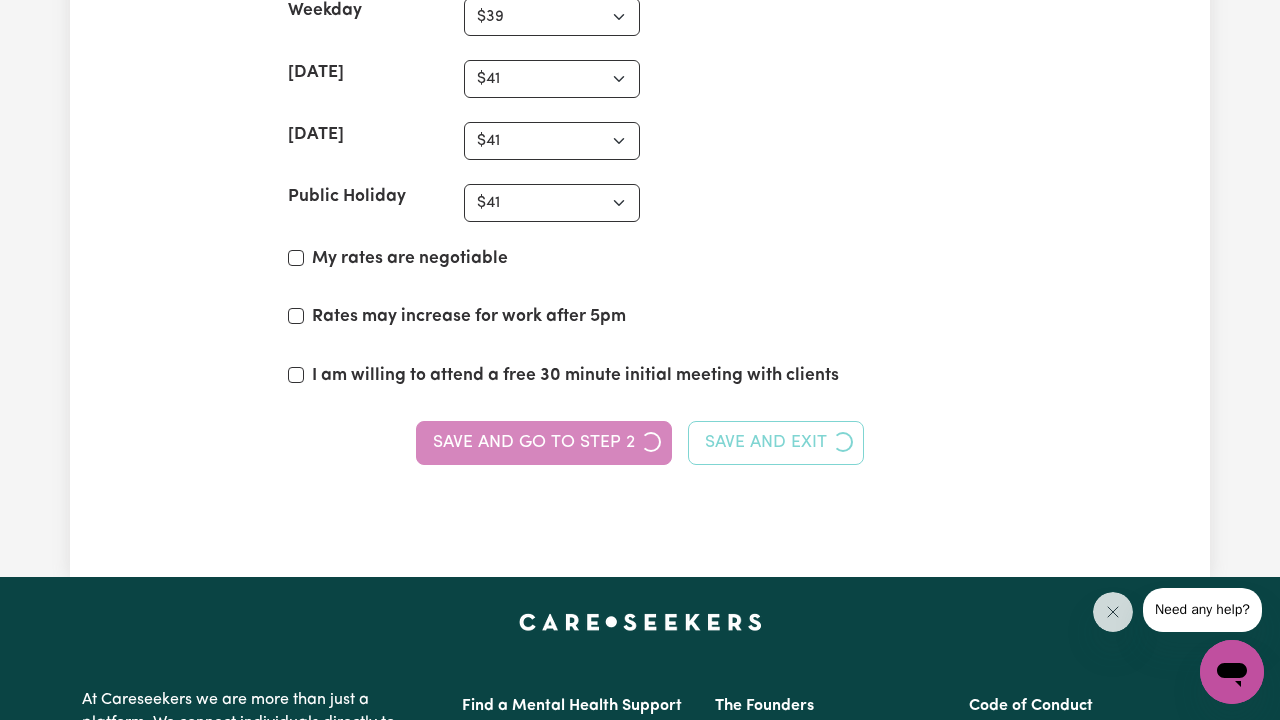 type 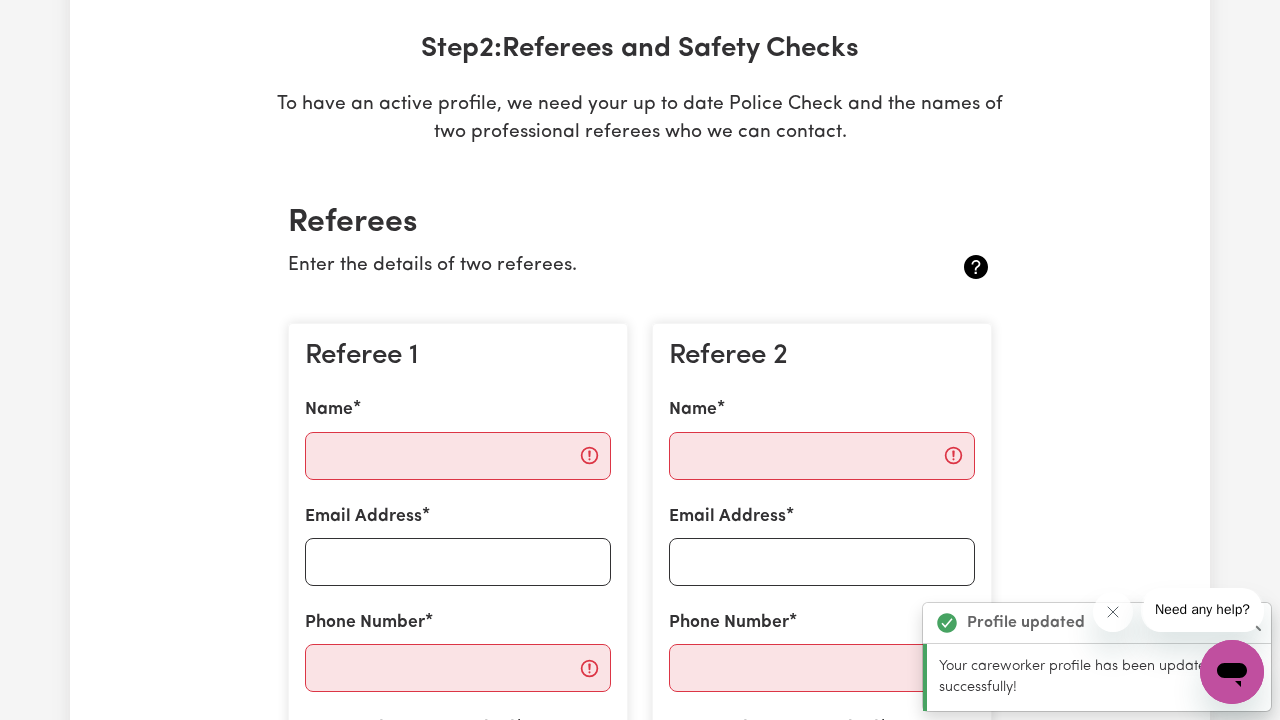 scroll, scrollTop: 305, scrollLeft: 0, axis: vertical 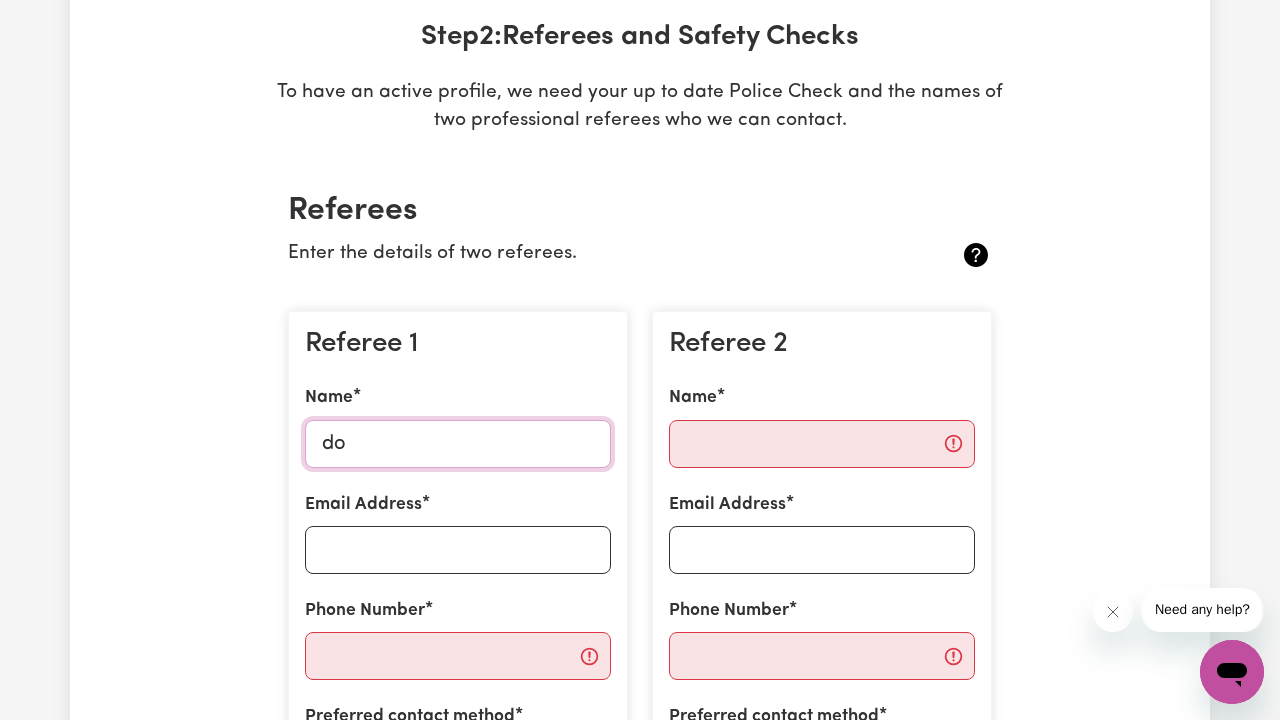 type on "d" 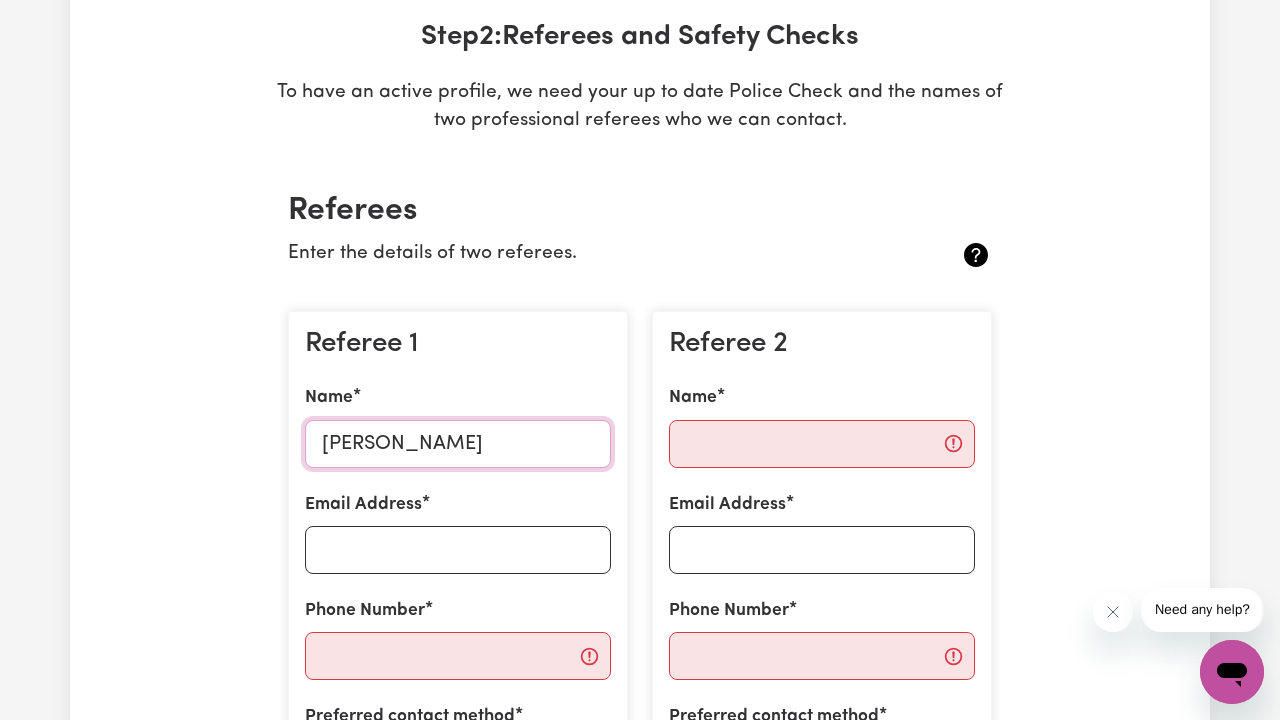 type on "[PERSON_NAME]" 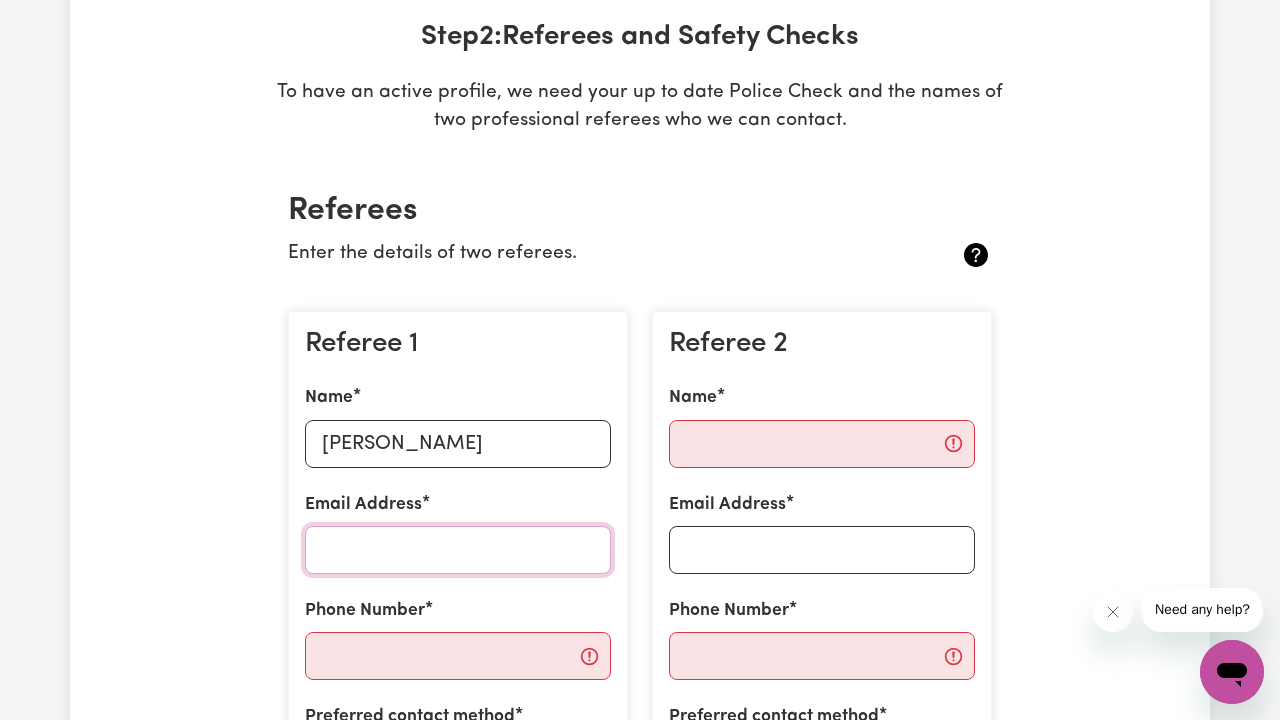 type on "d" 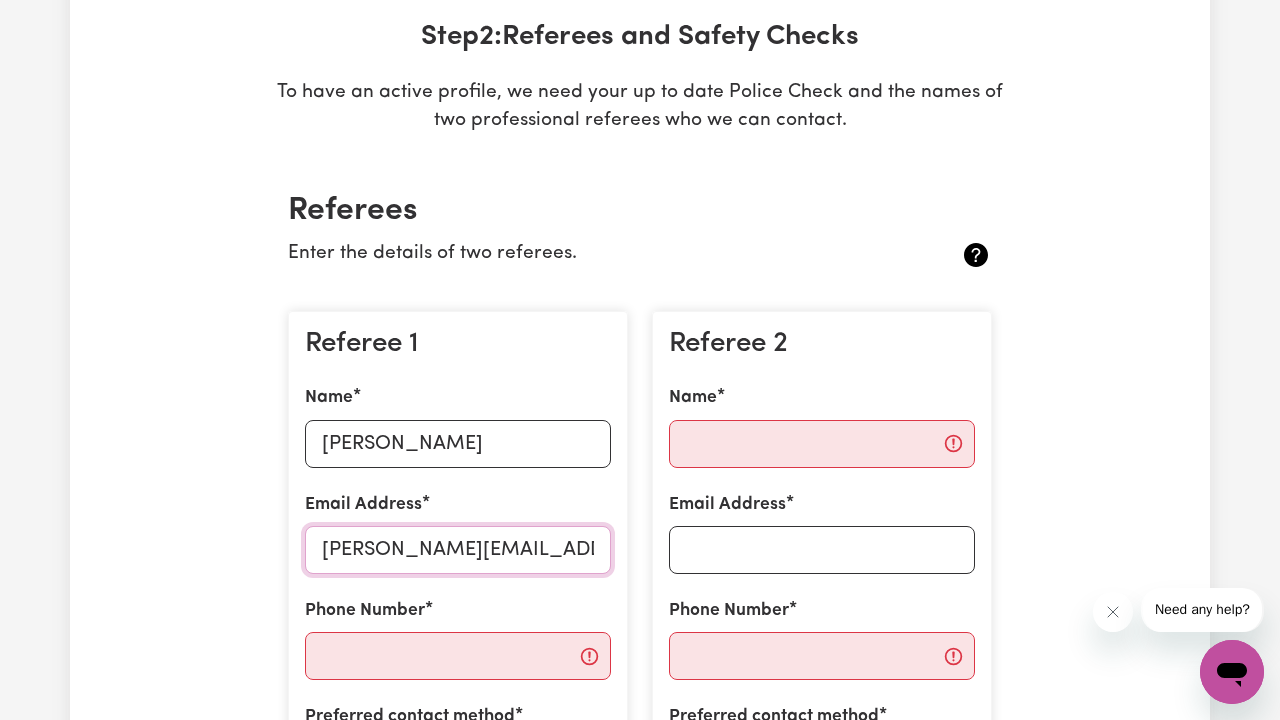 type on "[PERSON_NAME][EMAIL_ADDRESS][PERSON_NAME][DOMAIN_NAME]" 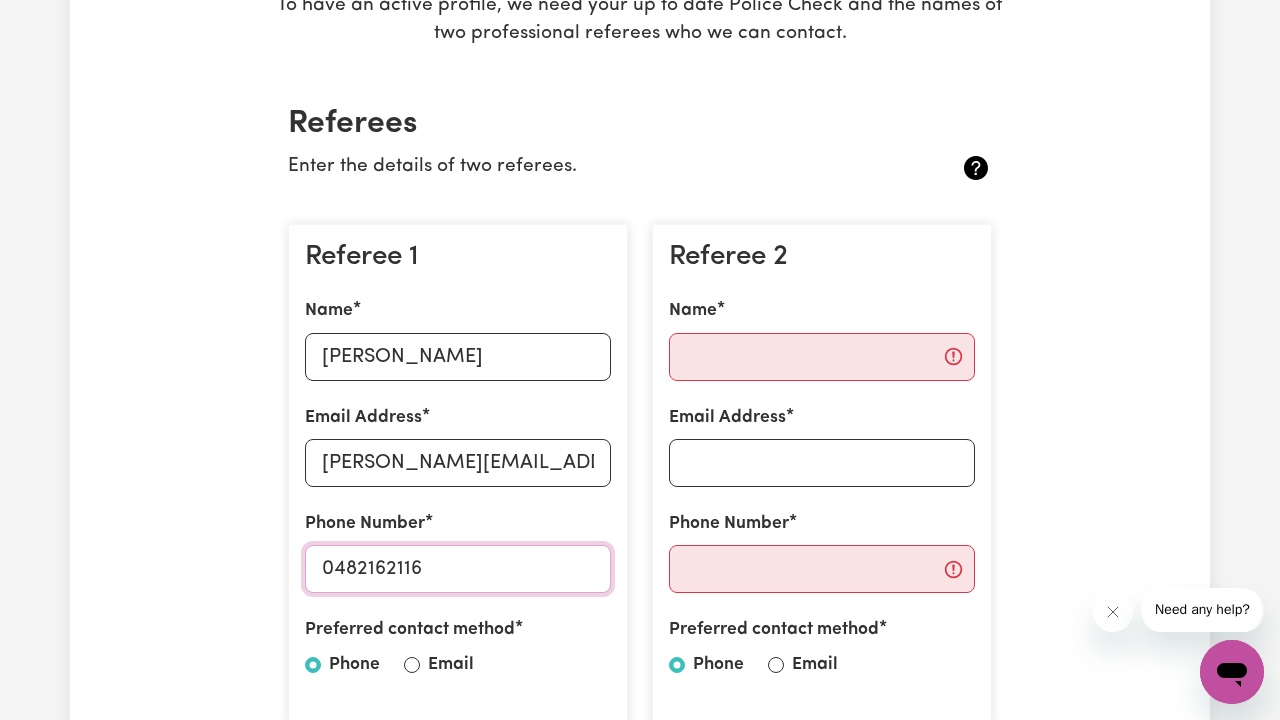 scroll, scrollTop: 523, scrollLeft: 0, axis: vertical 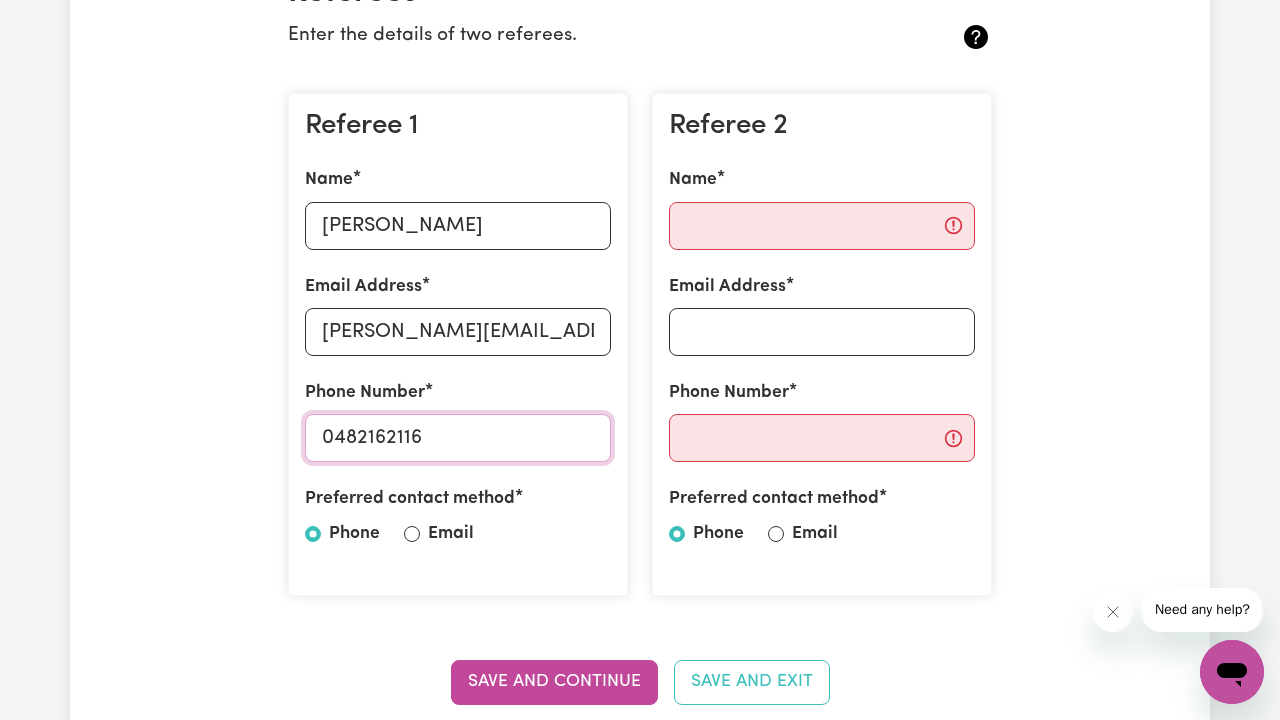 type on "0482162116" 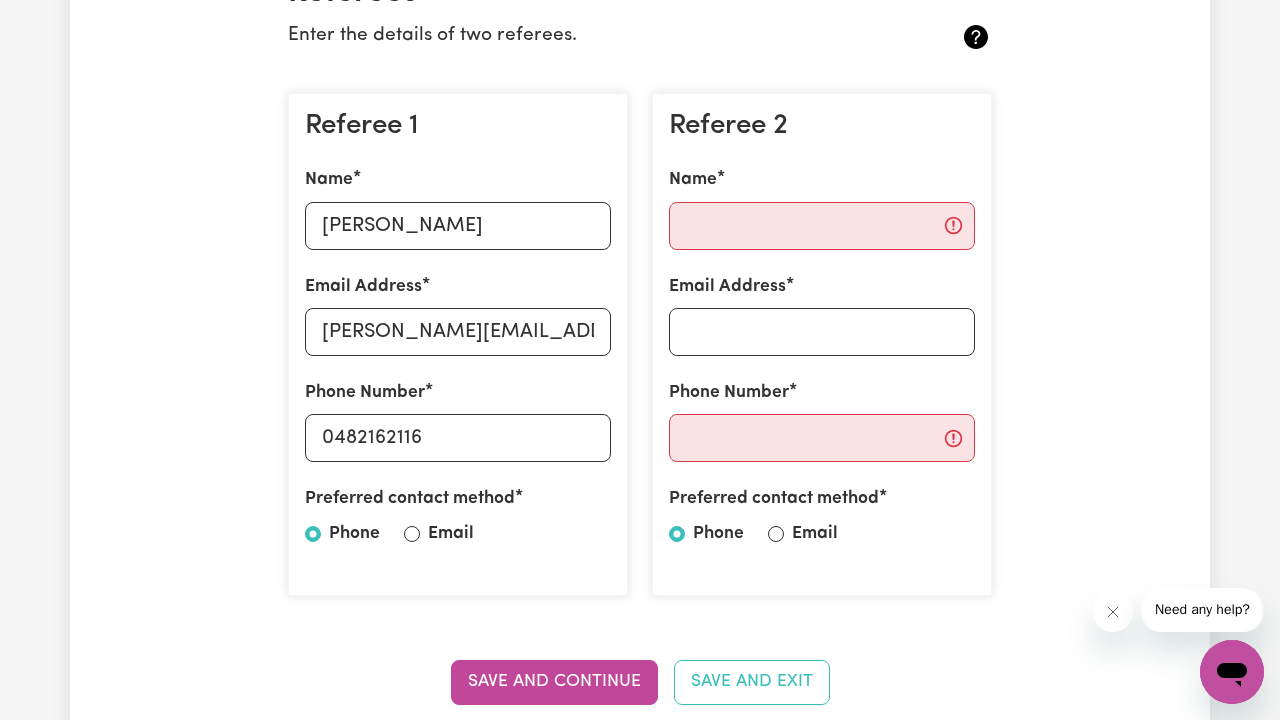 click on "Referee 1 Name [PERSON_NAME] Email Address [PERSON_NAME][EMAIL_ADDRESS][PERSON_NAME][DOMAIN_NAME] Phone Number [PHONE_NUMBER] Preferred contact method Phone Email" at bounding box center (458, 345) 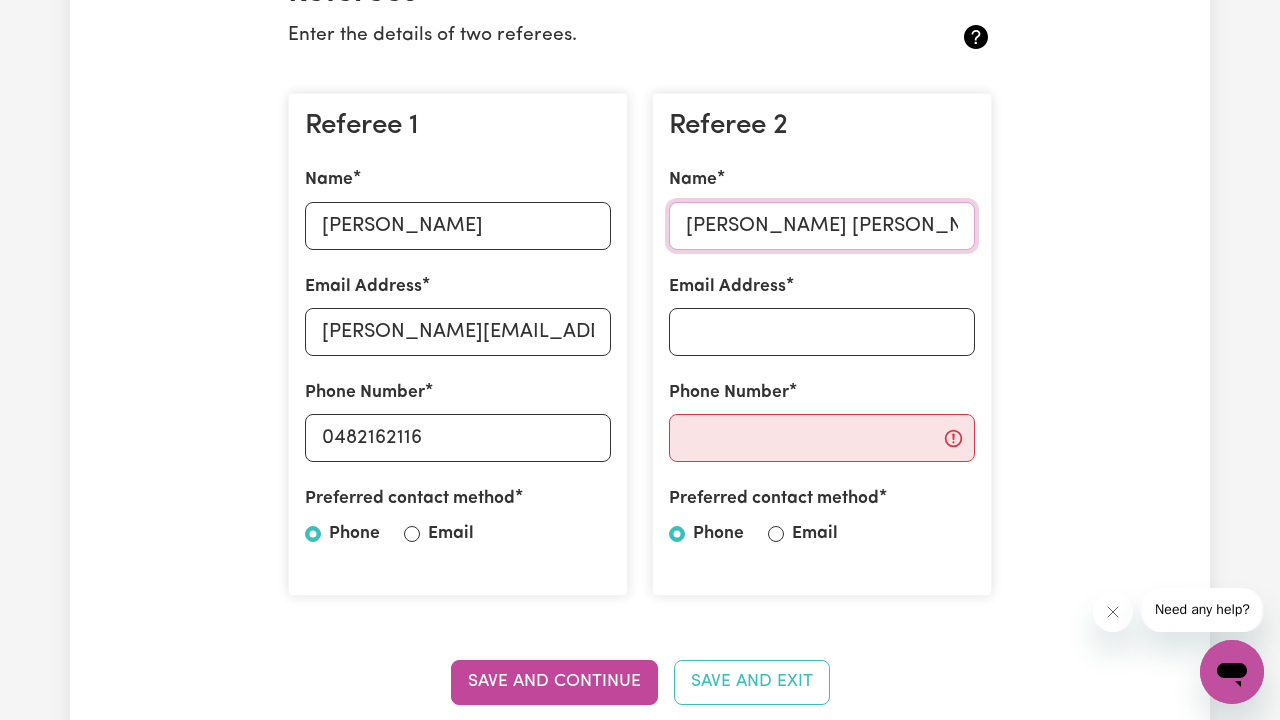 type on "[PERSON_NAME] [PERSON_NAME]" 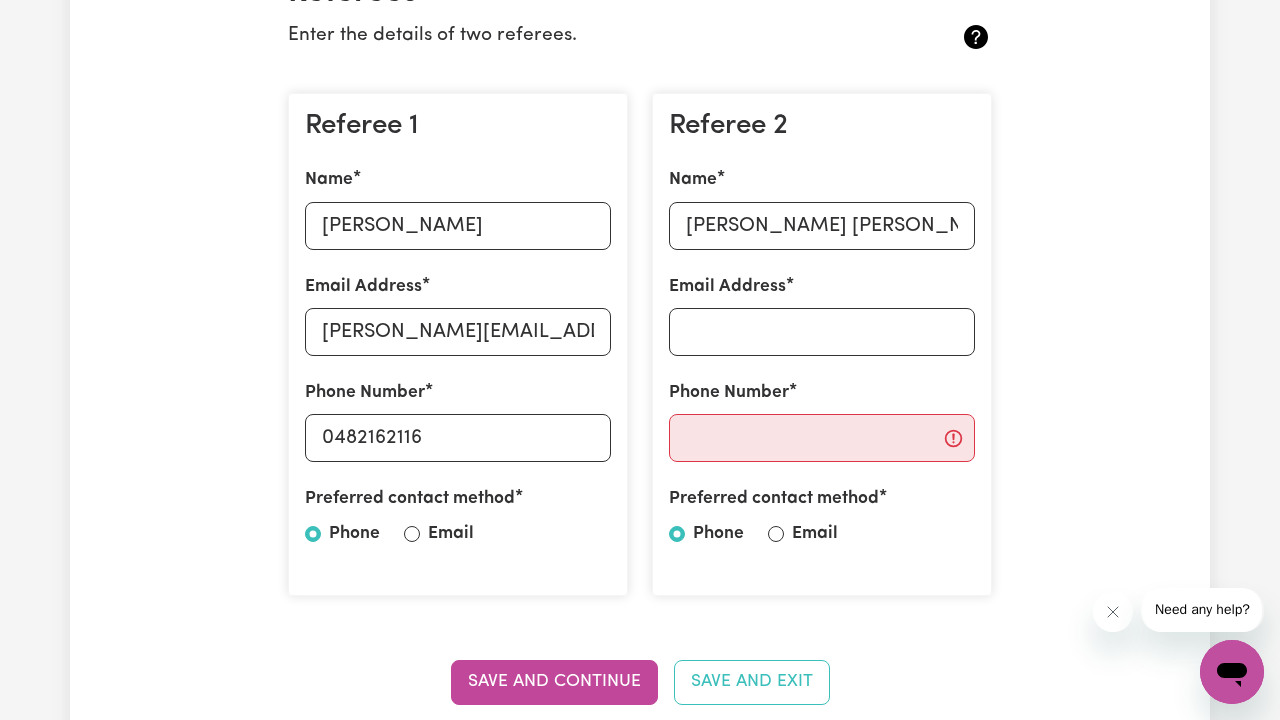 click on "Referee 2 Name [PERSON_NAME] [PERSON_NAME] Email Address Phone Number Preferred contact method Phone Email" at bounding box center [822, 345] 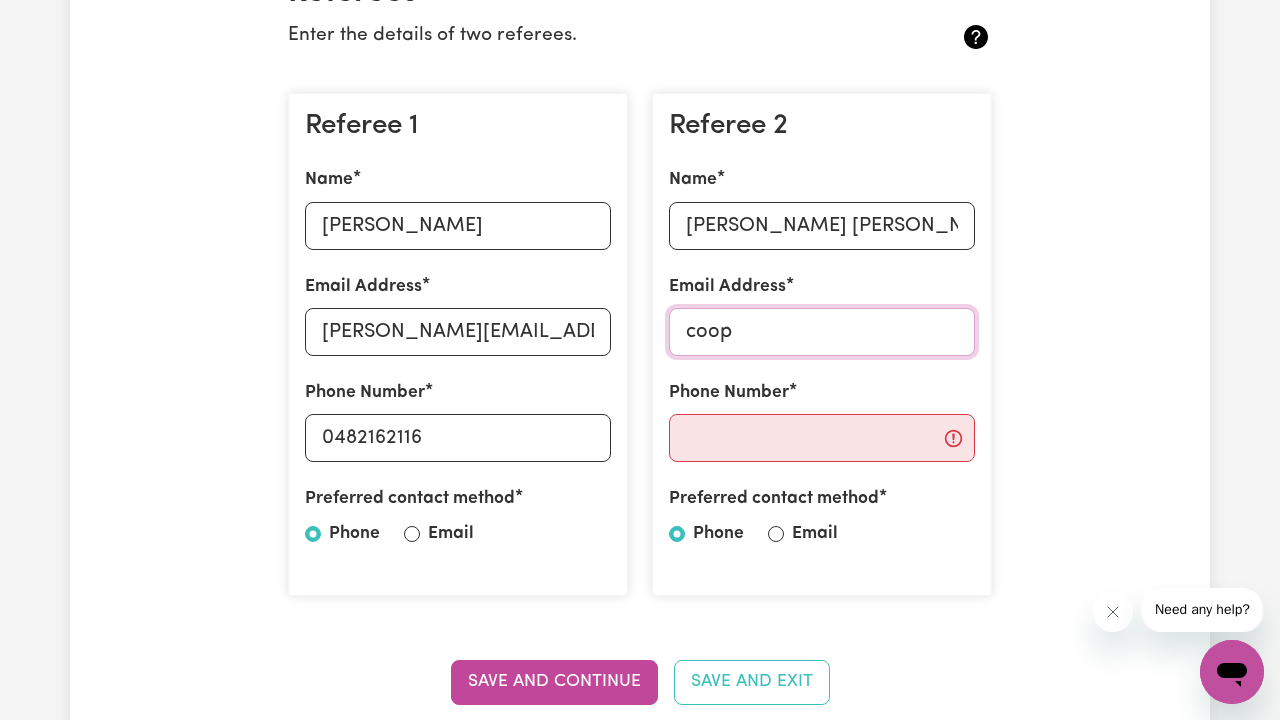 type on "coop" 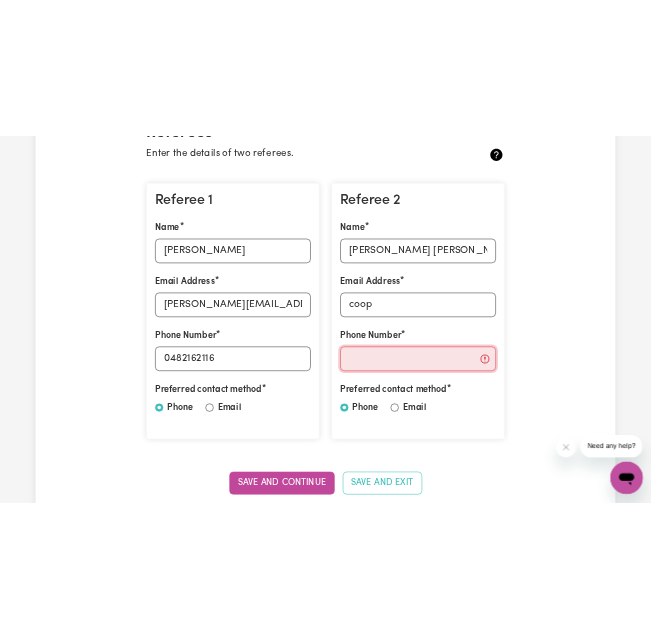 scroll, scrollTop: 1050, scrollLeft: 0, axis: vertical 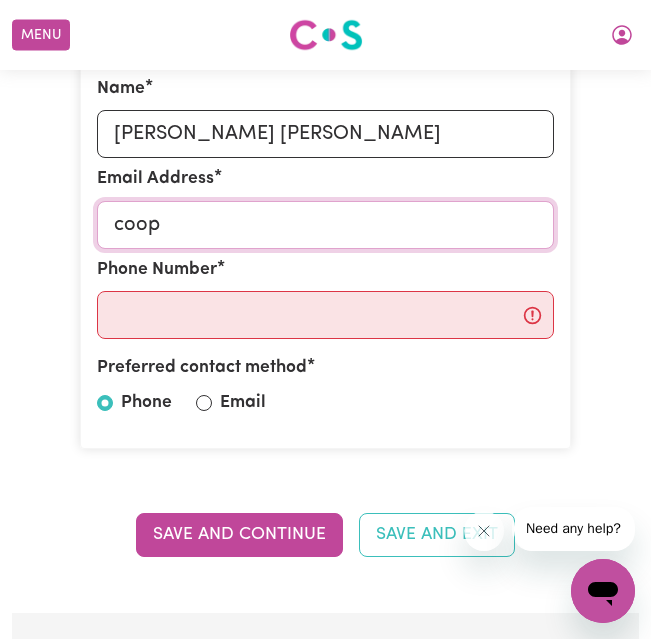 click on "coop" at bounding box center [326, 225] 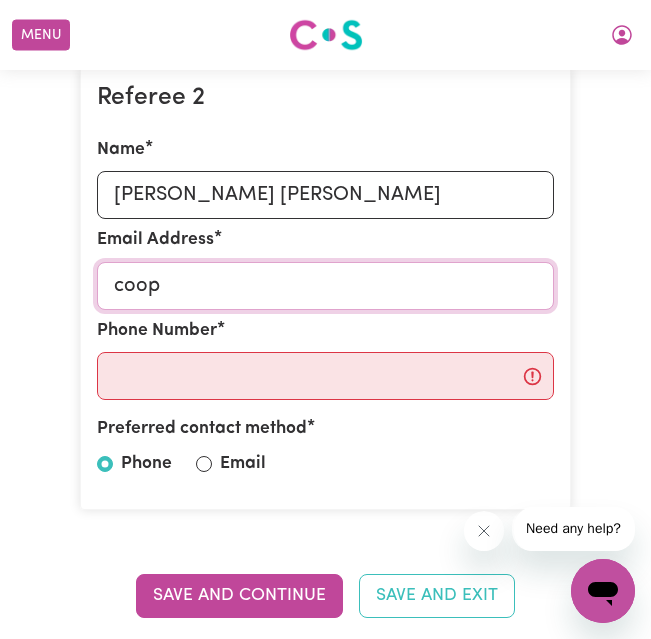 scroll, scrollTop: 990, scrollLeft: 0, axis: vertical 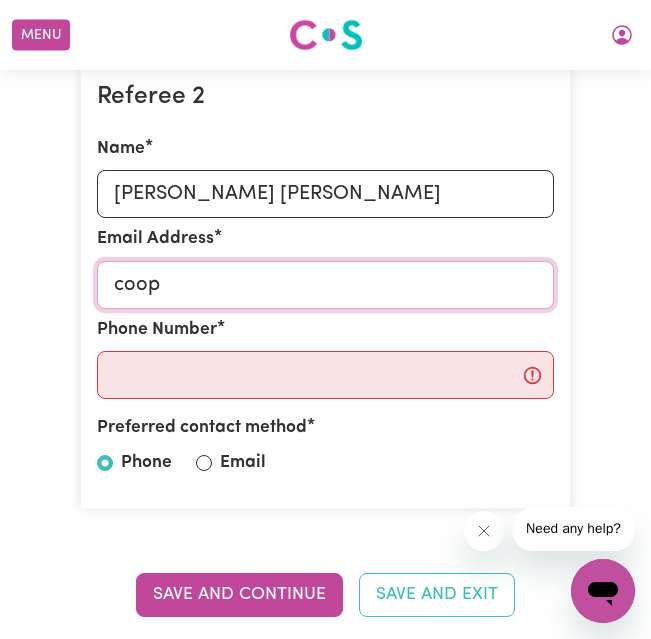 click on "coop" at bounding box center (326, 285) 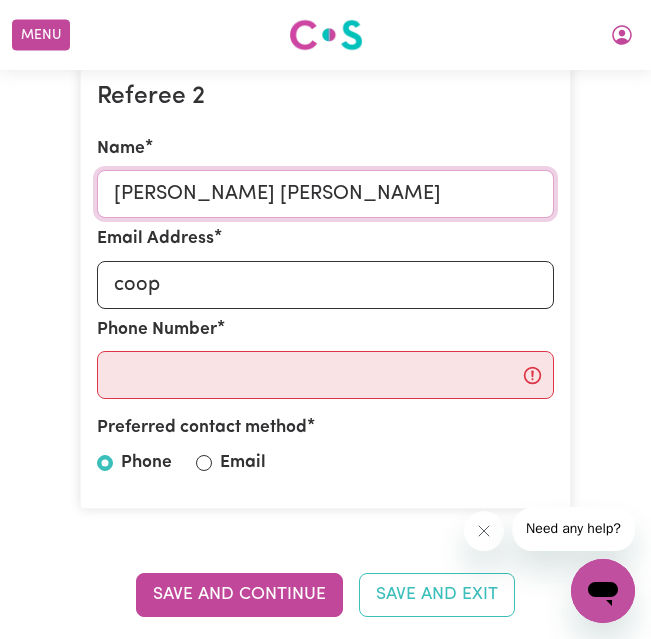 click on "[PERSON_NAME] [PERSON_NAME]" at bounding box center (326, 194) 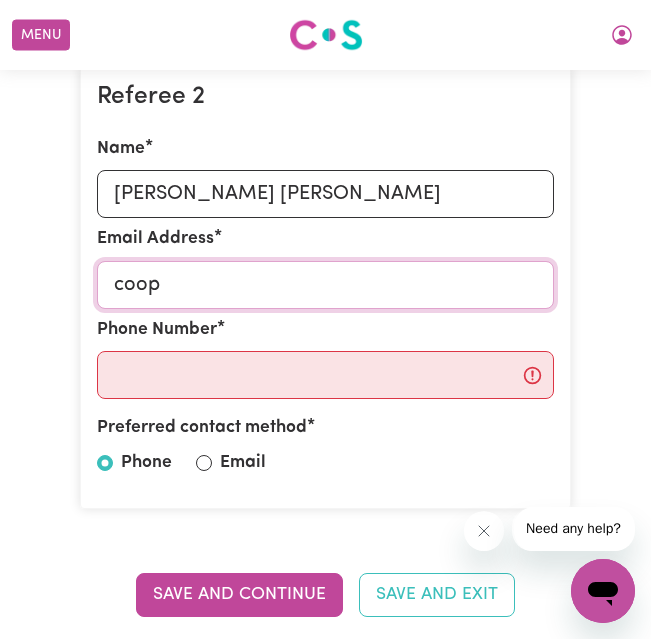 click on "coop" at bounding box center [326, 285] 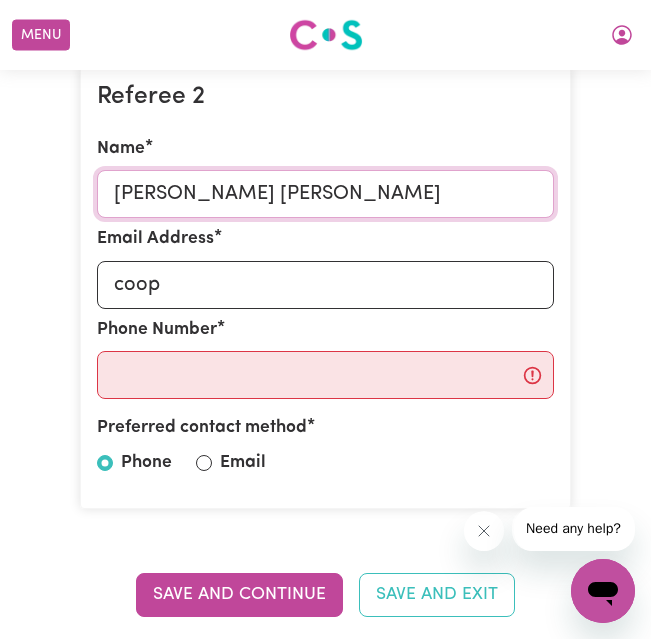 click on "[PERSON_NAME] [PERSON_NAME]" at bounding box center (326, 194) 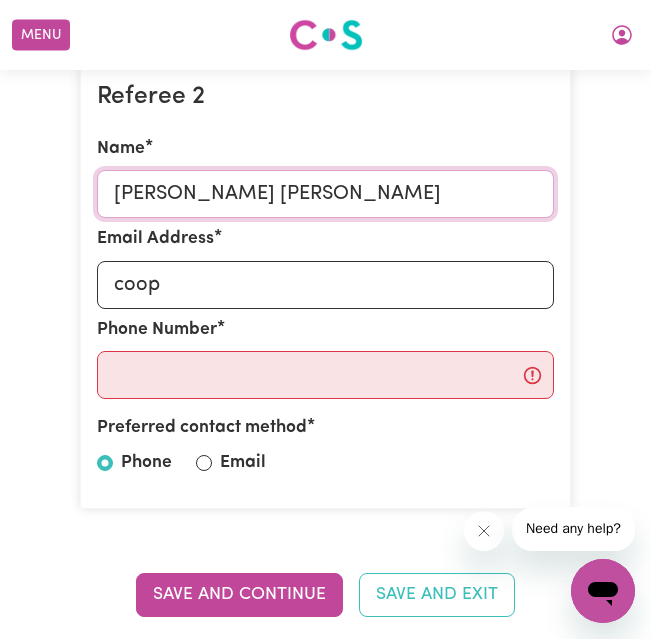 type on "[PERSON_NAME] [PERSON_NAME]" 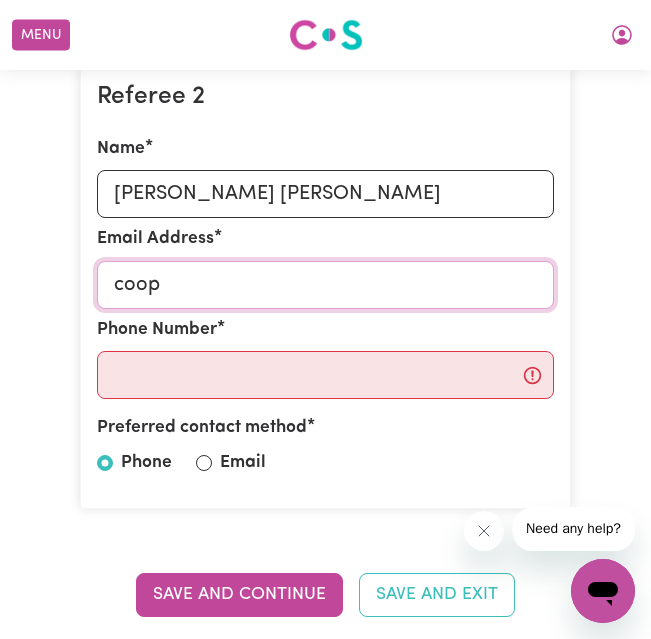 click on "coop" at bounding box center [326, 285] 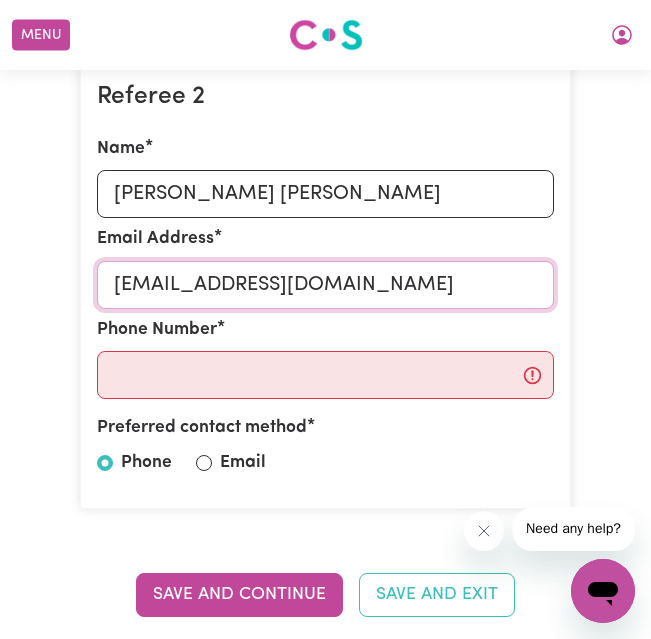 type on "[EMAIL_ADDRESS][DOMAIN_NAME]" 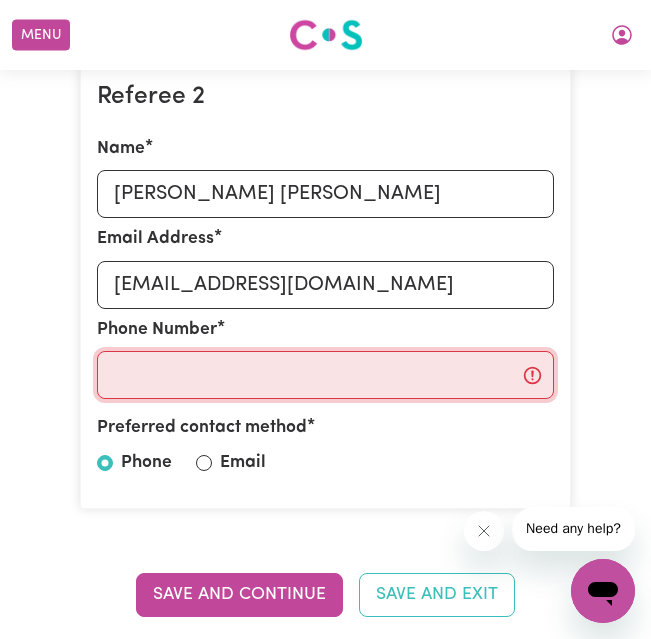 click on "Phone Number" at bounding box center [326, 375] 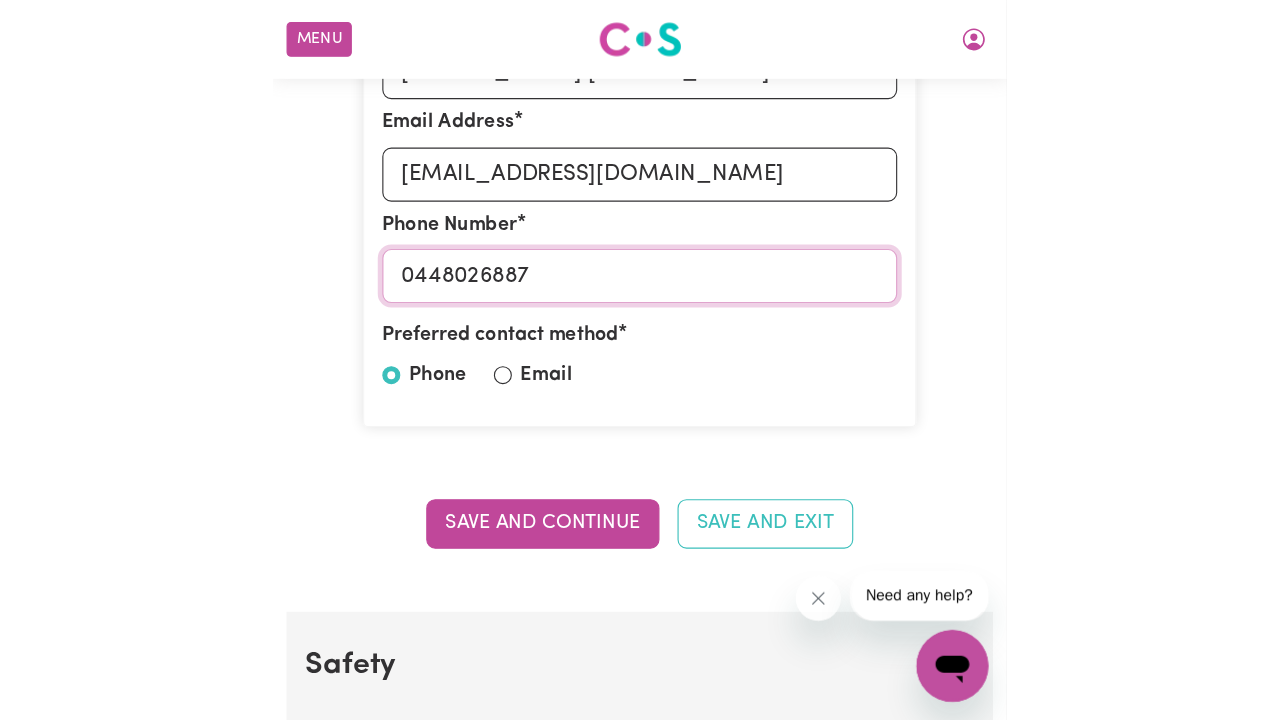 scroll, scrollTop: 600, scrollLeft: 0, axis: vertical 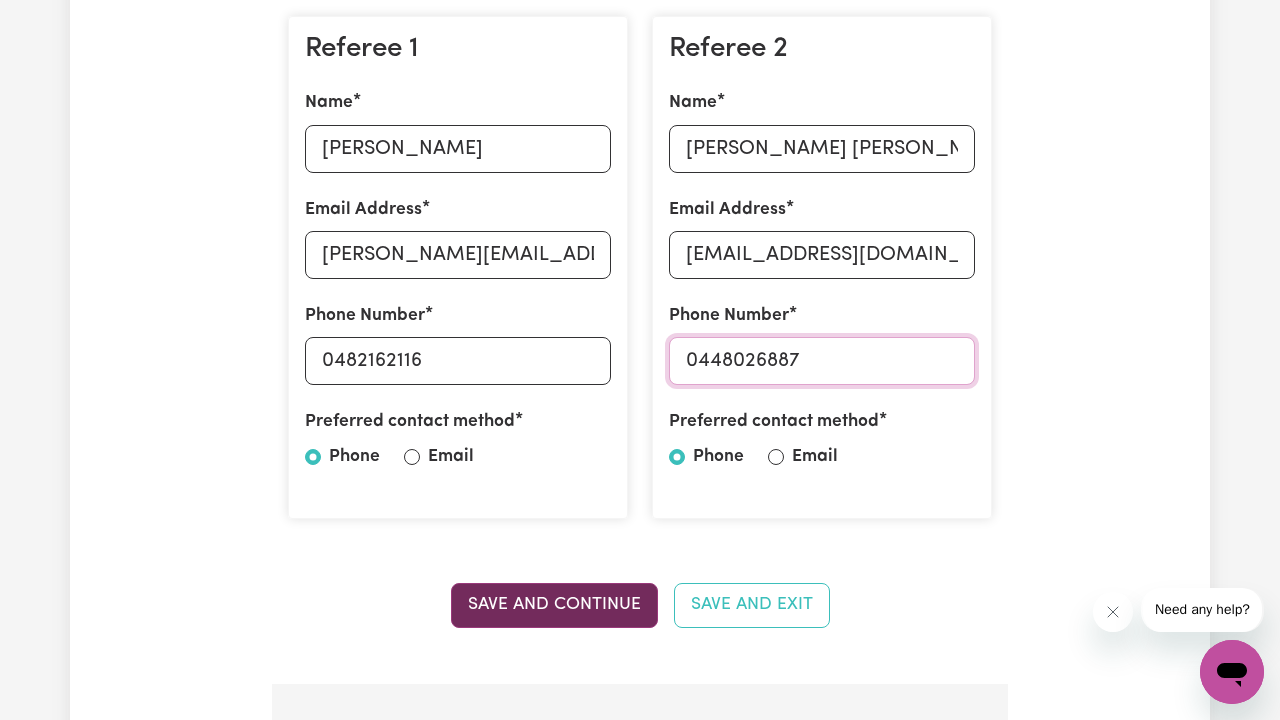 type on "0448026887" 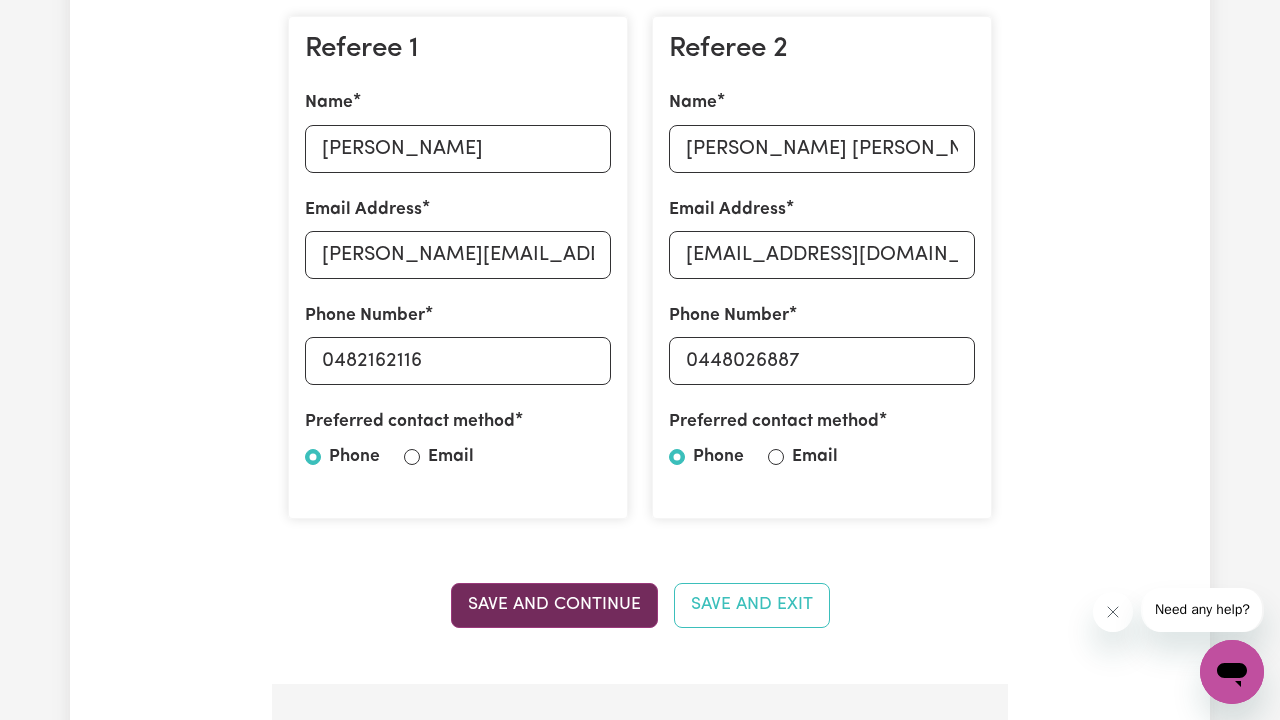 click on "Save and Continue" at bounding box center [554, 605] 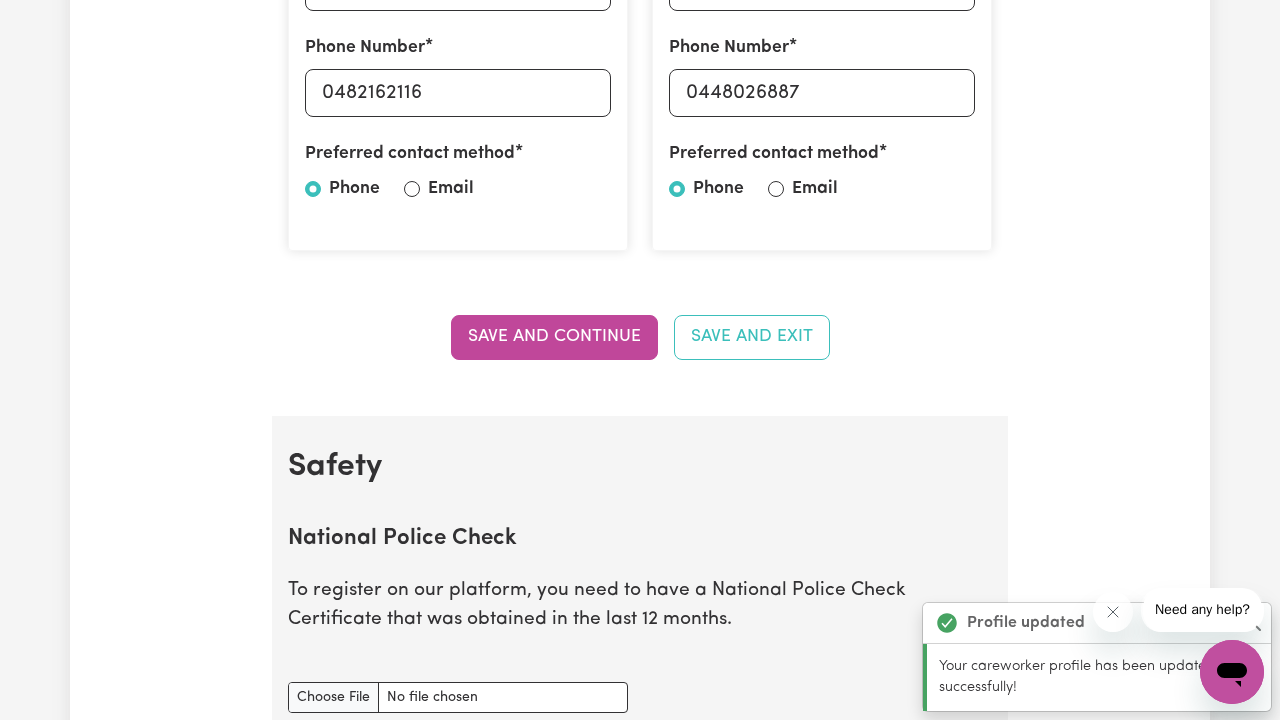 scroll, scrollTop: 1284, scrollLeft: 0, axis: vertical 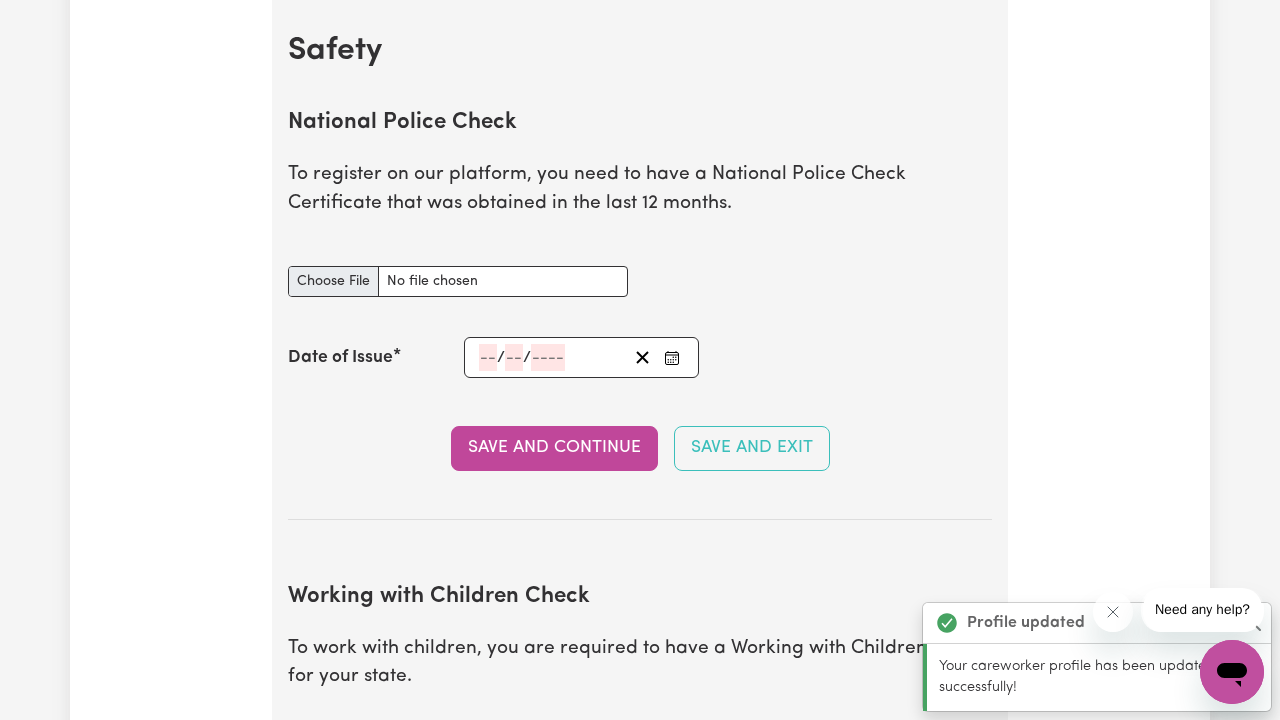 click on "National Police Check  document" at bounding box center [458, 281] 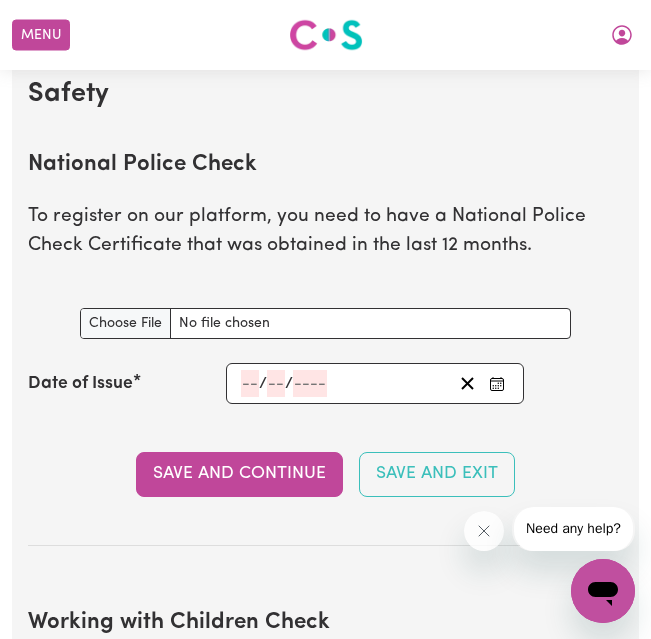 scroll, scrollTop: 1619, scrollLeft: 0, axis: vertical 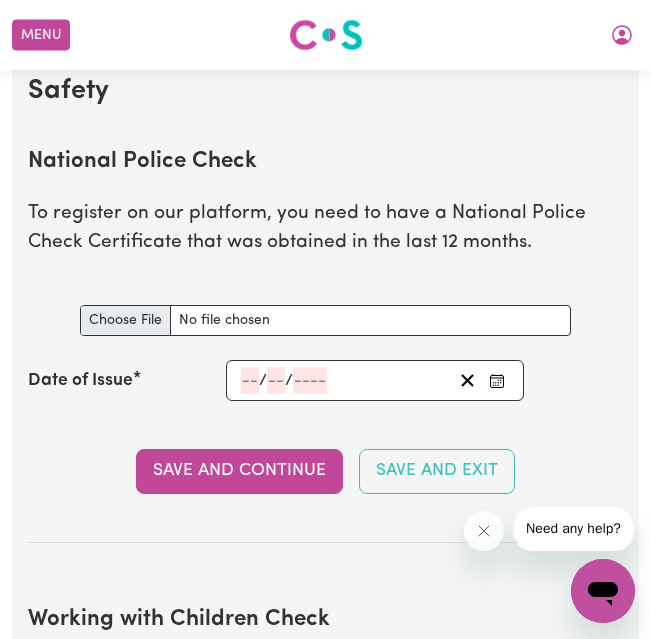 click on "National Police Check  document" at bounding box center (326, 320) 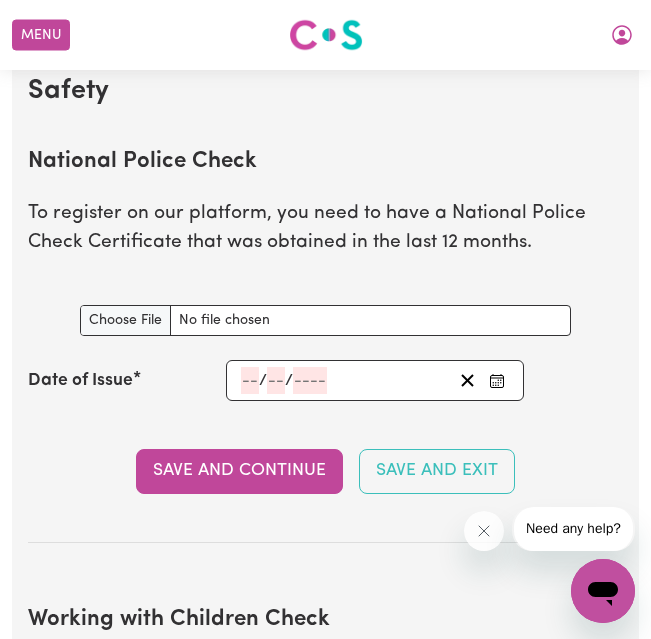 type on "C:\fakepath\tempImage4iJbMl.jpg" 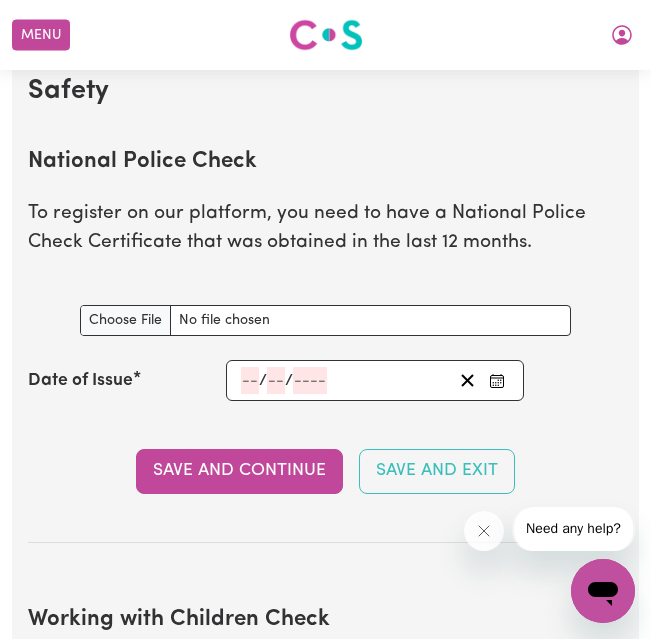 click on "/" 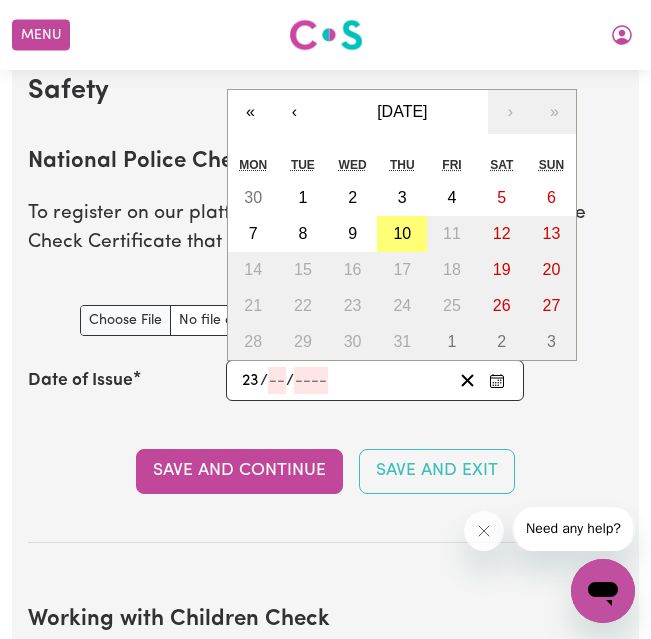 type on "23" 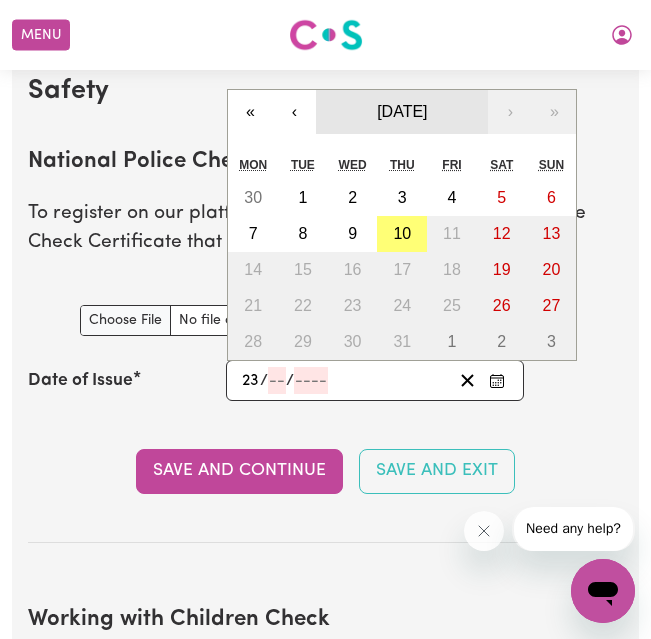 click on "[DATE]" at bounding box center [402, 112] 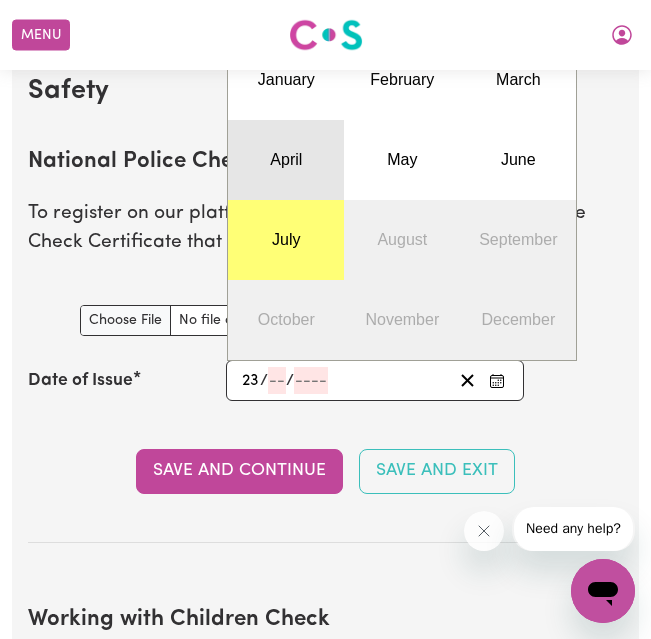 click on "April" at bounding box center [286, 159] 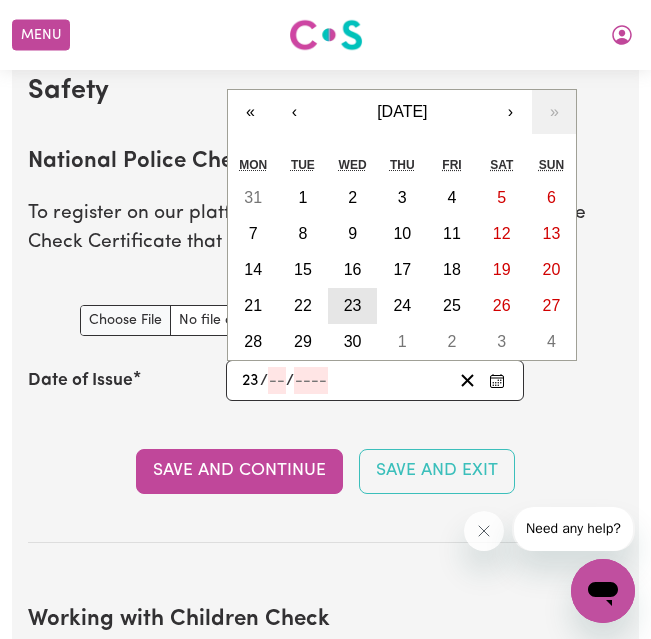 click on "23" at bounding box center (353, 305) 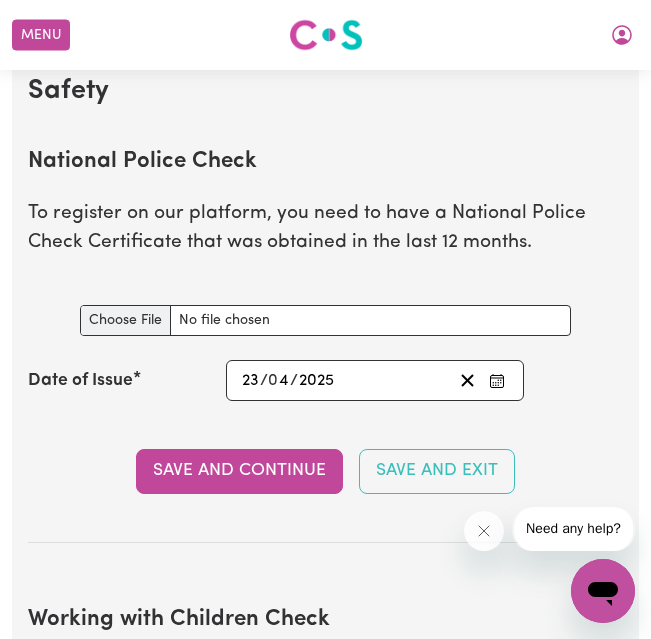 type on "[DATE]" 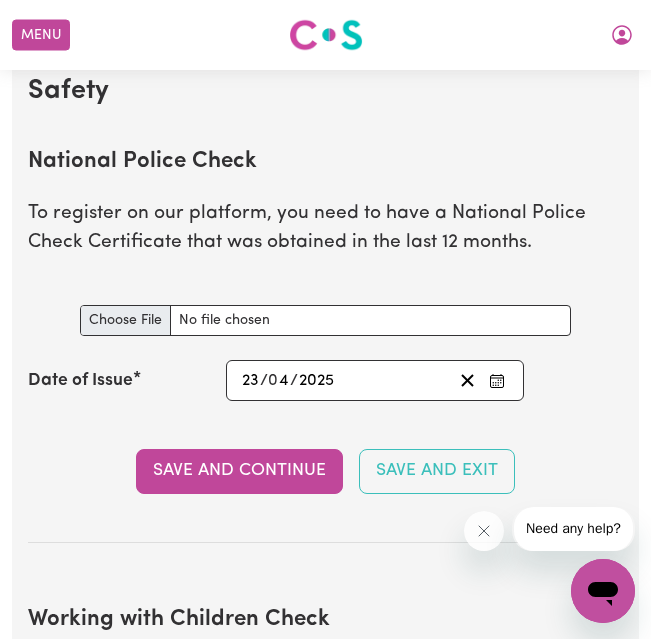 type on "4" 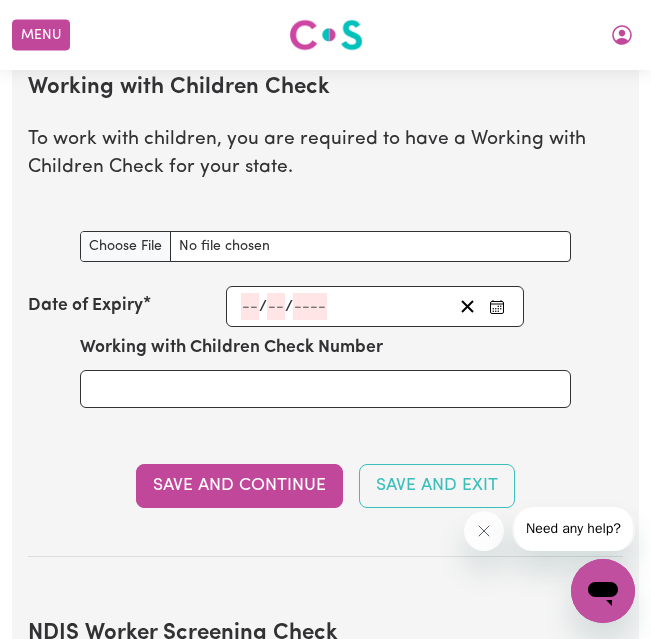 scroll, scrollTop: 2156, scrollLeft: 0, axis: vertical 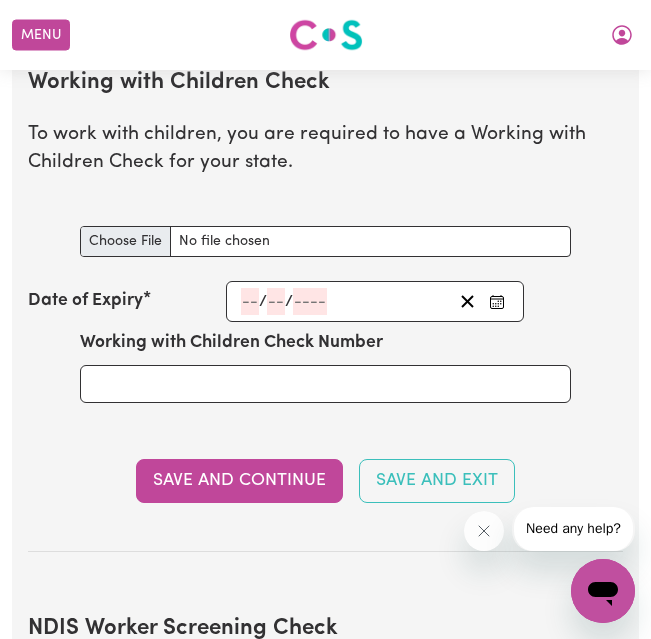 click on "Working with Children Check  document" at bounding box center (326, 241) 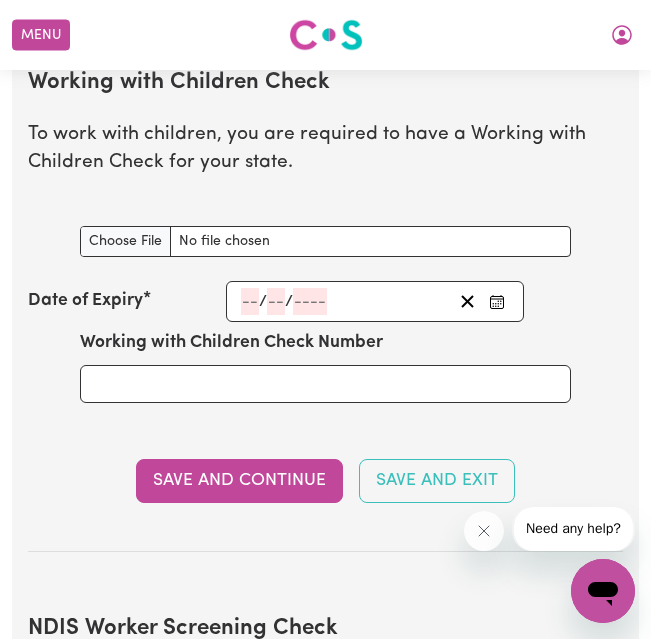 scroll, scrollTop: 2284, scrollLeft: 0, axis: vertical 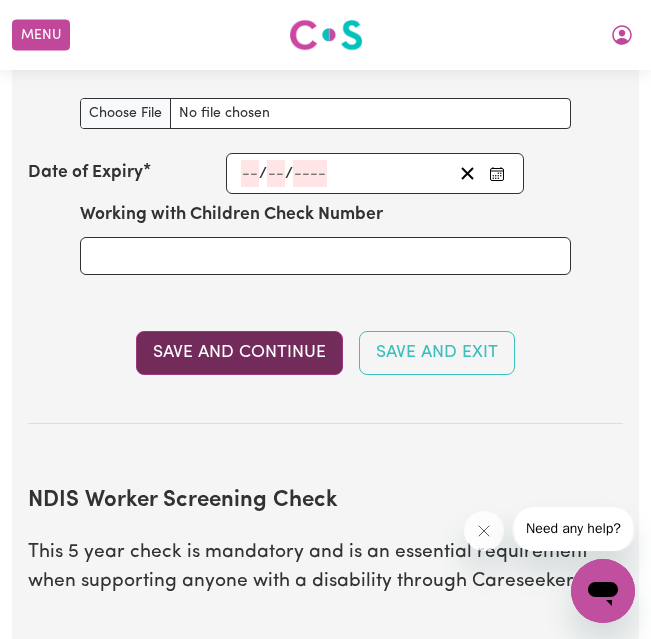 click on "Save and Continue" at bounding box center (239, 353) 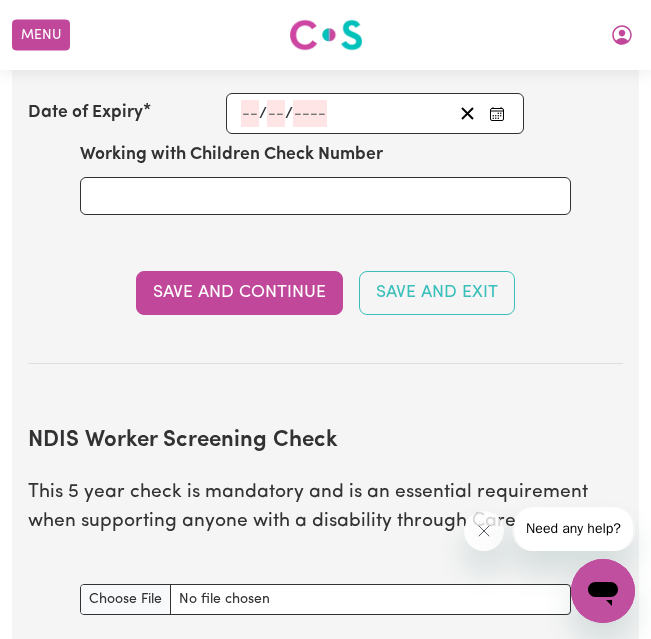 click on "Working with Children Check To work with children, you are required to have a Working with Children Check for your state. Working with Children Check  document Date of Expiry / / Working with Children Check Number Save and Continue Save and Exit" at bounding box center [325, 107] 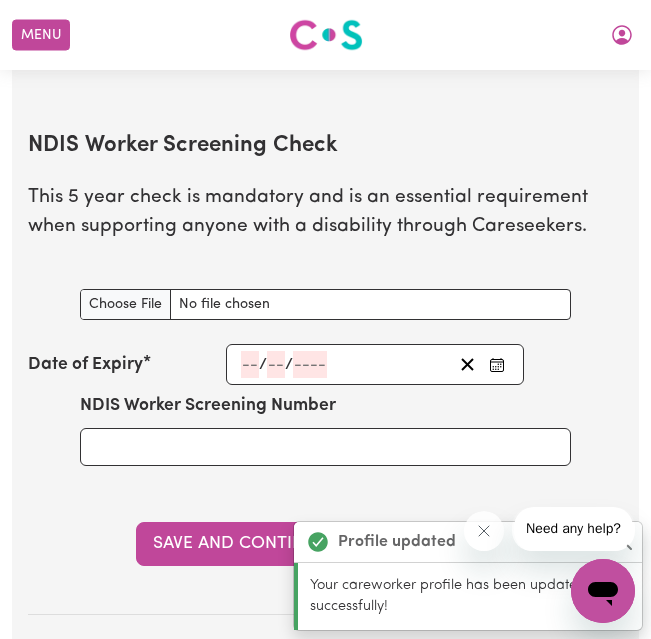 scroll, scrollTop: 2639, scrollLeft: 0, axis: vertical 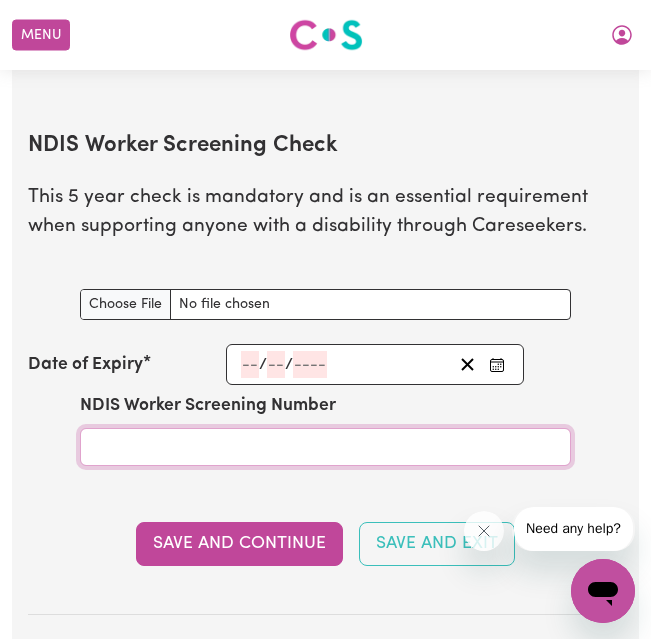 click on "NDIS Worker Screening Number" at bounding box center (326, 447) 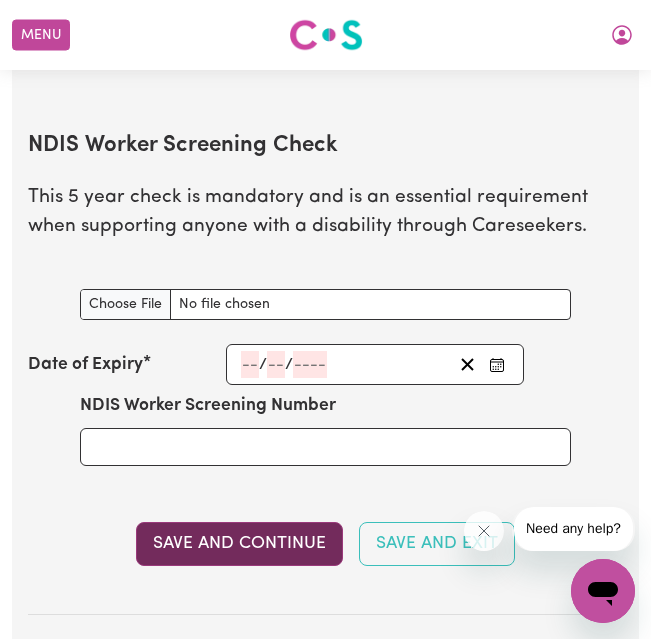 click on "Save and Continue" at bounding box center (239, 544) 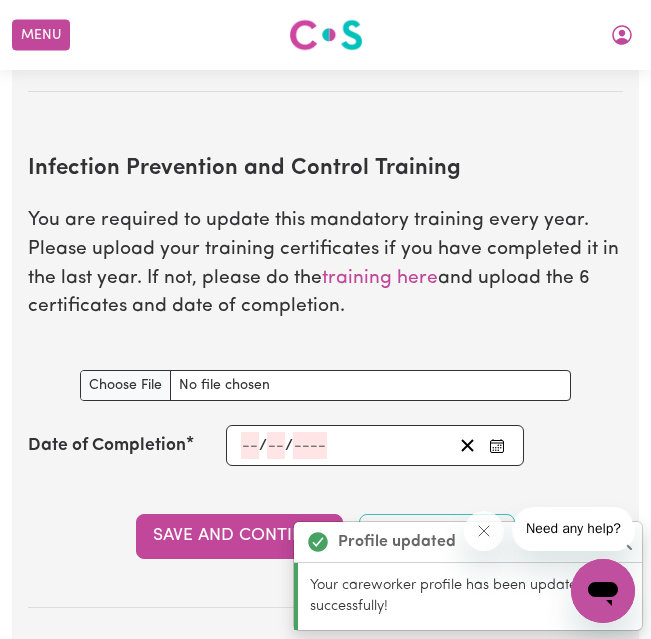 scroll, scrollTop: 3162, scrollLeft: 0, axis: vertical 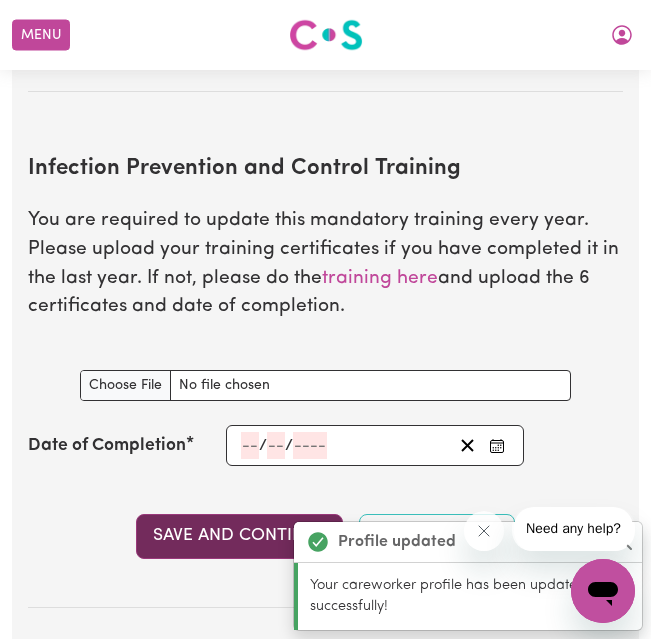 click on "Save and Continue" at bounding box center (239, 536) 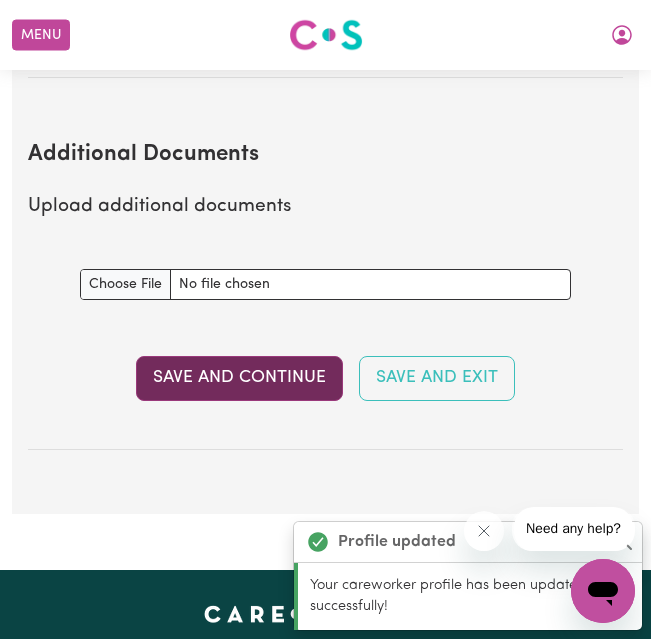 click on "Save and Continue" at bounding box center [239, 378] 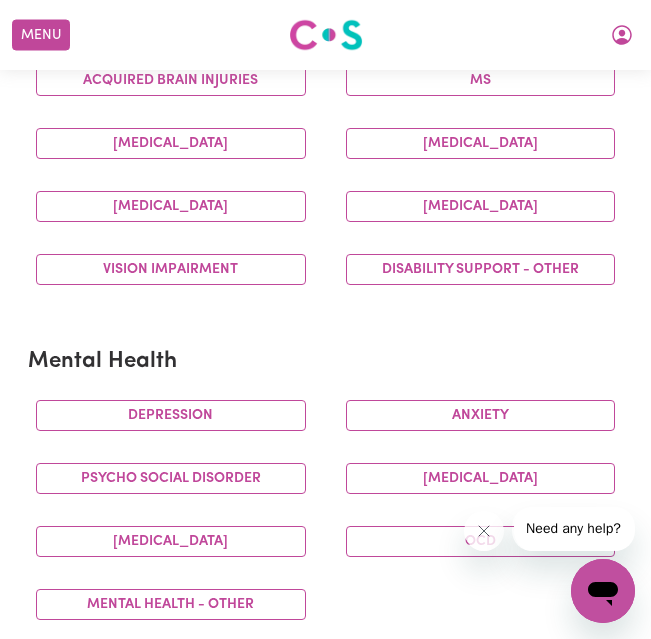 scroll, scrollTop: 1014, scrollLeft: 0, axis: vertical 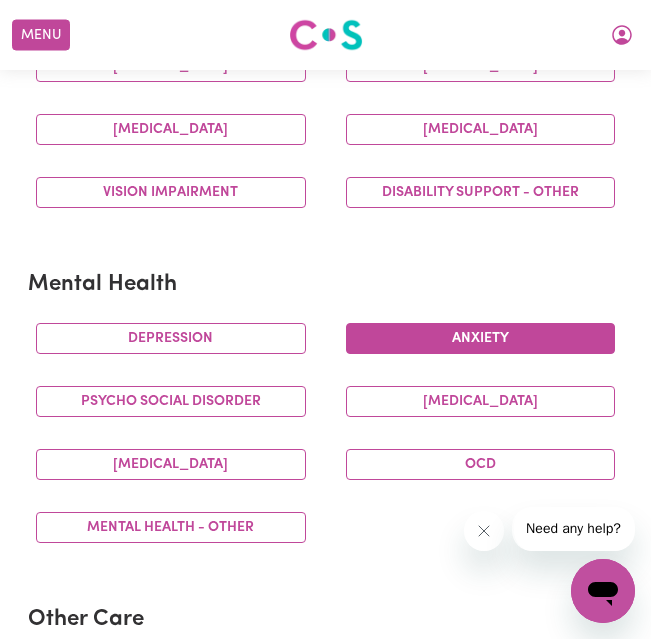 click on "Anxiety" at bounding box center [481, 338] 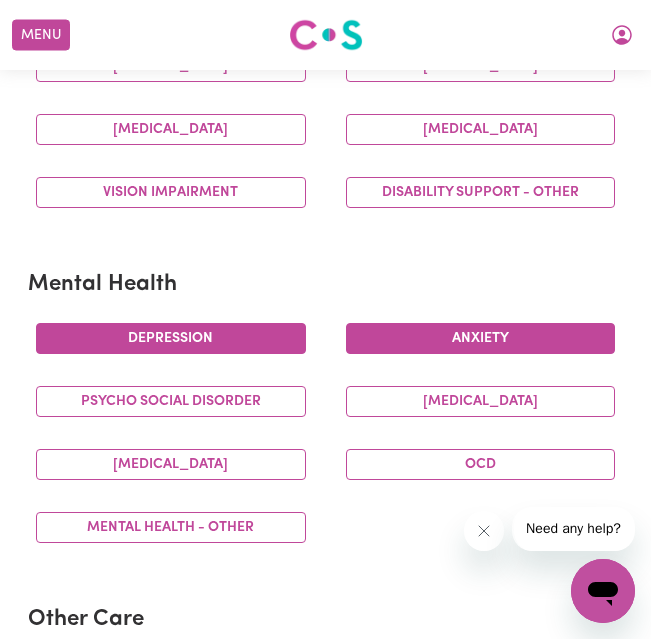 click on "Depression" at bounding box center [171, 338] 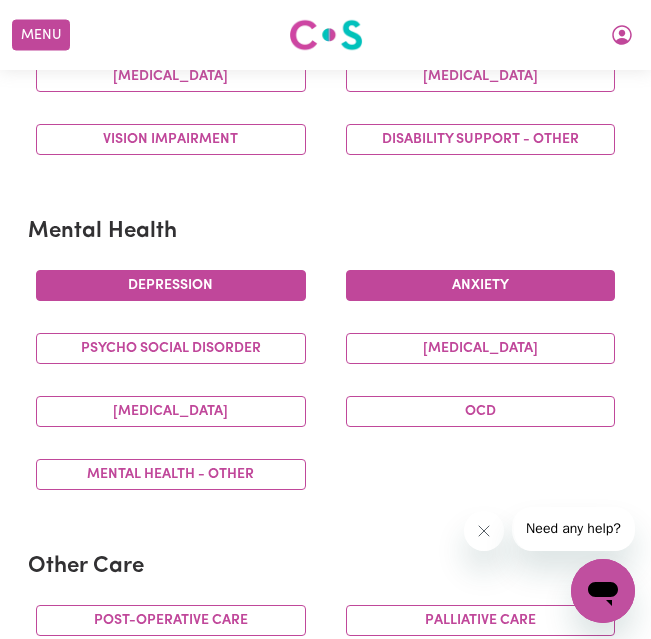 scroll, scrollTop: 1086, scrollLeft: 0, axis: vertical 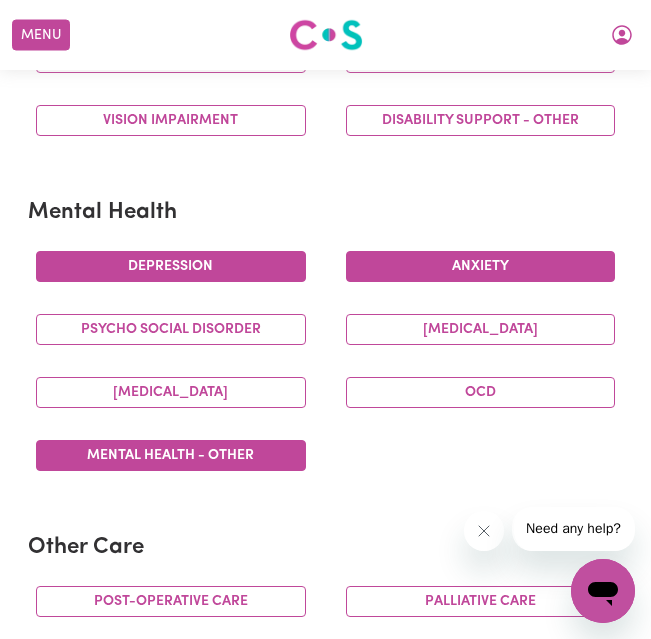 click on "Mental Health - Other" at bounding box center (171, 455) 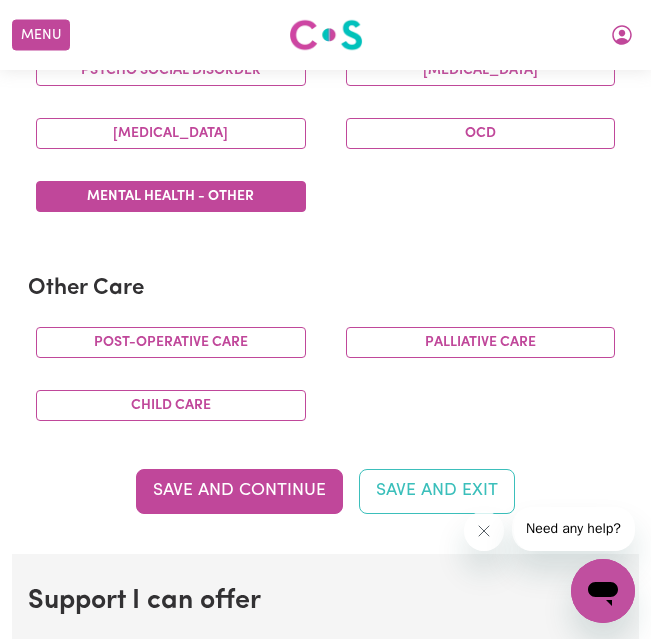 scroll, scrollTop: 1349, scrollLeft: 0, axis: vertical 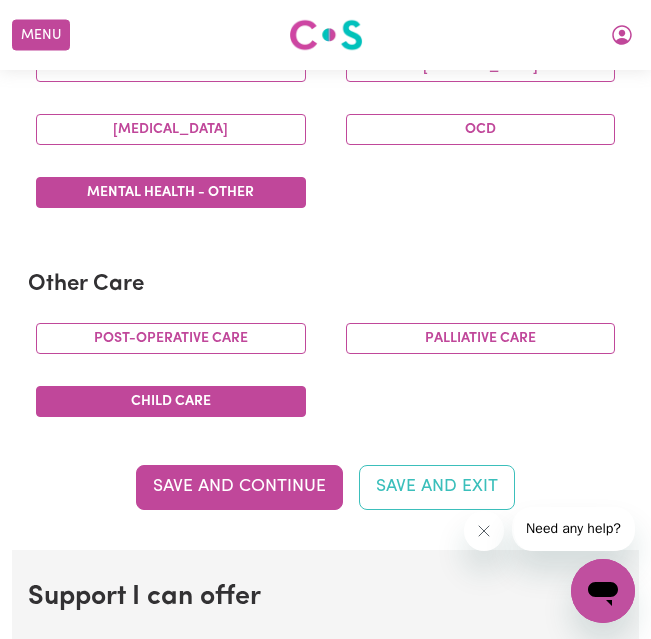 click on "Child care" at bounding box center [171, 401] 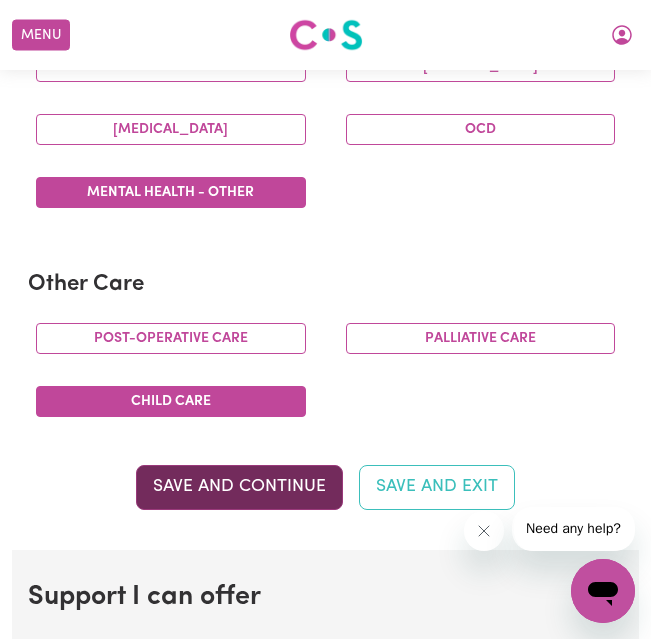 click on "Save and Continue" at bounding box center [239, 487] 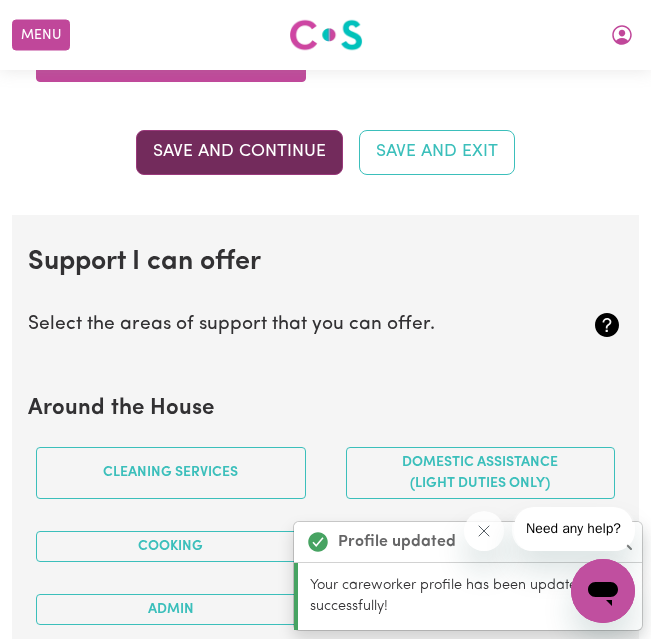 scroll, scrollTop: 1893, scrollLeft: 0, axis: vertical 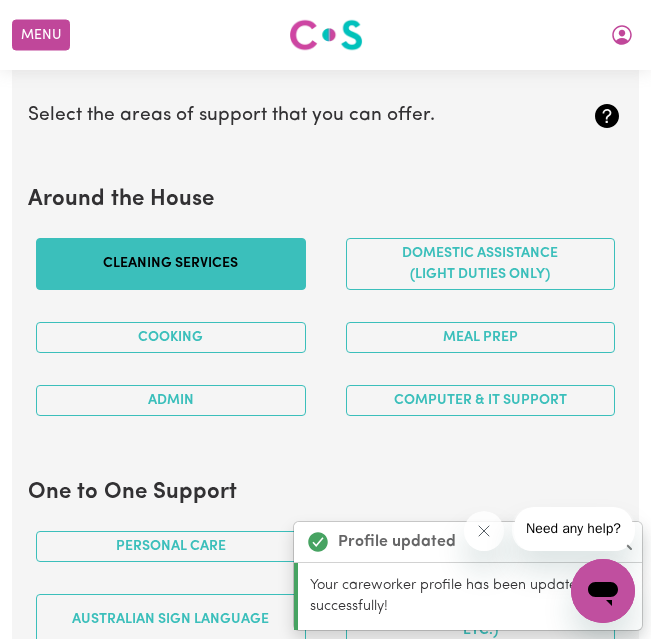 click on "Cleaning services" at bounding box center [171, 264] 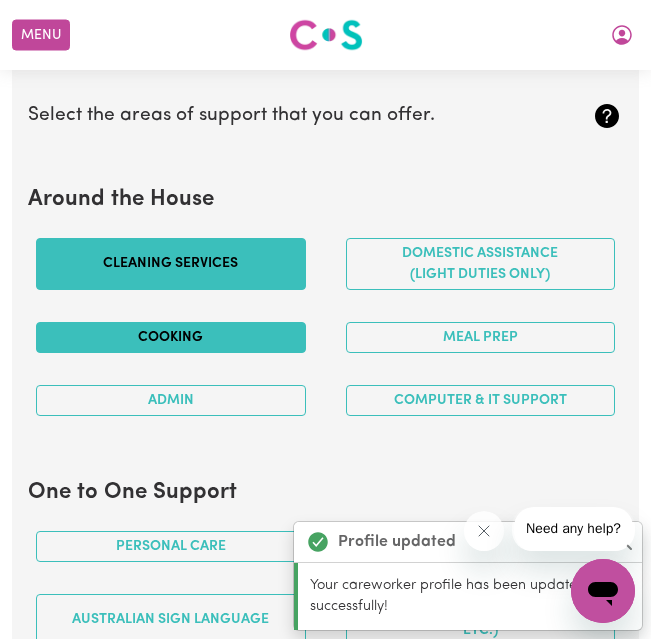 click on "Cooking" at bounding box center (171, 337) 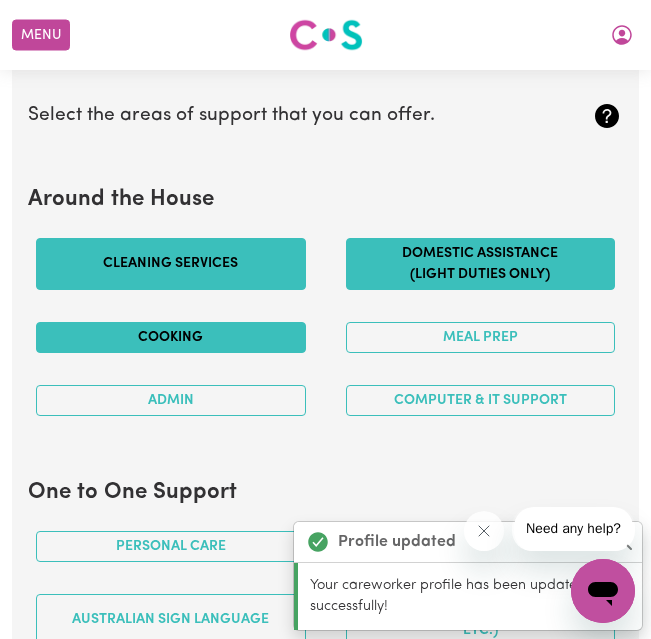 click on "Domestic assistance (light duties only)" at bounding box center (481, 264) 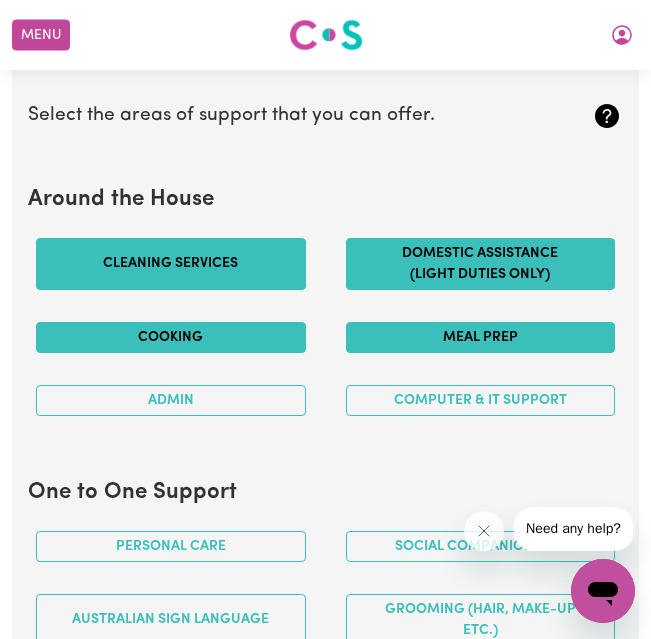 click on "Meal prep" at bounding box center (481, 337) 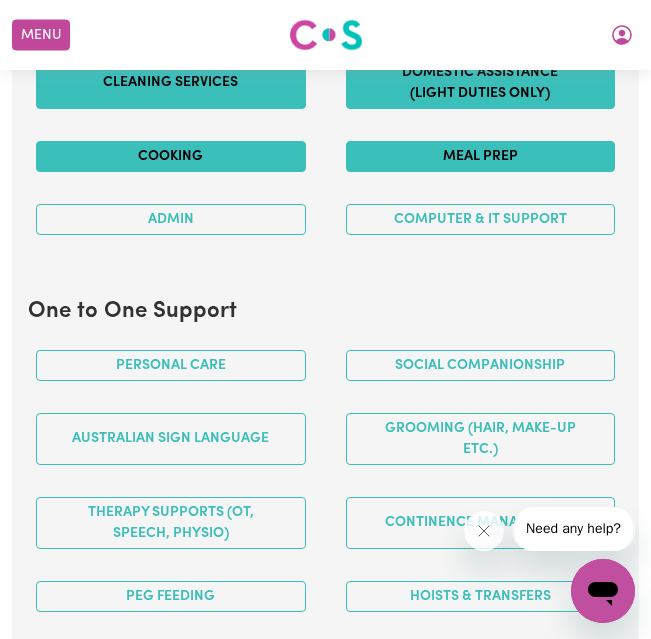 scroll, scrollTop: 2124, scrollLeft: 0, axis: vertical 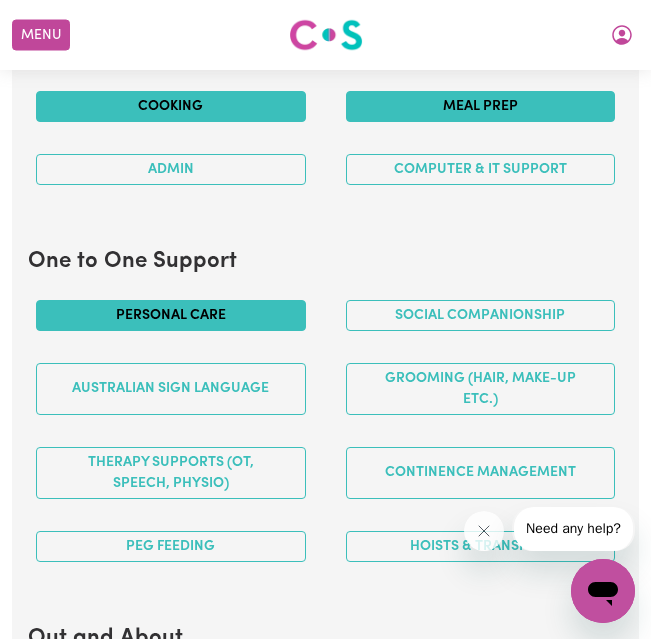 click on "Personal care" at bounding box center (171, 315) 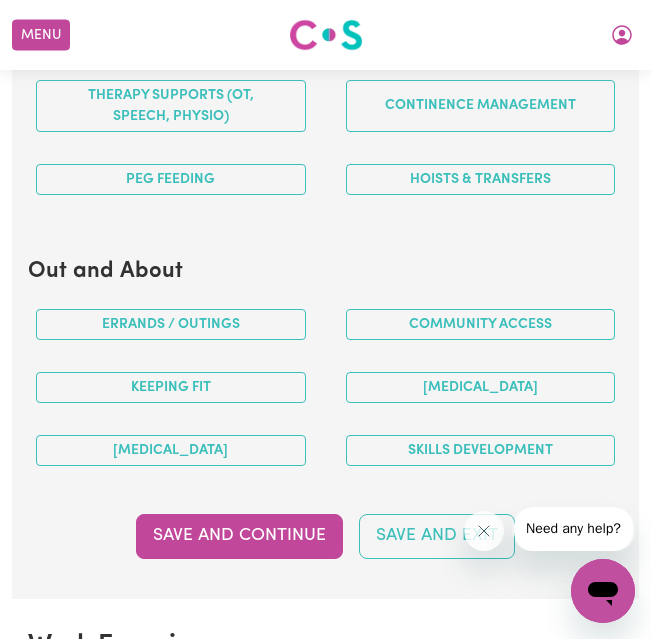 scroll, scrollTop: 2496, scrollLeft: 0, axis: vertical 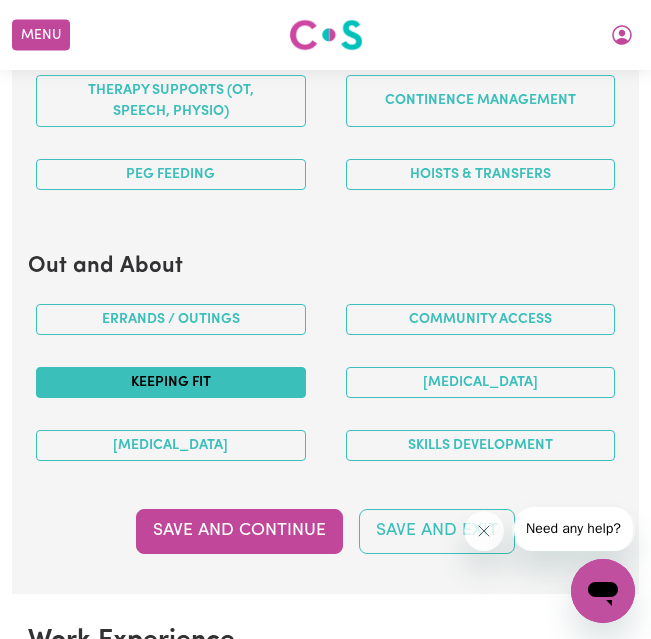 click on "Keeping fit" at bounding box center (171, 382) 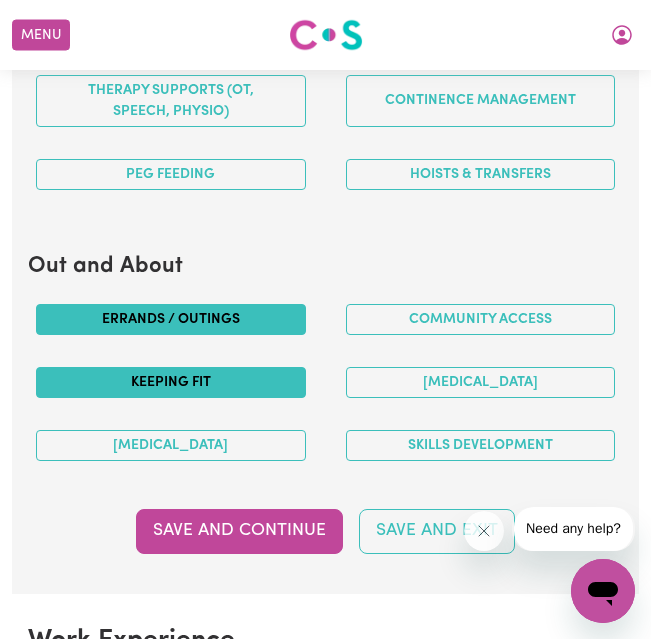 click on "Errands / Outings" at bounding box center [171, 319] 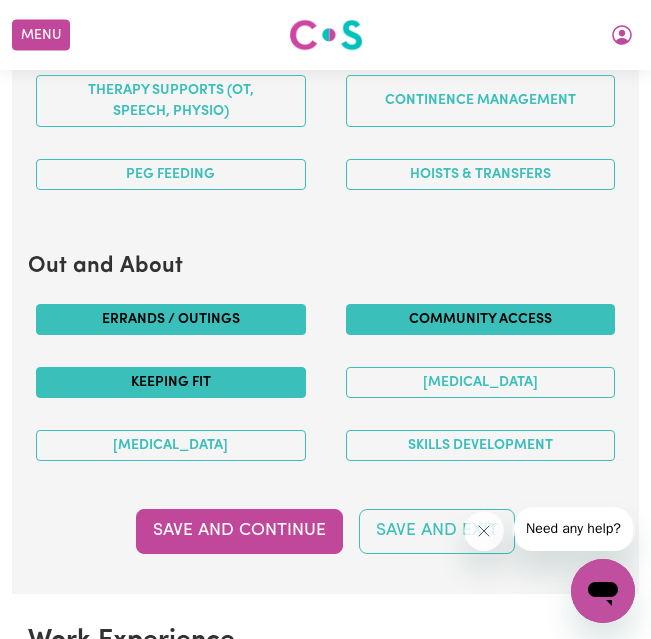 click on "Community access" at bounding box center [481, 319] 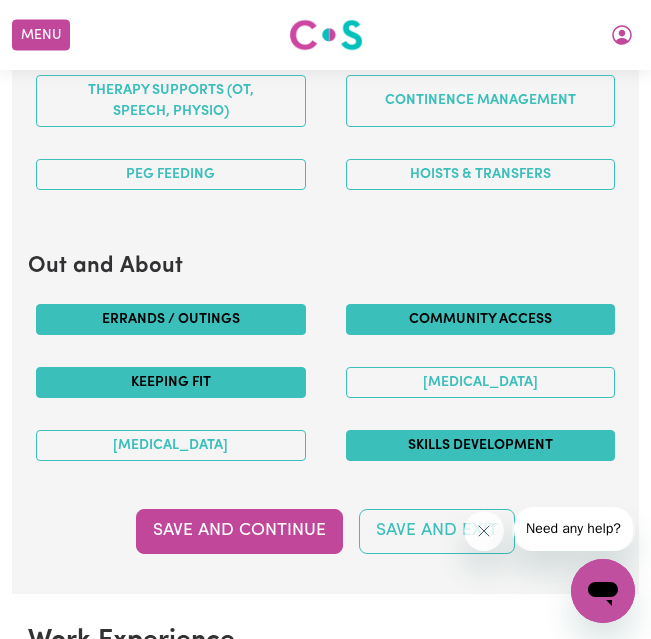 click on "Skills Development" at bounding box center (481, 445) 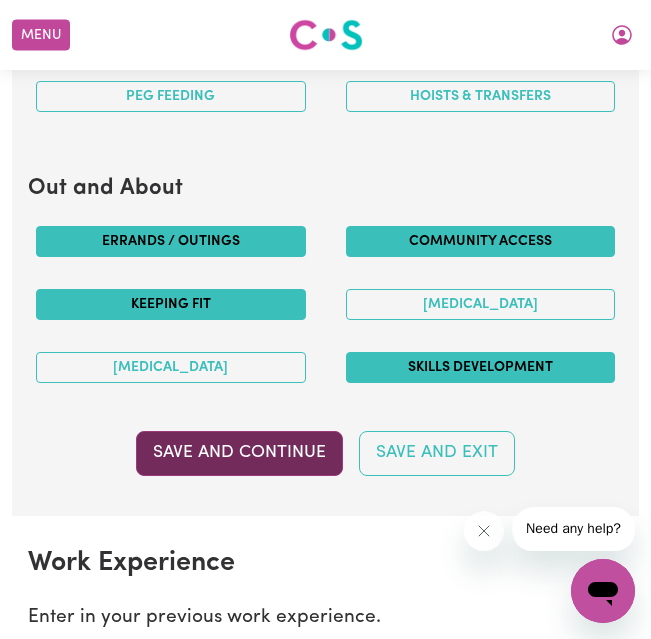 scroll, scrollTop: 2593, scrollLeft: 0, axis: vertical 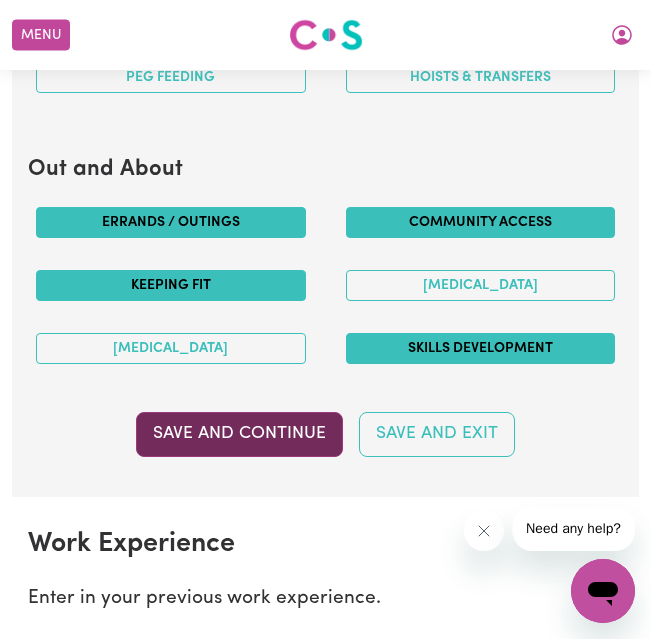 click on "Save and Continue" at bounding box center (239, 434) 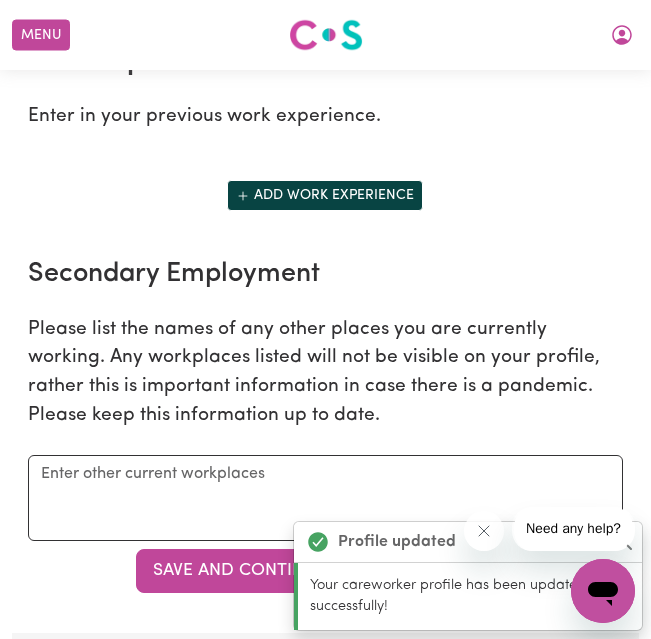 scroll, scrollTop: 3081, scrollLeft: 0, axis: vertical 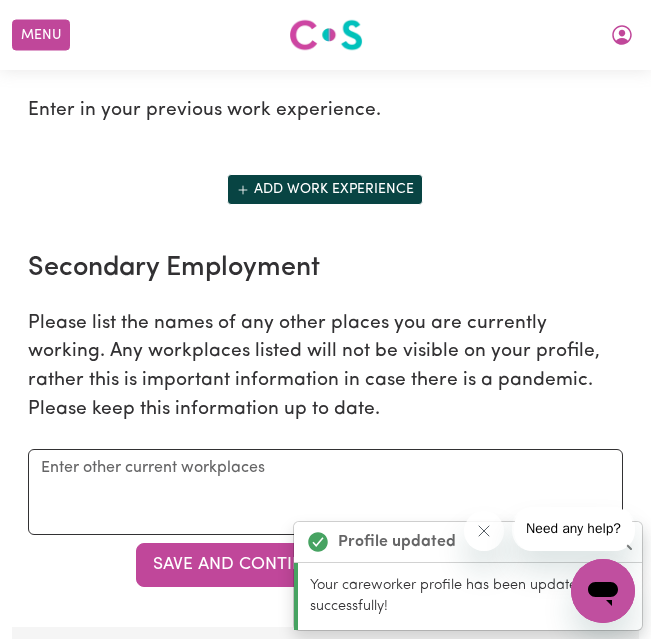 click on "Add work experience" at bounding box center [325, 189] 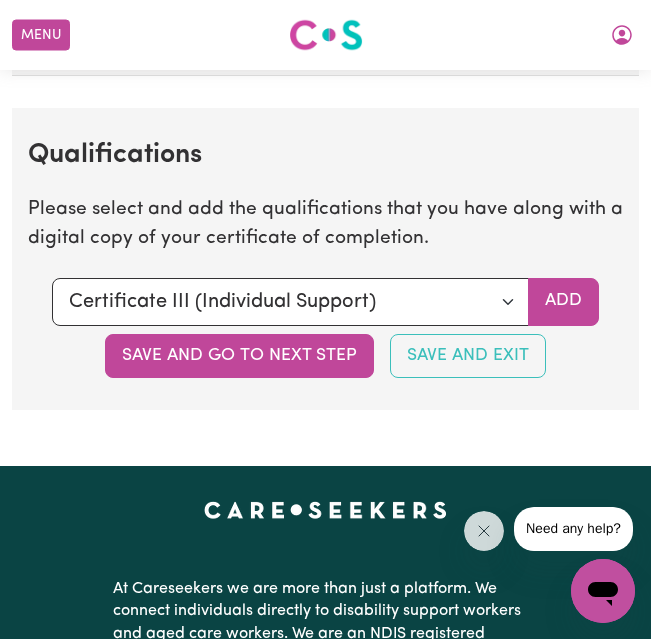 scroll, scrollTop: 5095, scrollLeft: 0, axis: vertical 